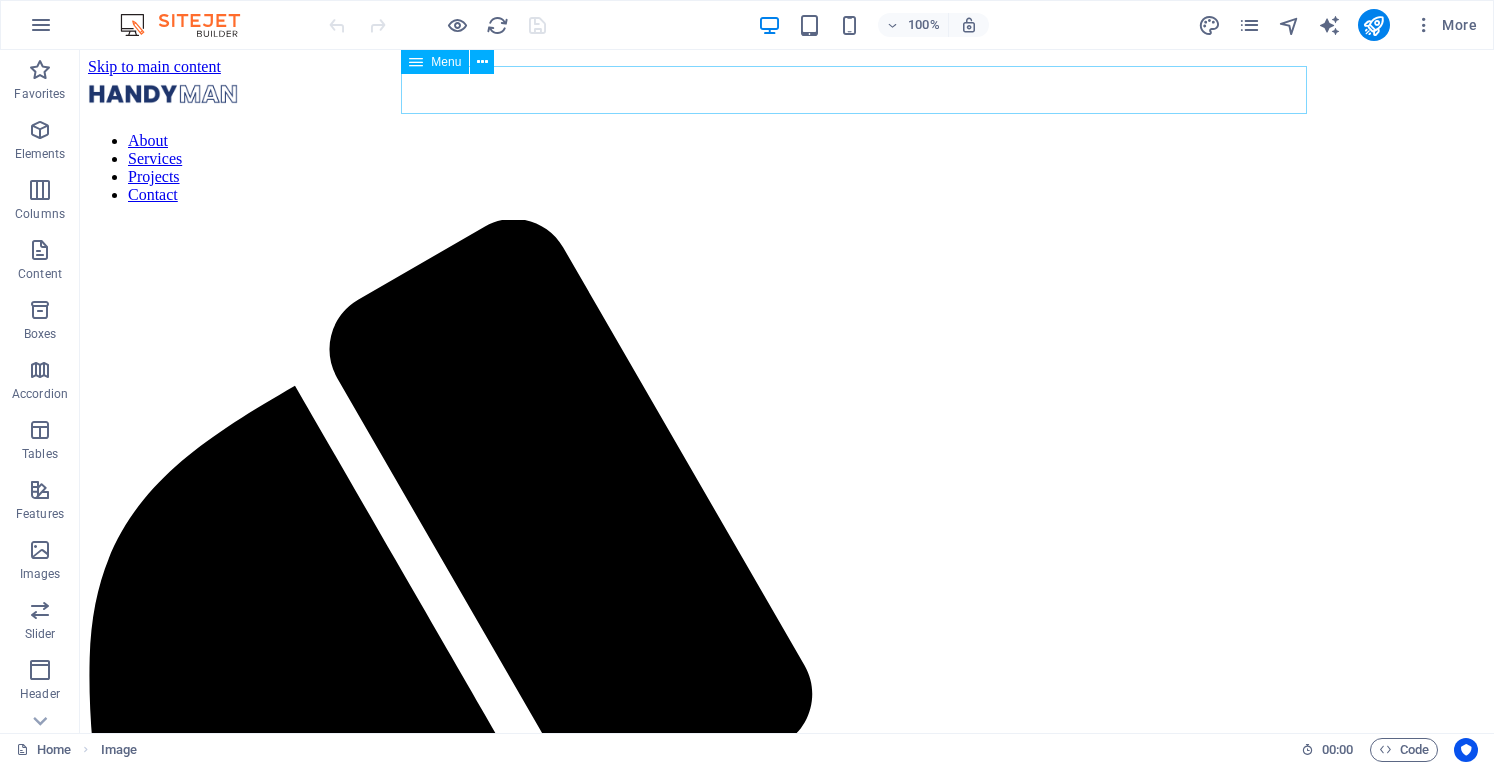 scroll, scrollTop: 0, scrollLeft: 0, axis: both 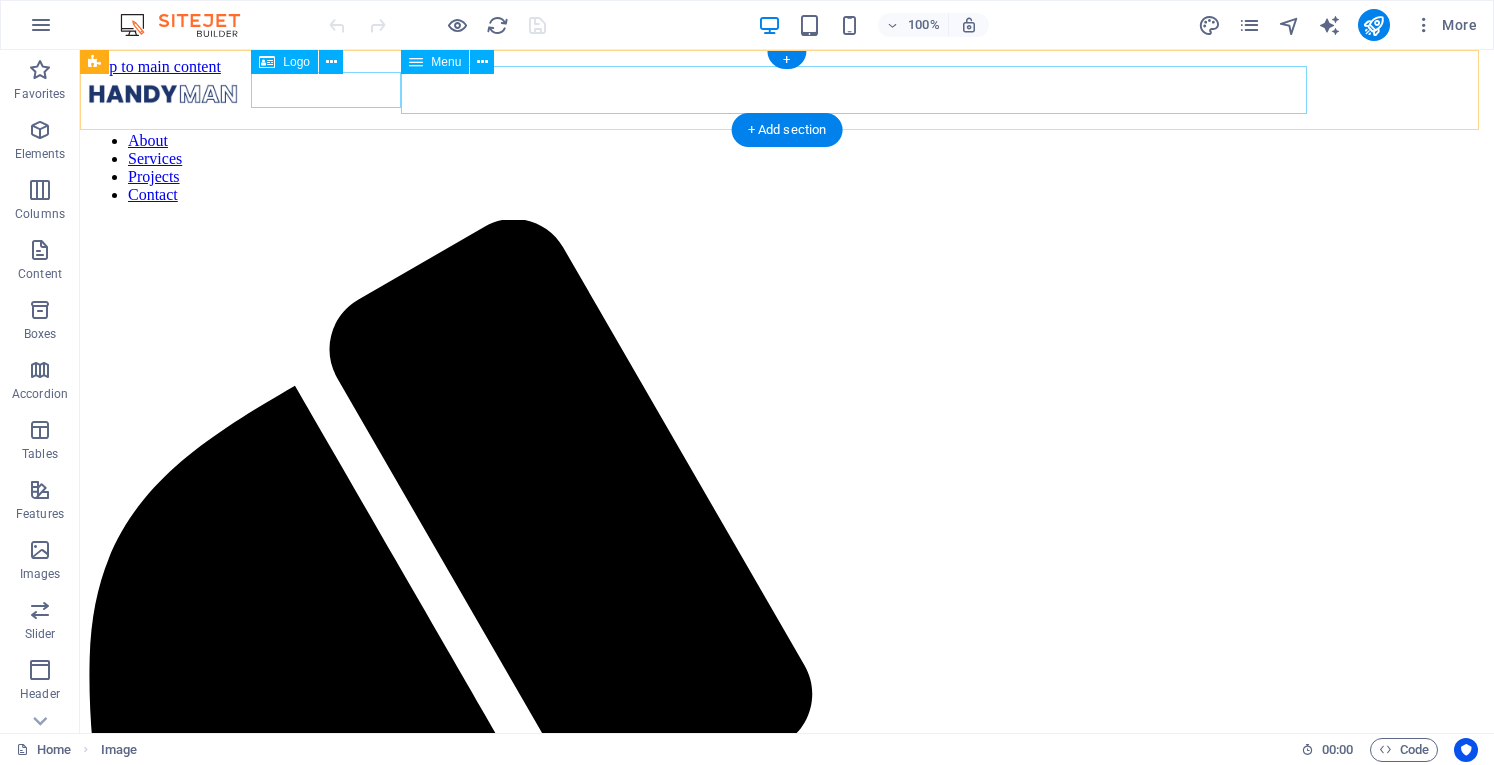 click at bounding box center (787, 96) 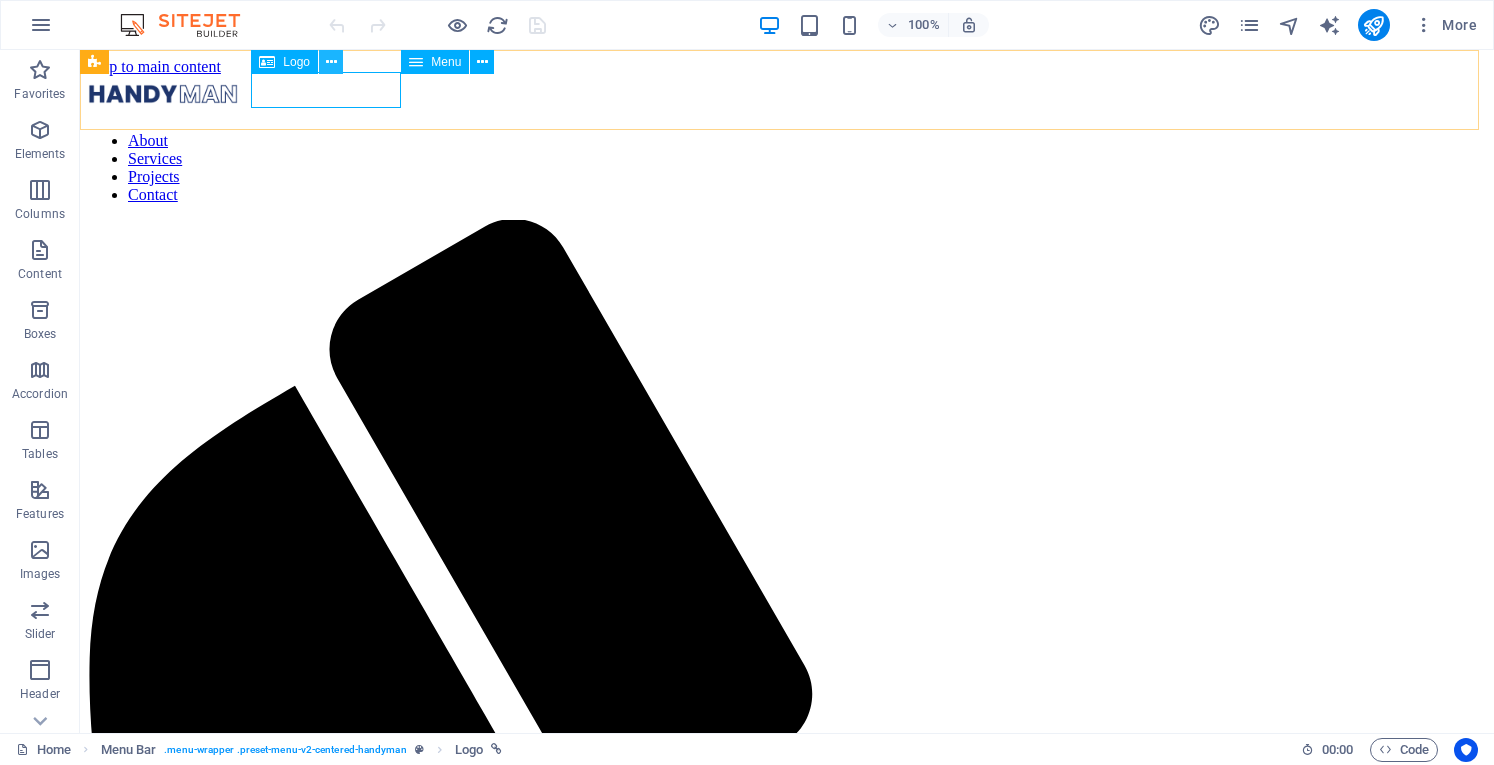 click at bounding box center [331, 62] 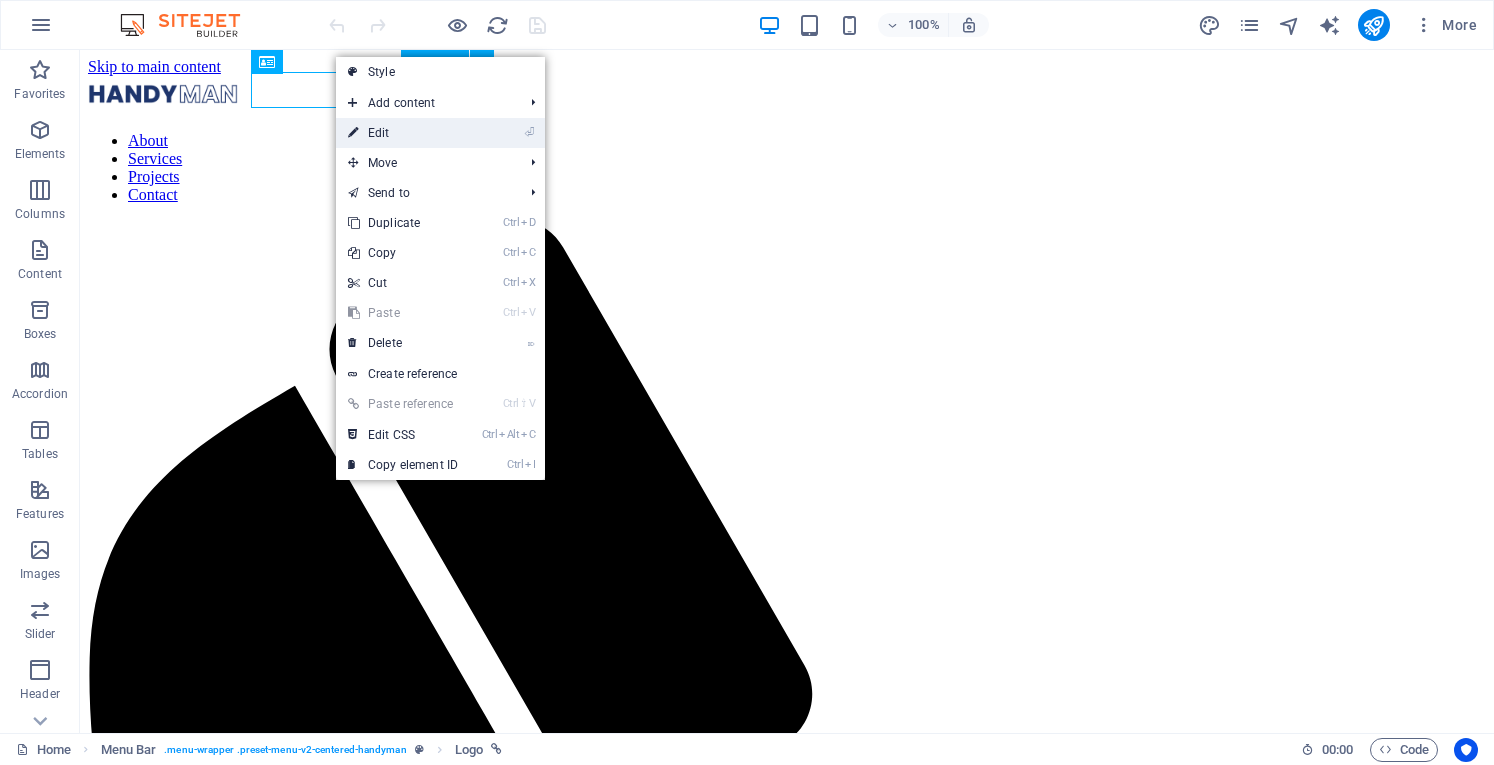 click on "⏎  Edit" at bounding box center (403, 133) 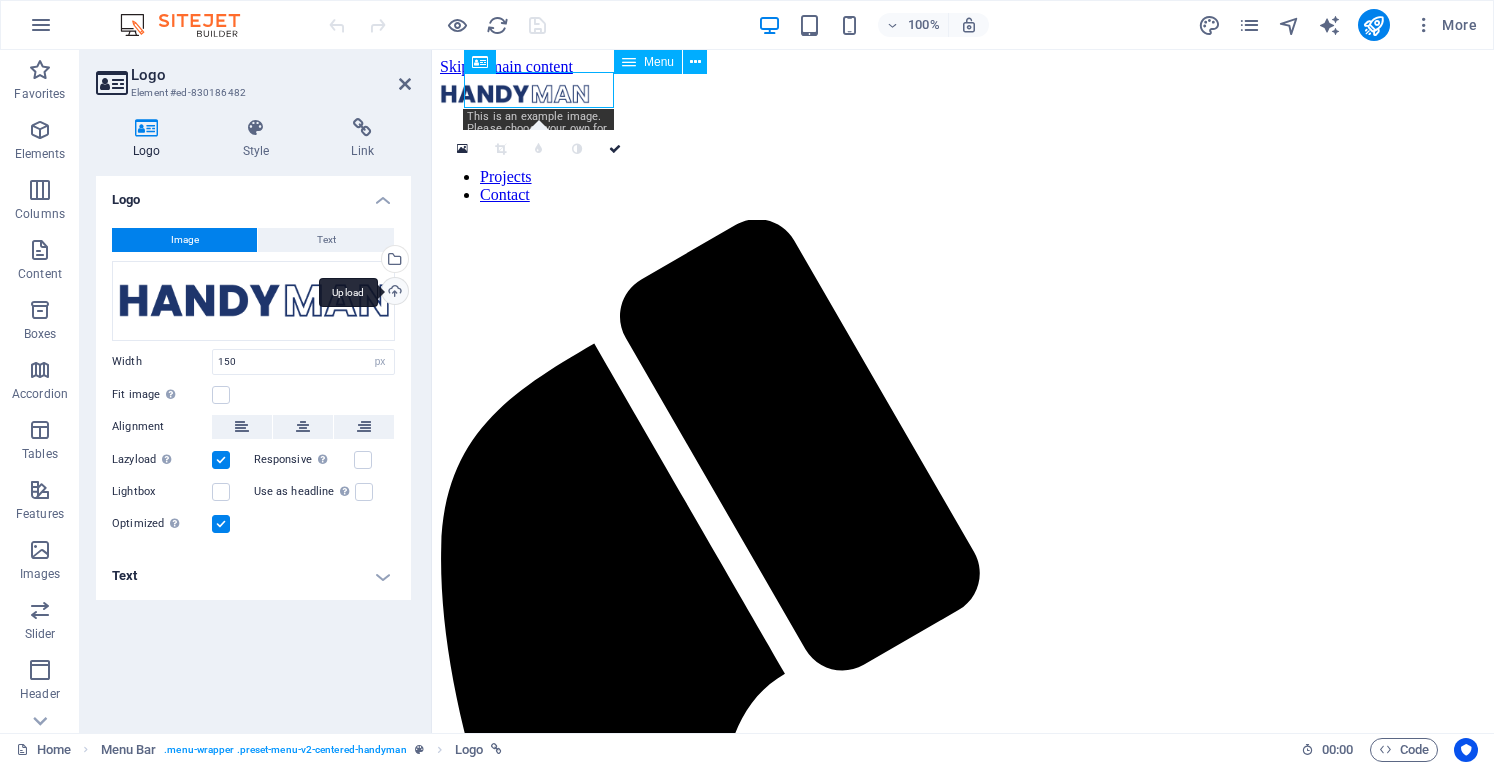 click on "Upload" at bounding box center [393, 293] 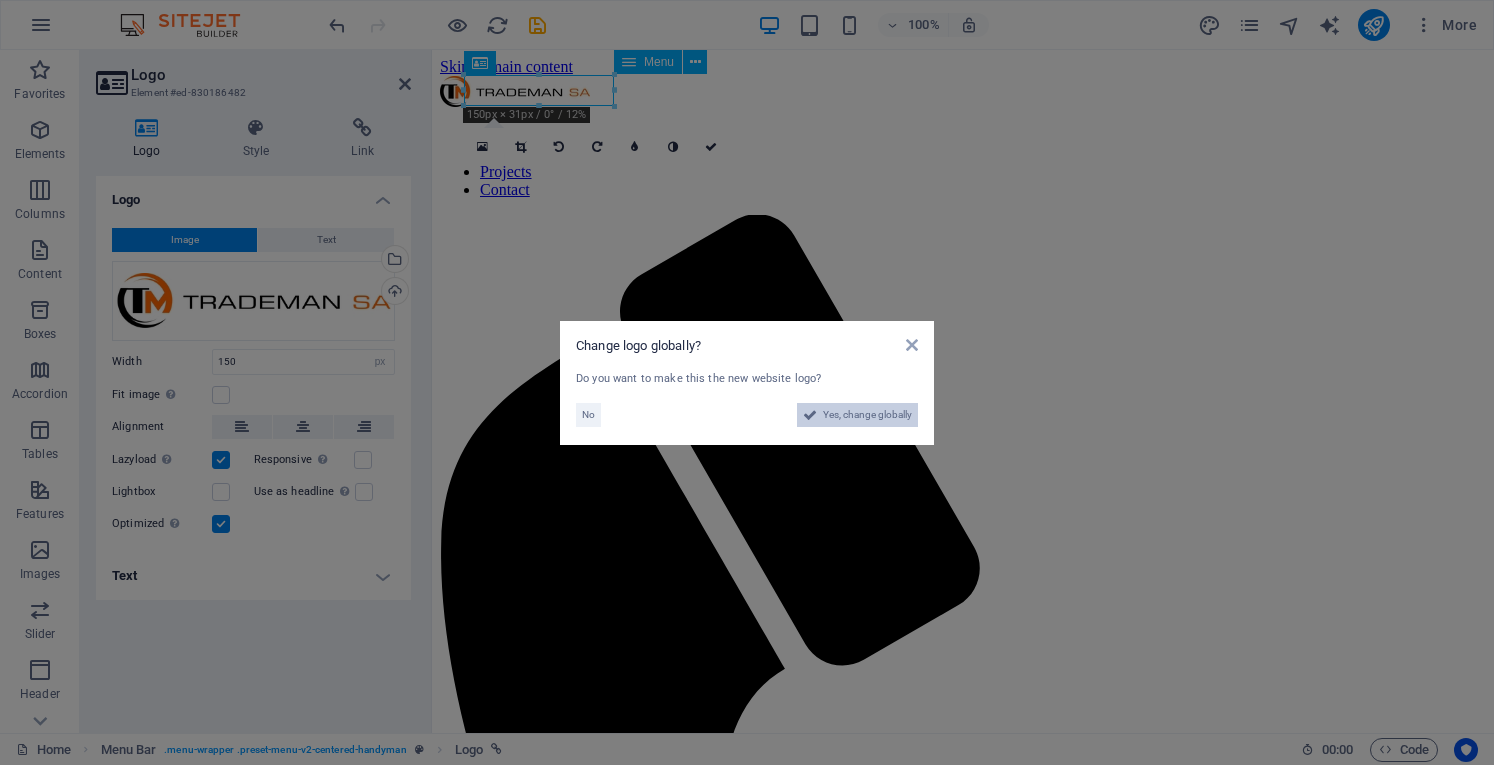 click on "Yes, change globally" at bounding box center (867, 415) 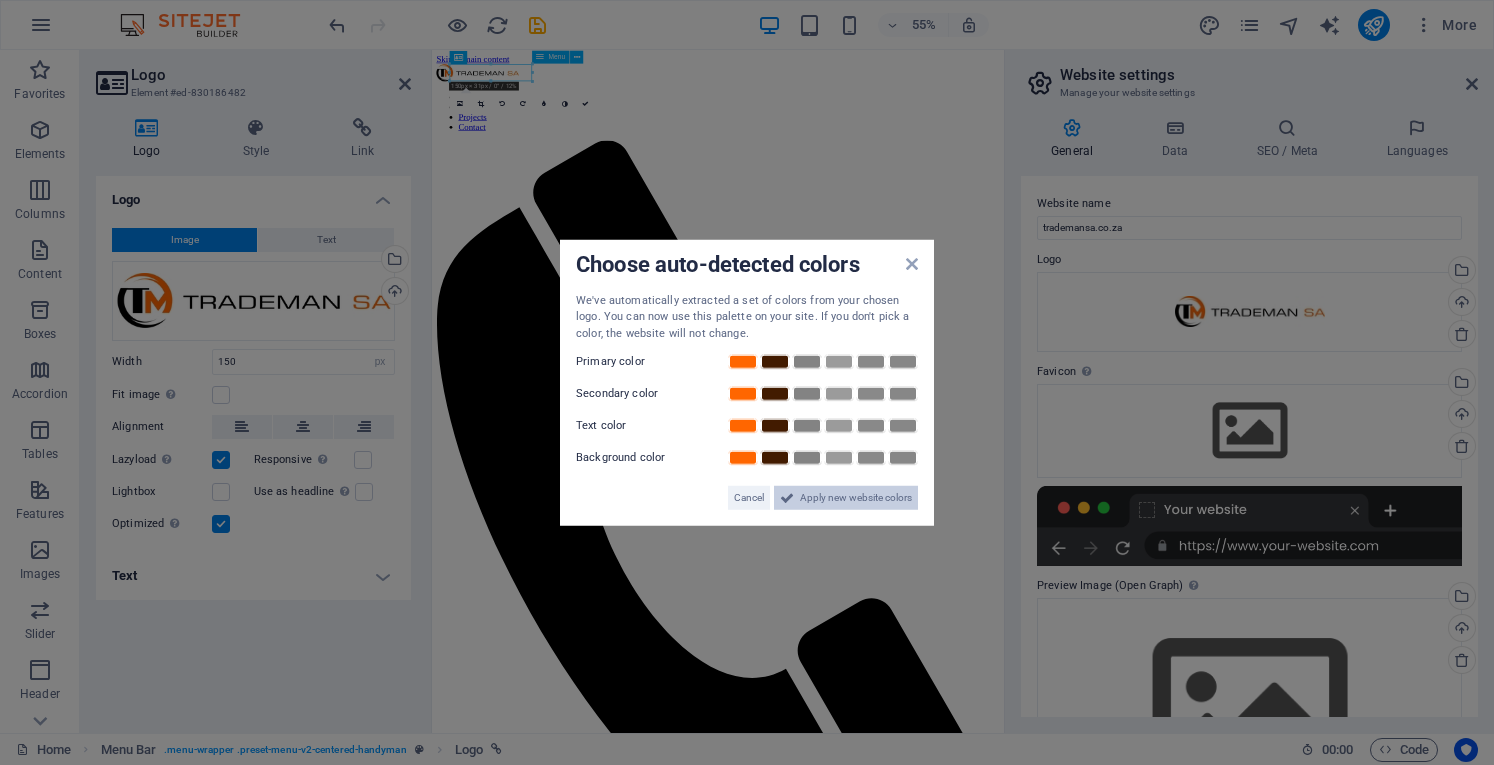 click on "Apply new website colors" at bounding box center [856, 498] 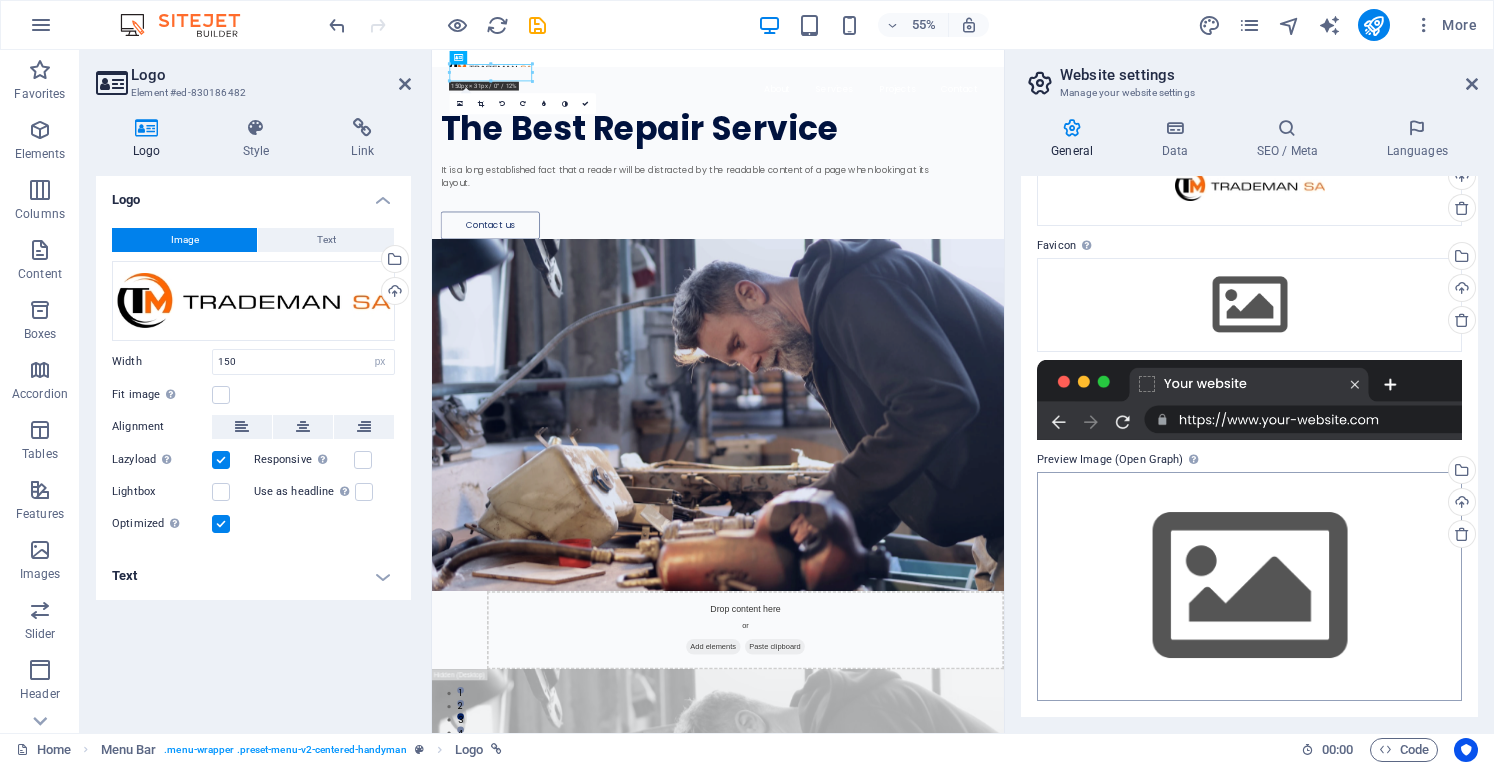 scroll, scrollTop: 0, scrollLeft: 0, axis: both 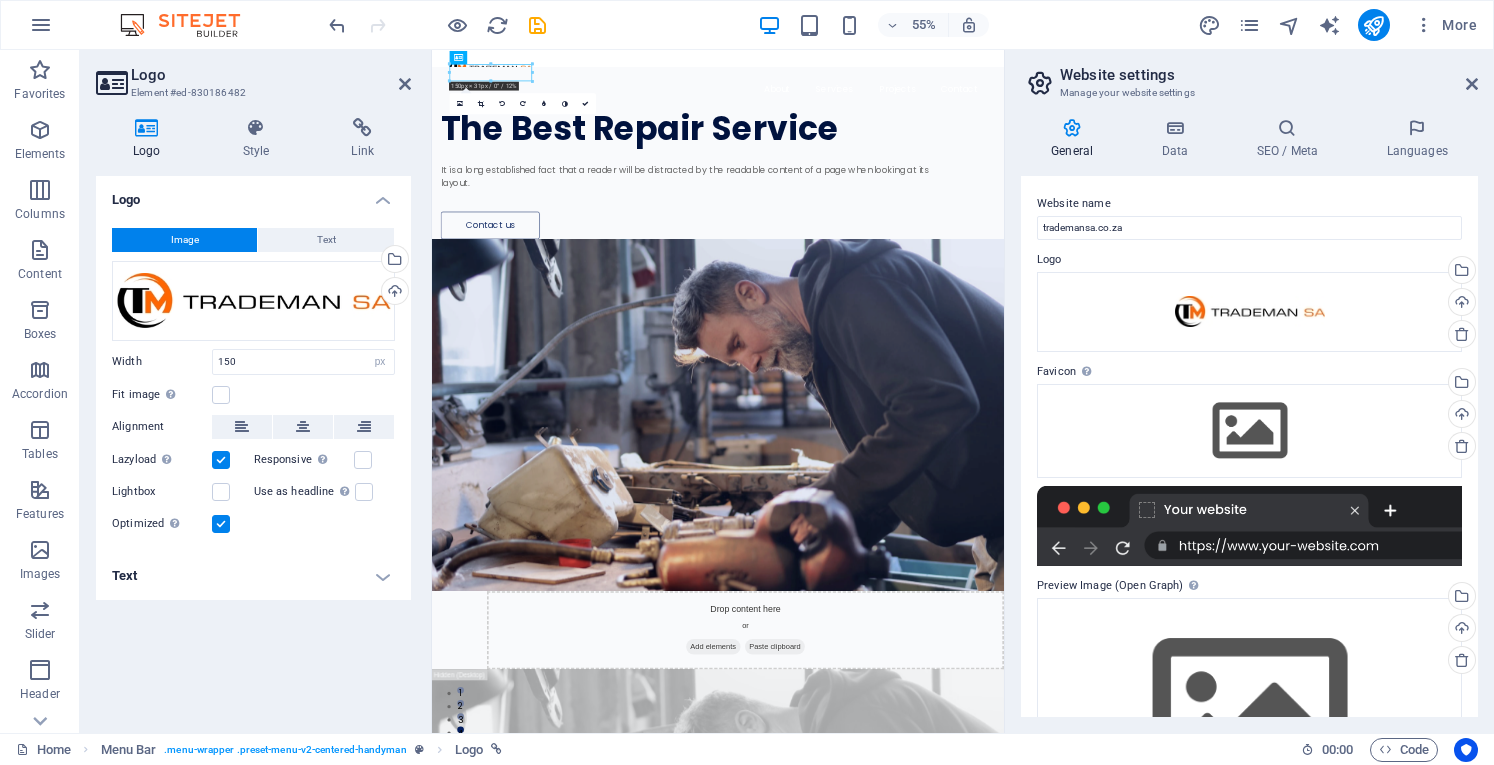 click on "Website settings" at bounding box center [1269, 75] 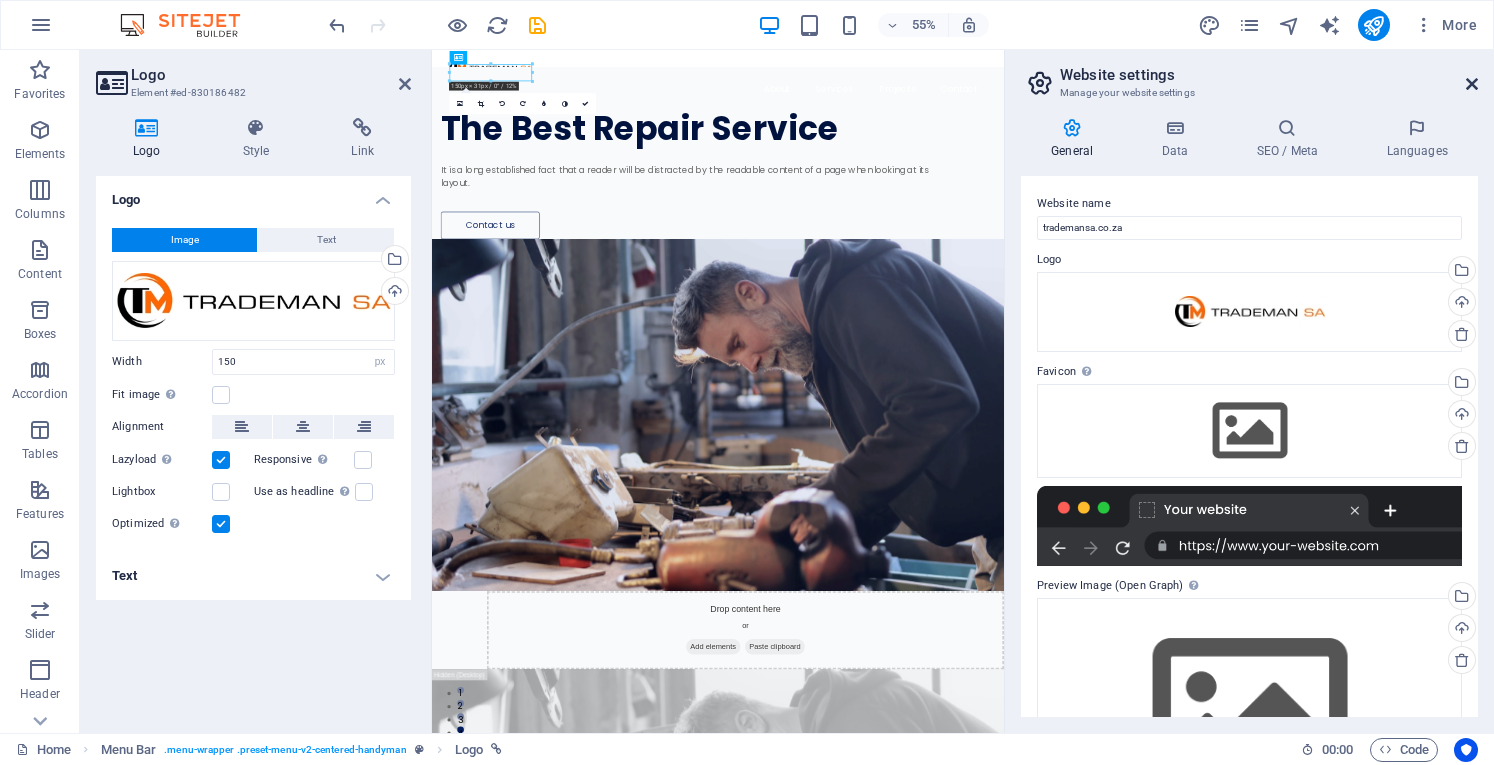 click at bounding box center [1472, 84] 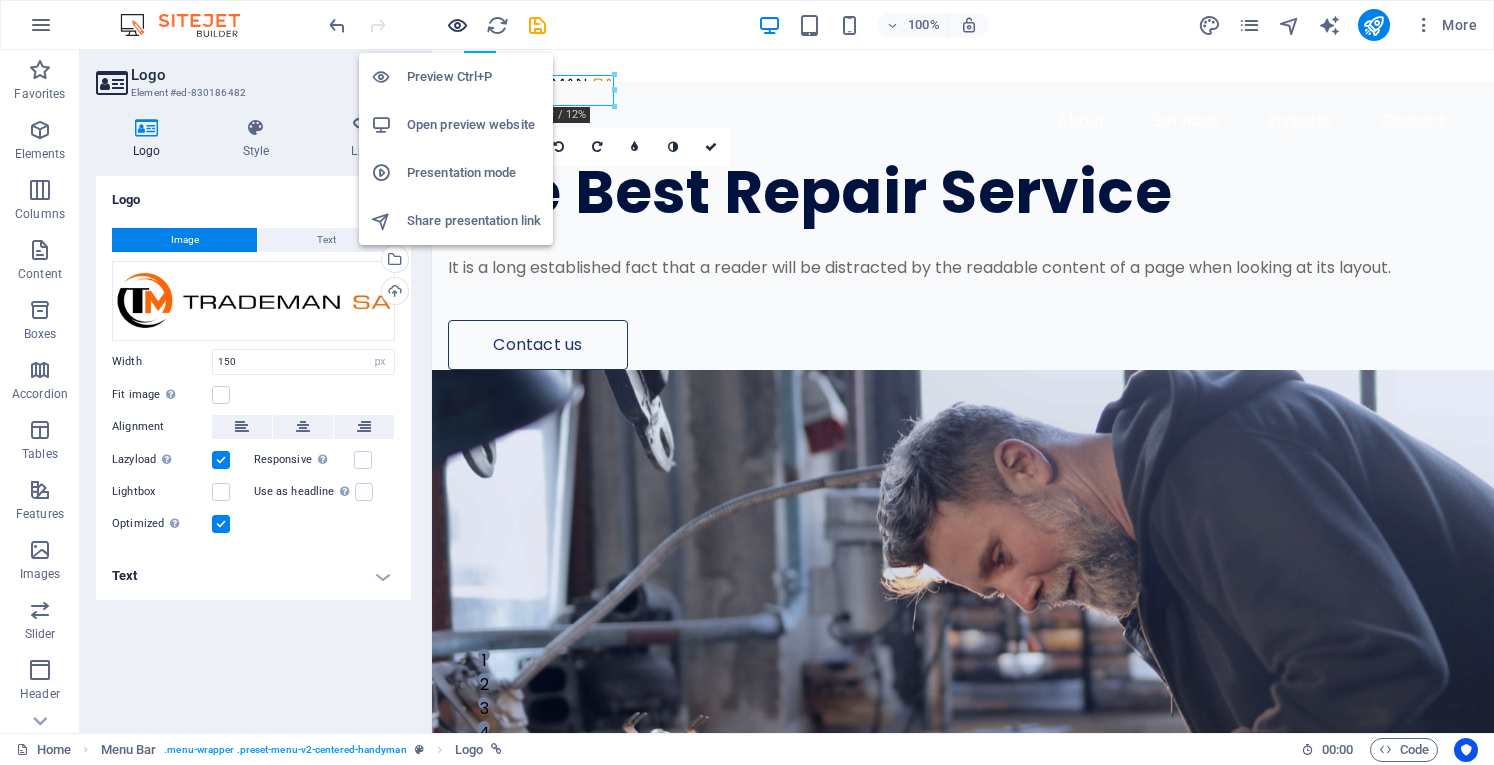 click at bounding box center (457, 25) 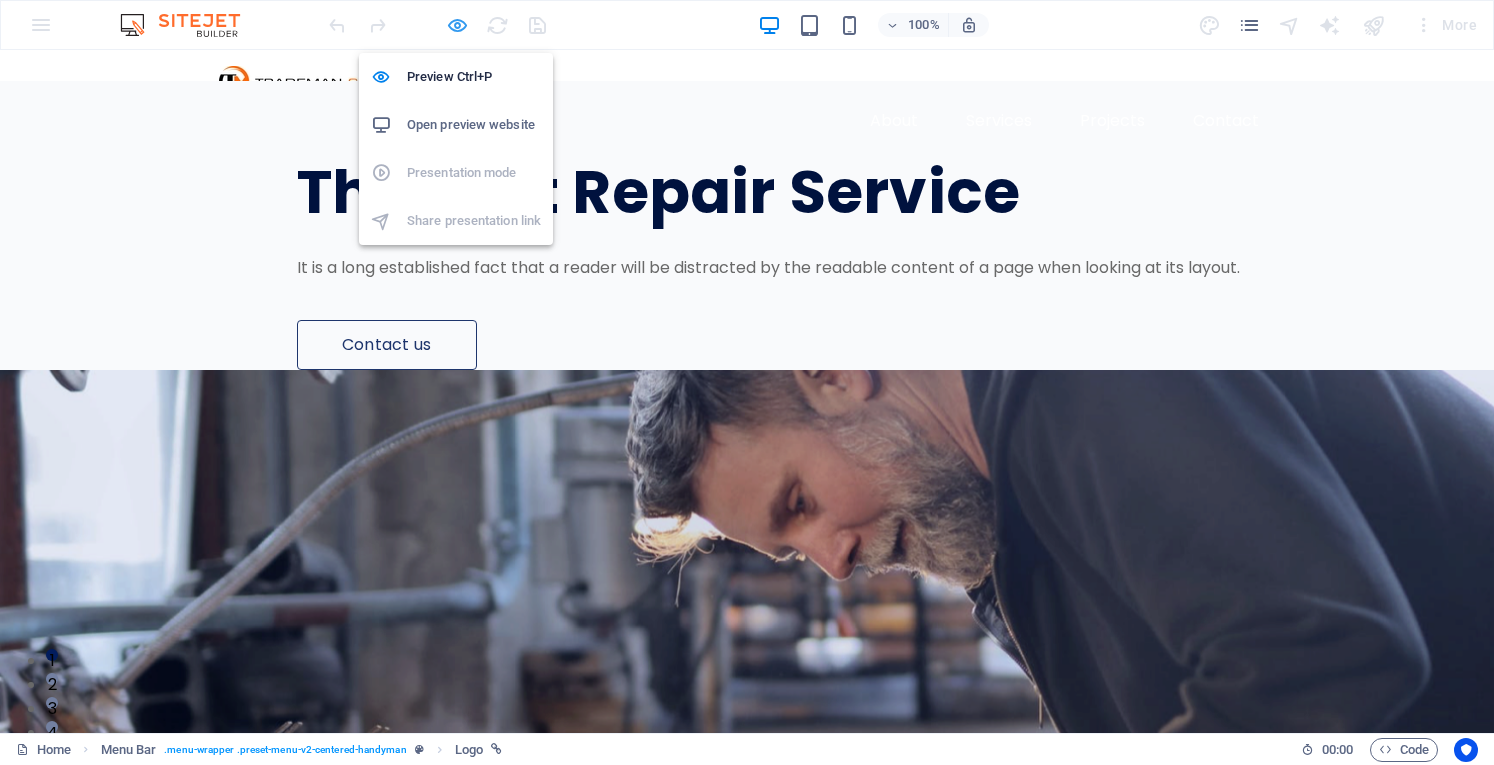click at bounding box center [457, 25] 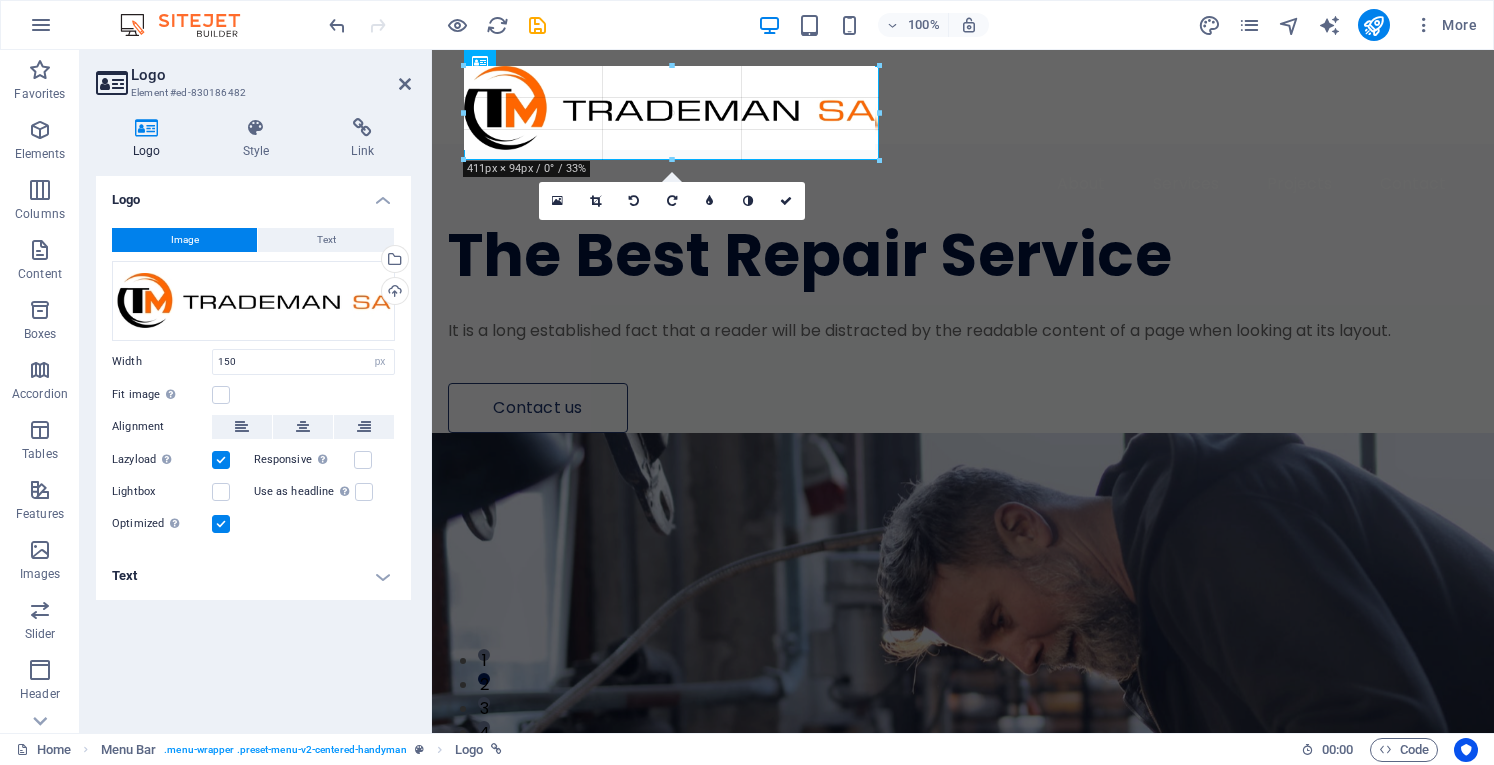 drag, startPoint x: 614, startPoint y: 107, endPoint x: 744, endPoint y: 170, distance: 144.46107 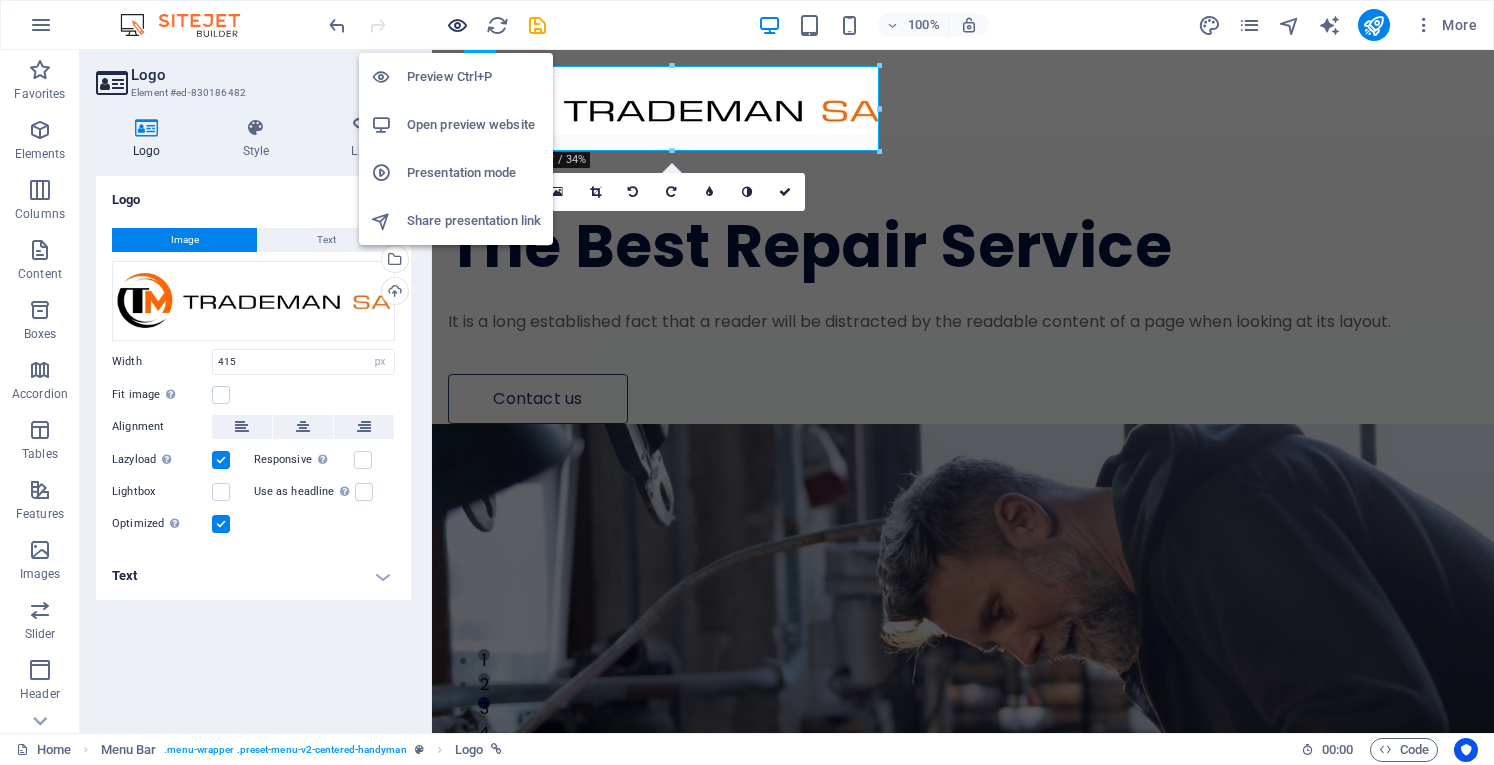 click at bounding box center (457, 25) 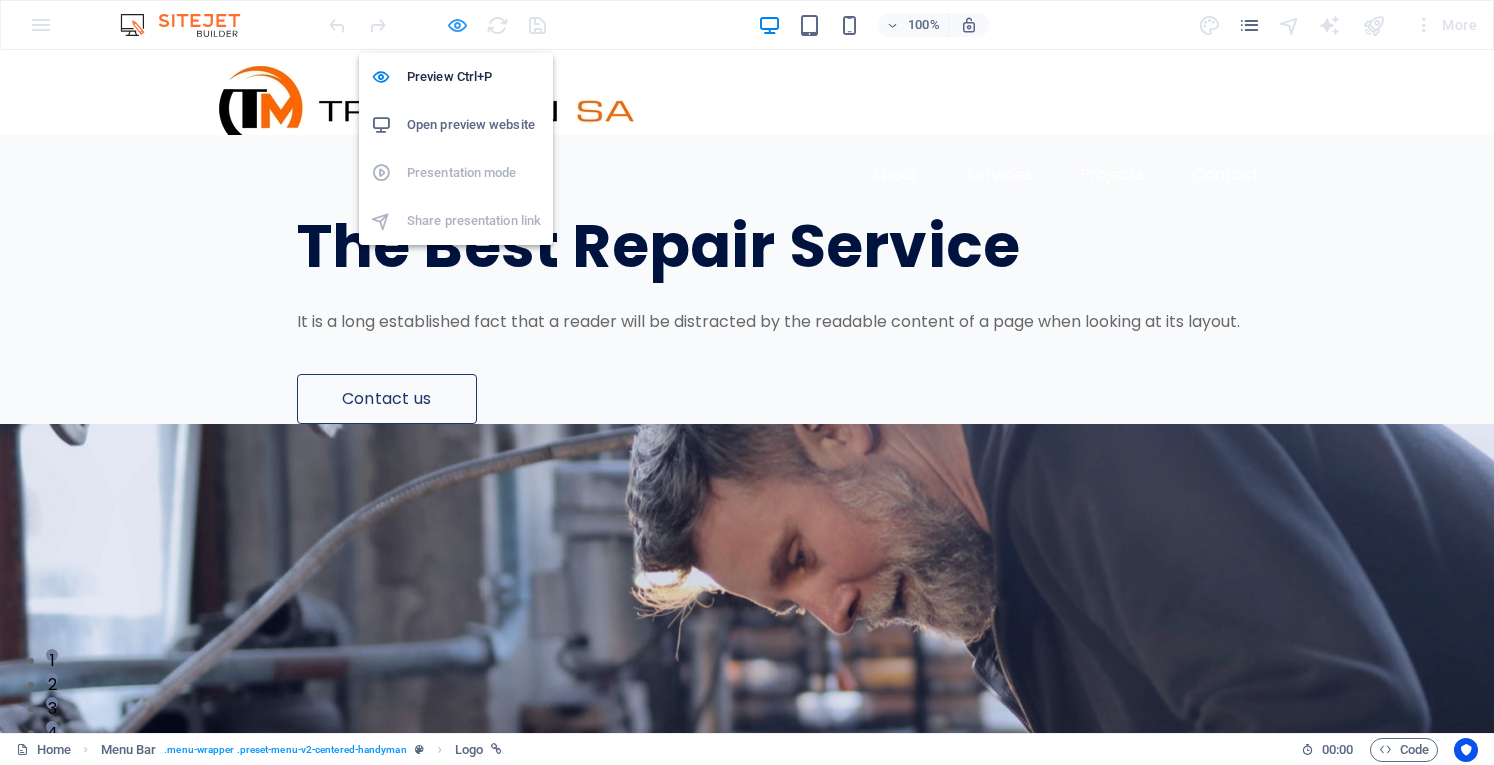 click at bounding box center [457, 25] 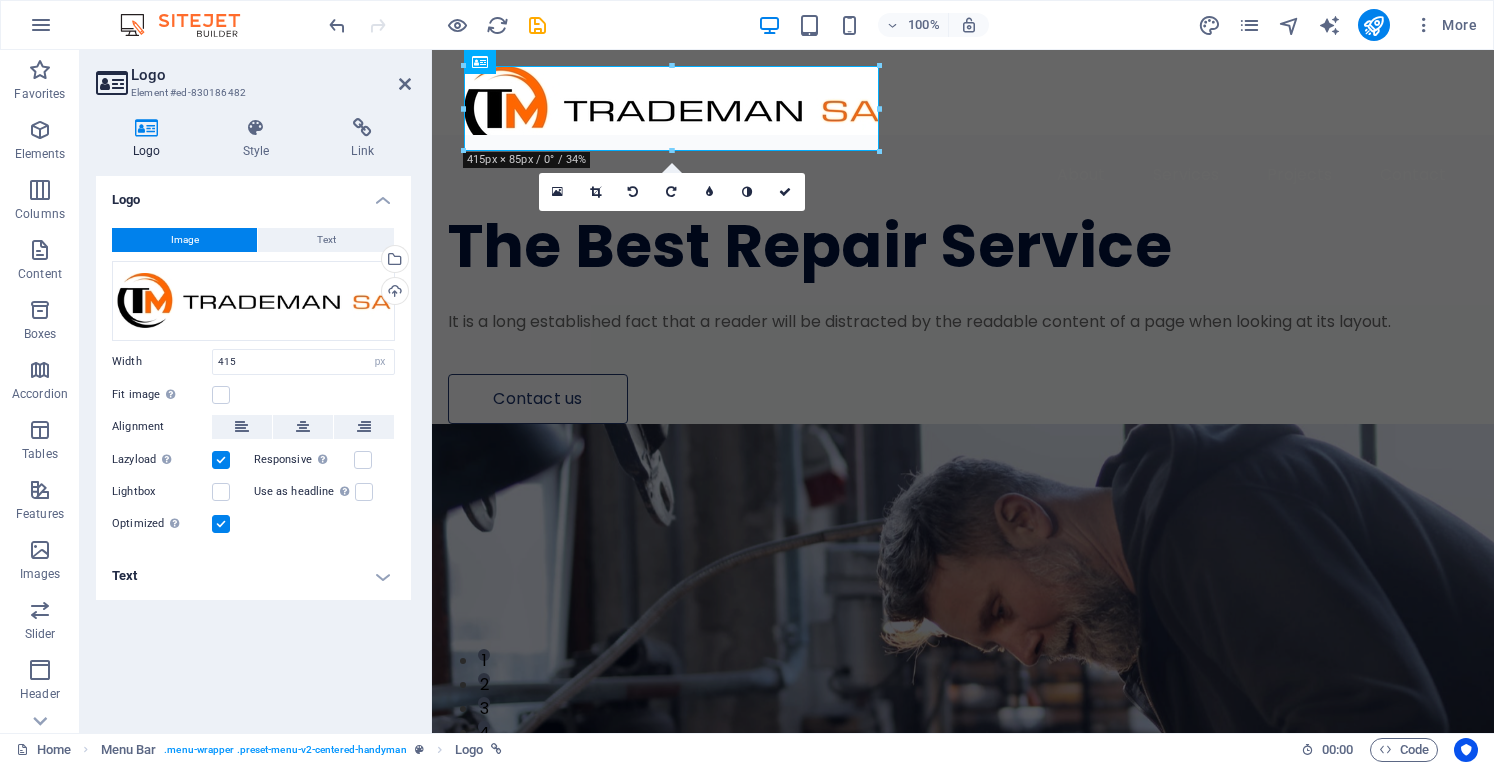 type 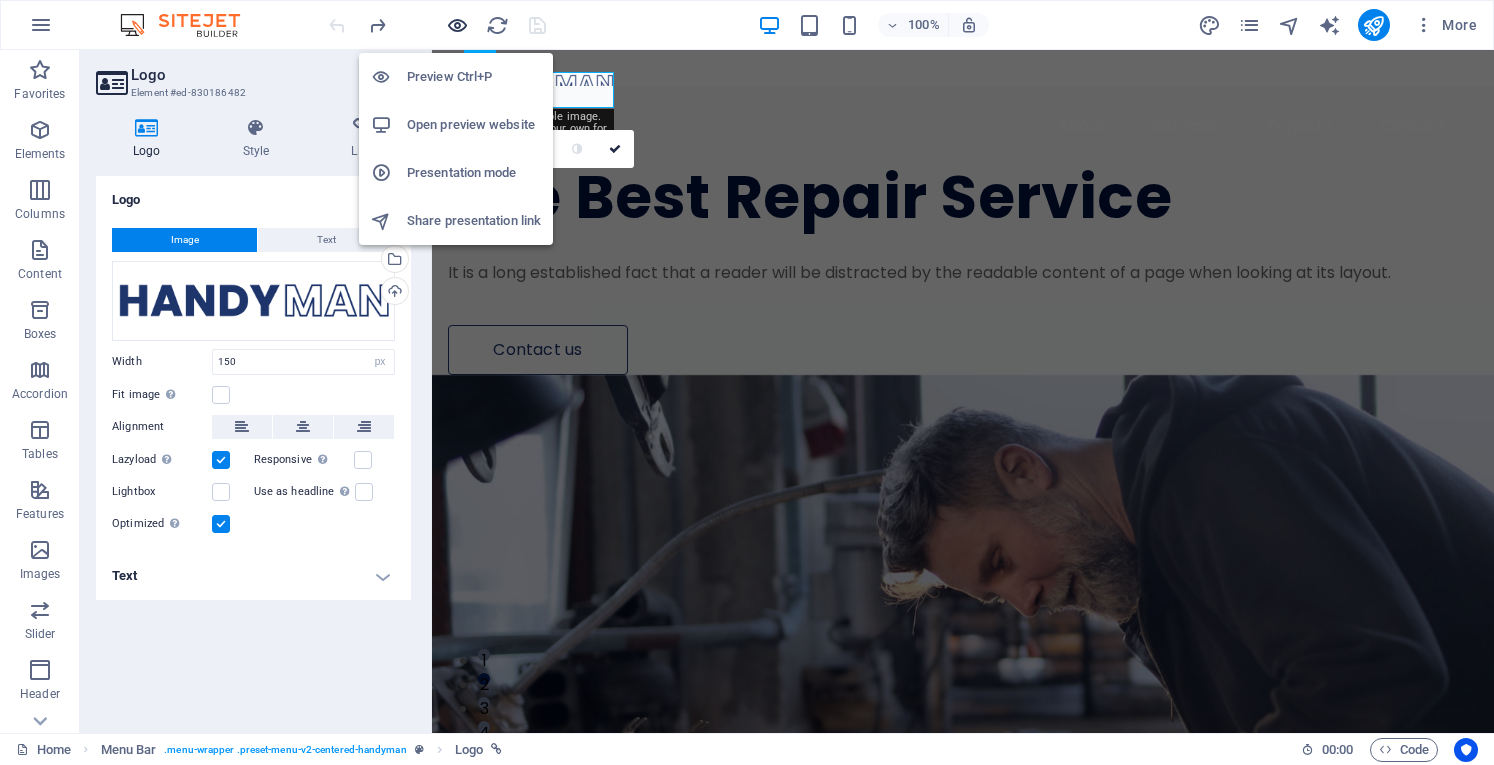 click at bounding box center (457, 25) 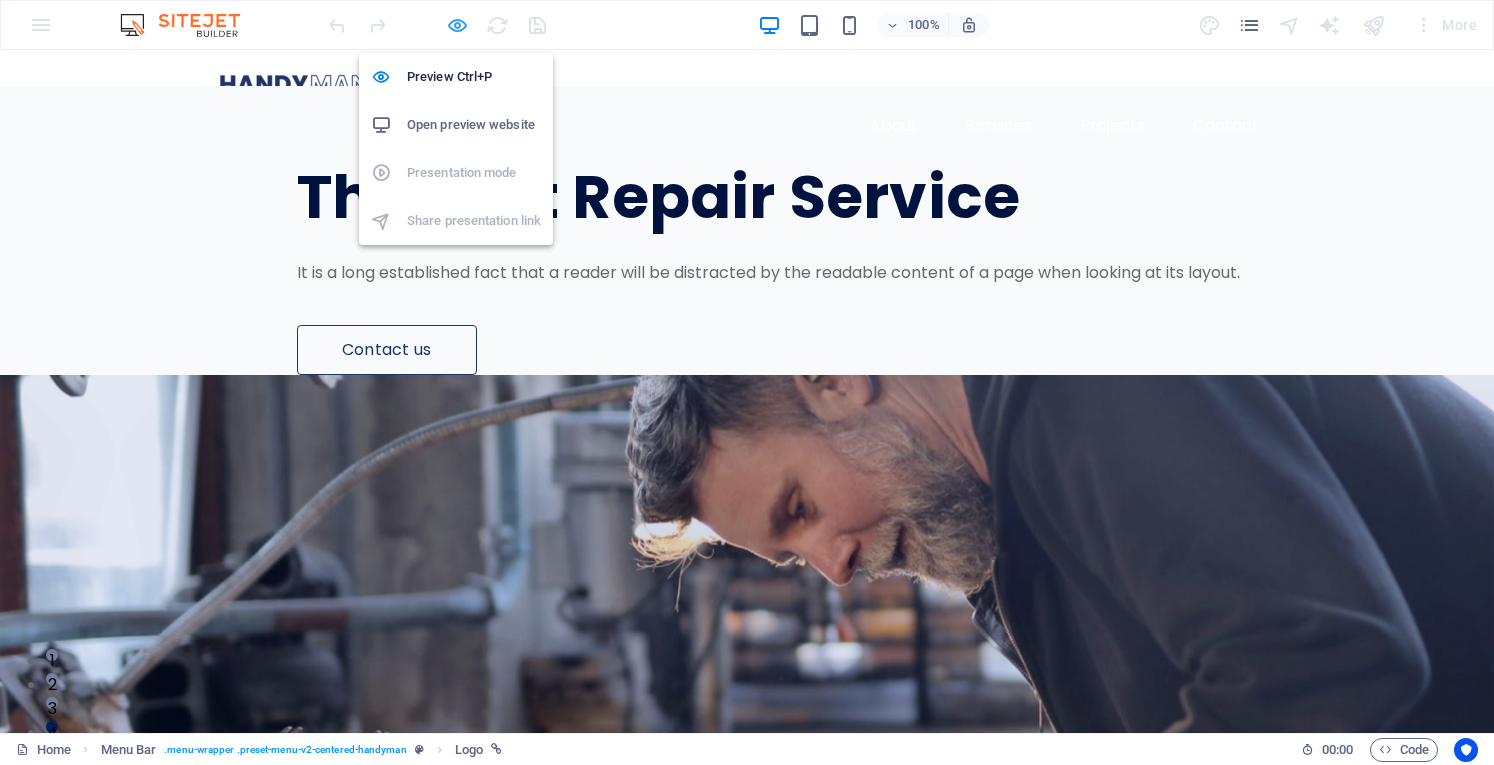 click at bounding box center (457, 25) 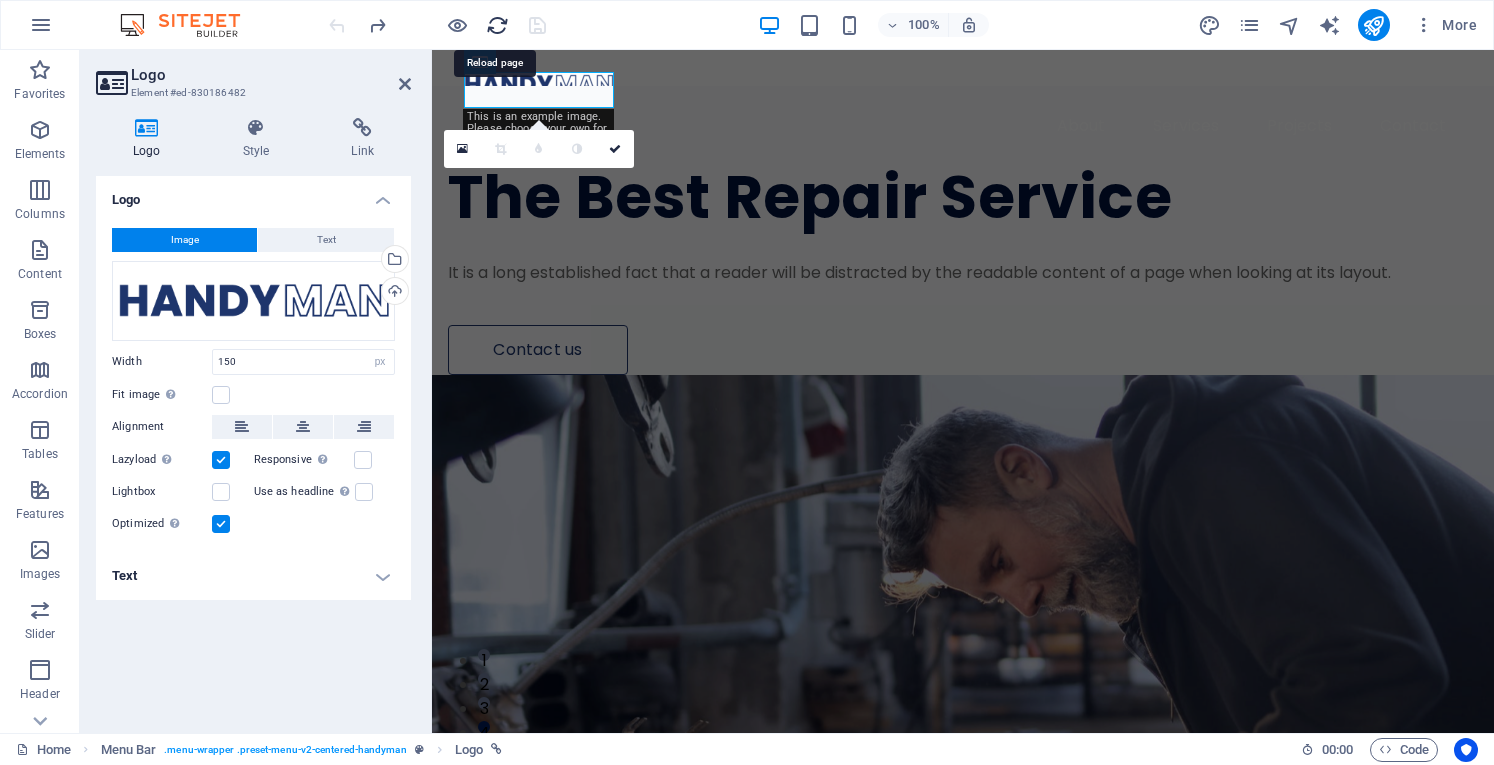 click at bounding box center (497, 25) 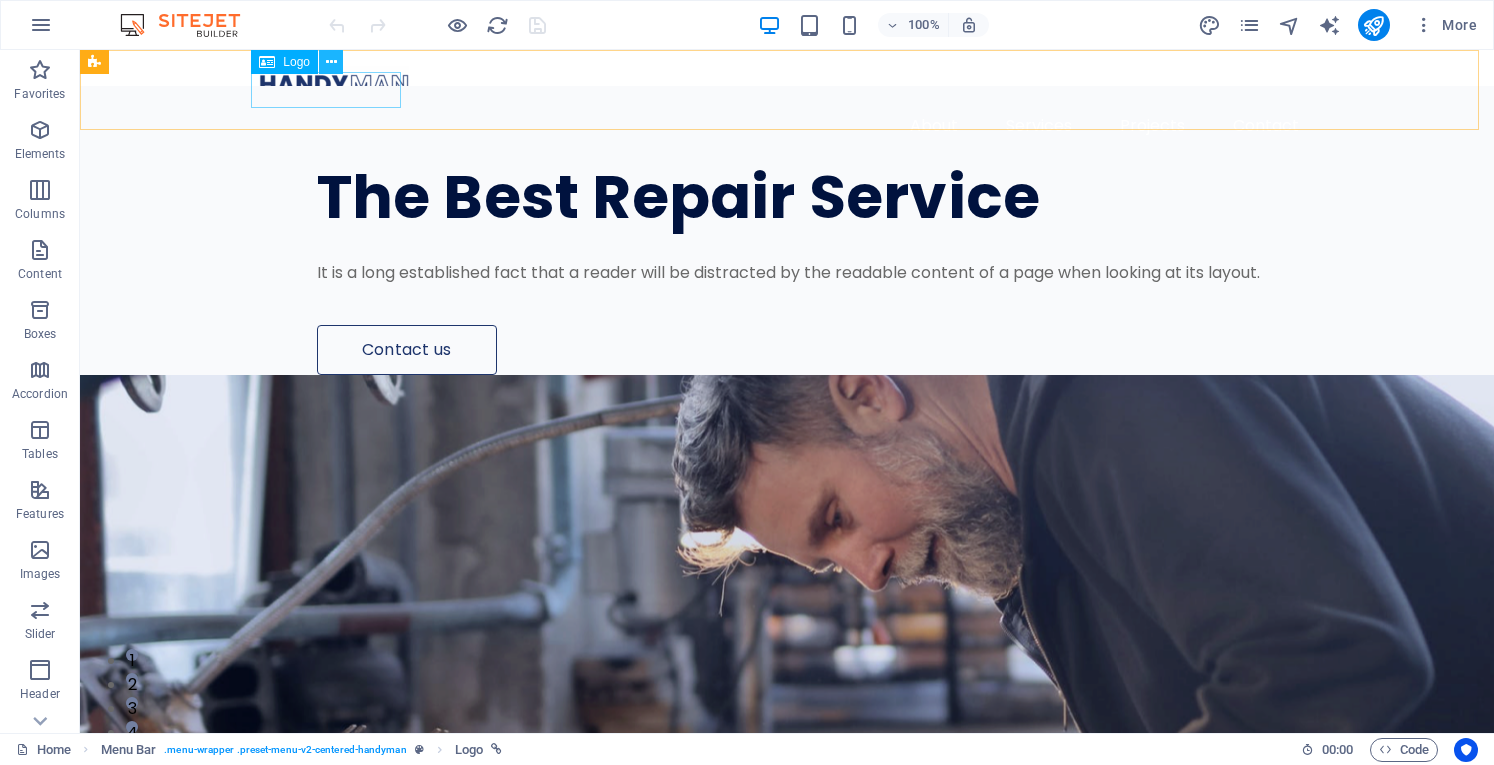 click at bounding box center [331, 62] 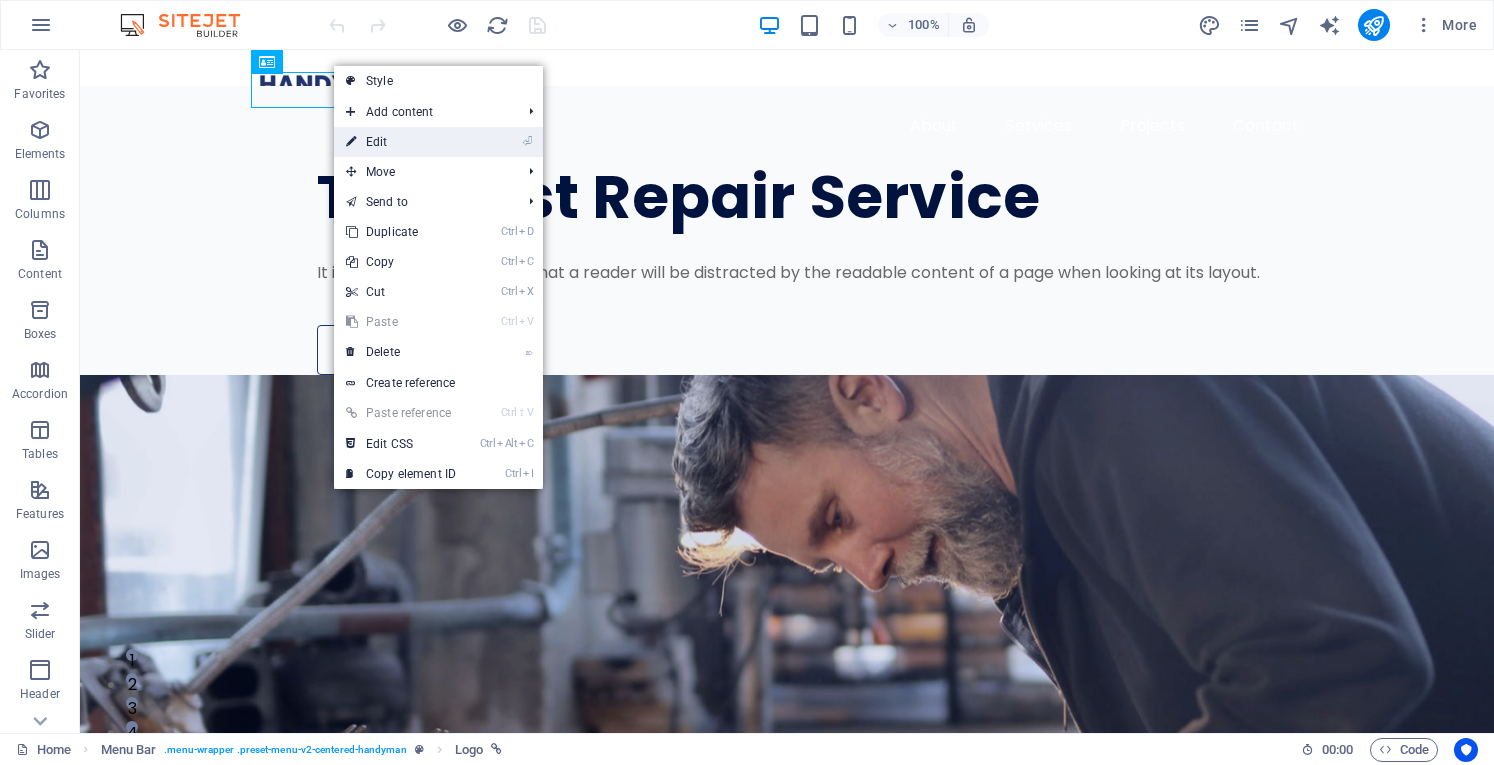 click on "⏎  Edit" at bounding box center [401, 142] 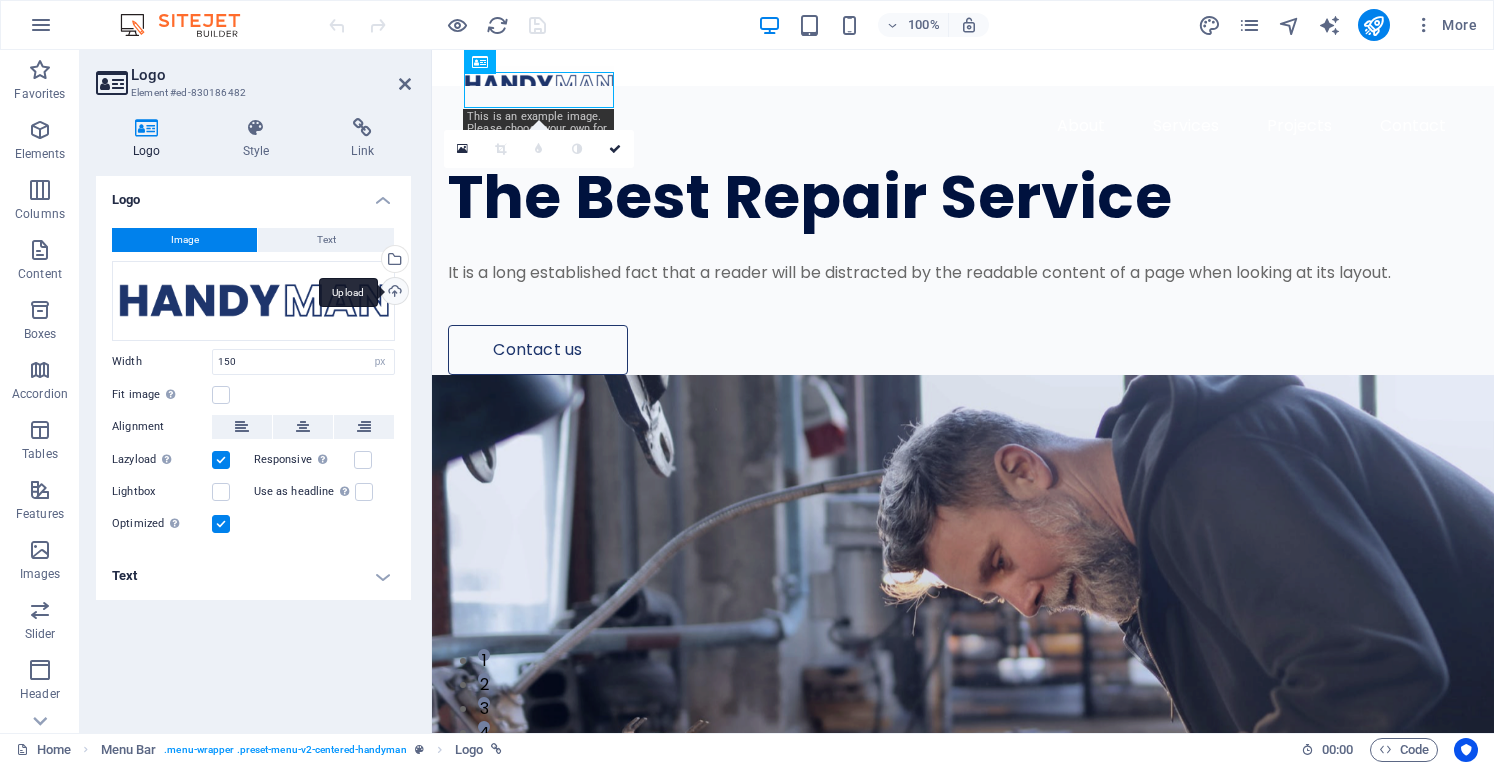 click on "Upload" at bounding box center (393, 293) 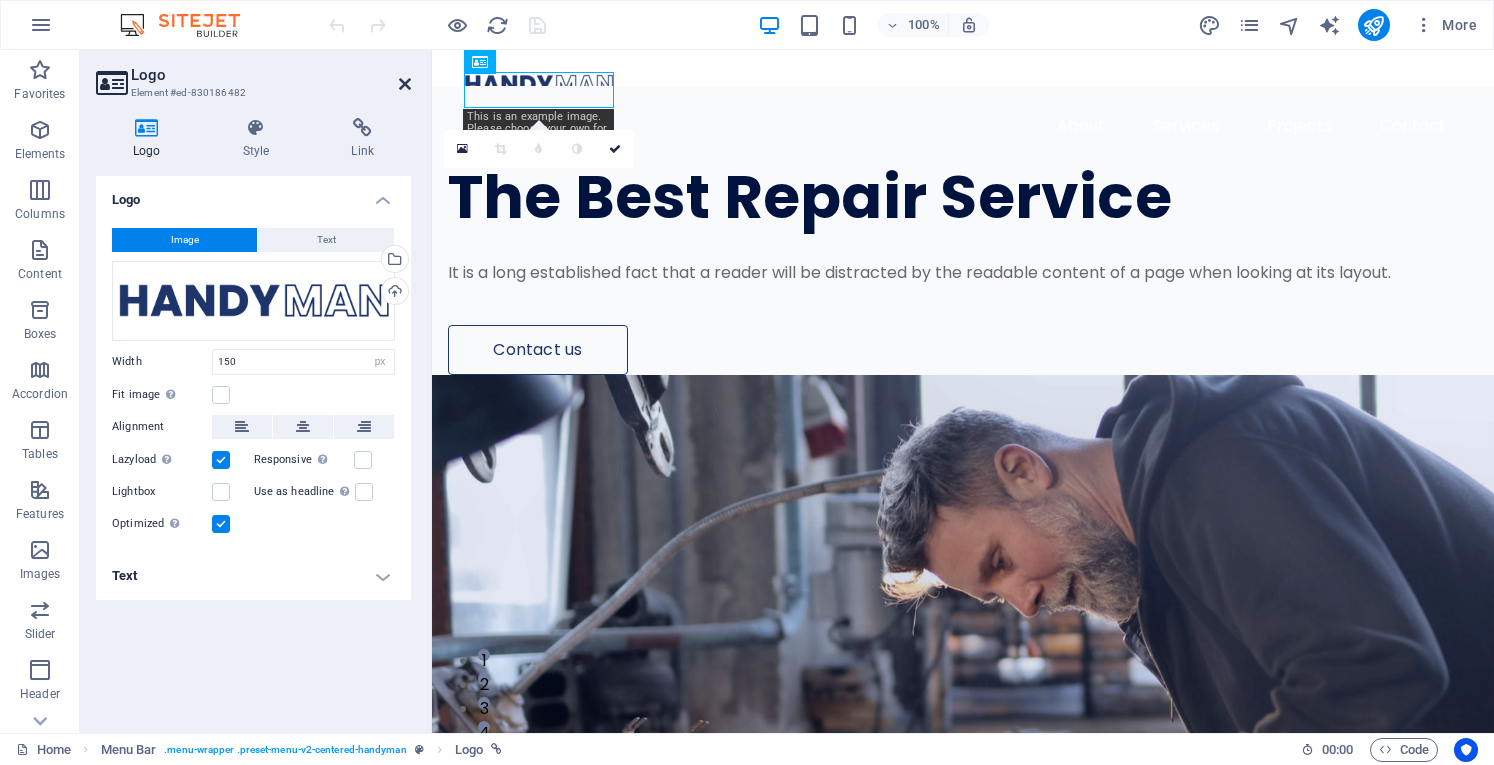 click at bounding box center (405, 84) 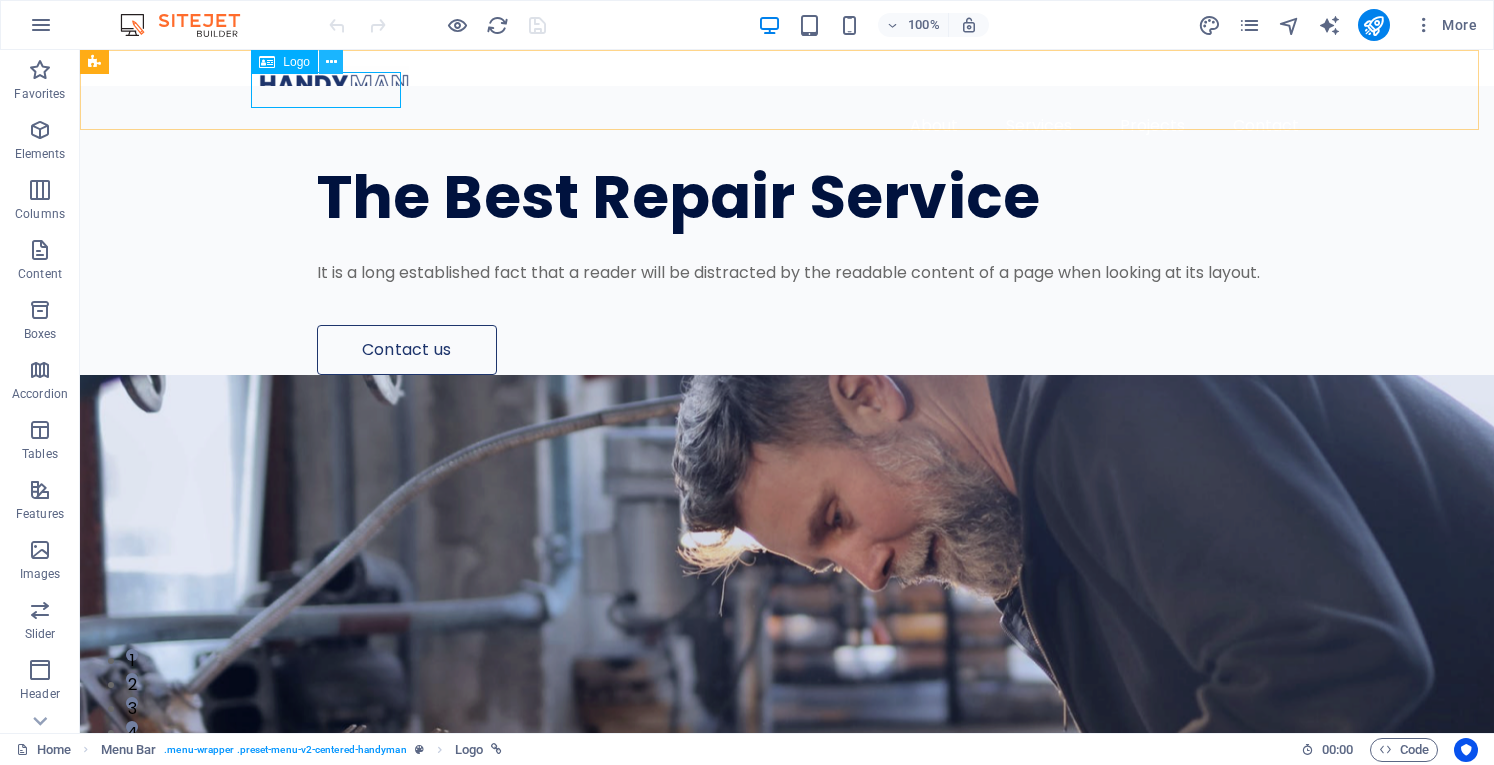 click at bounding box center [331, 62] 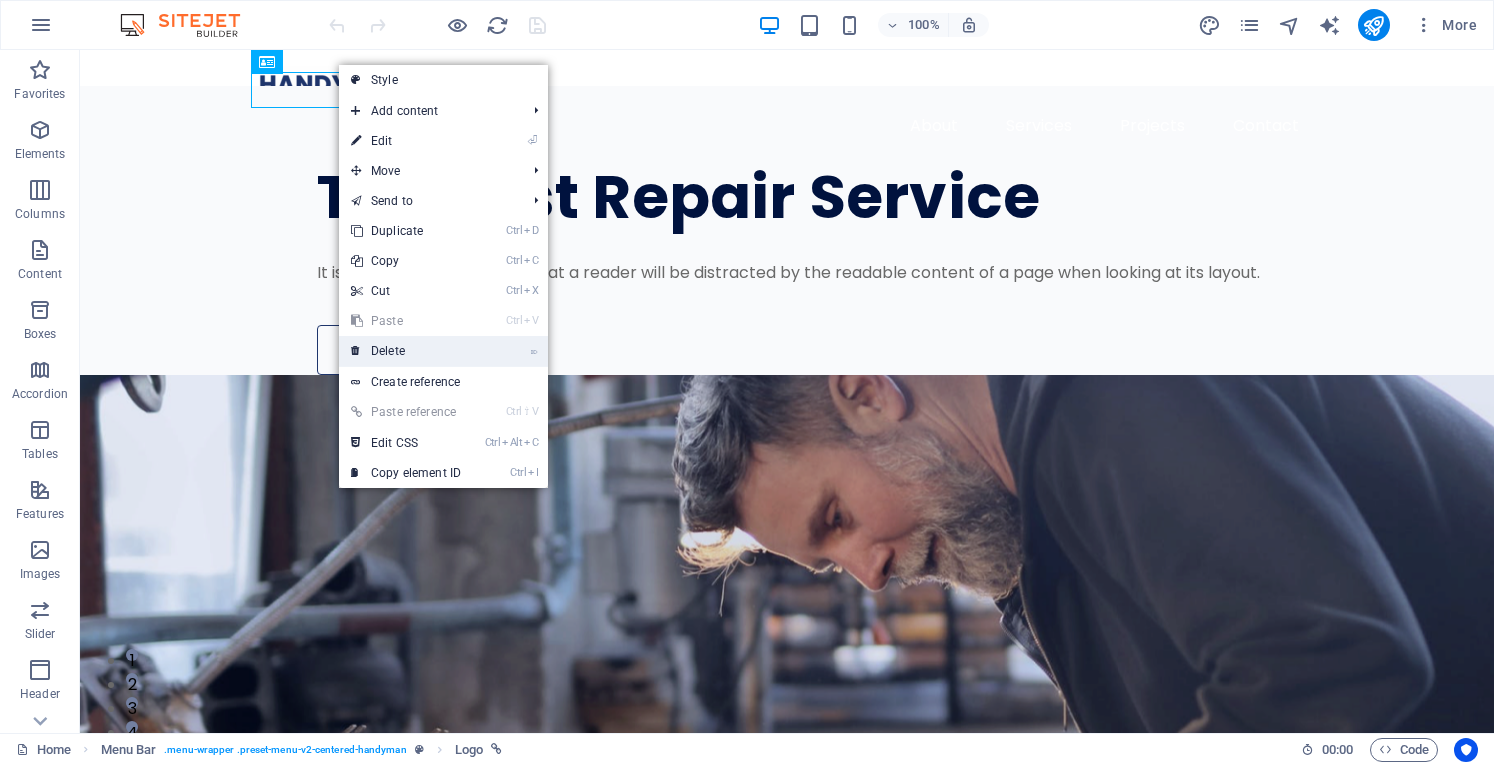 click on "⌦  Delete" at bounding box center [406, 351] 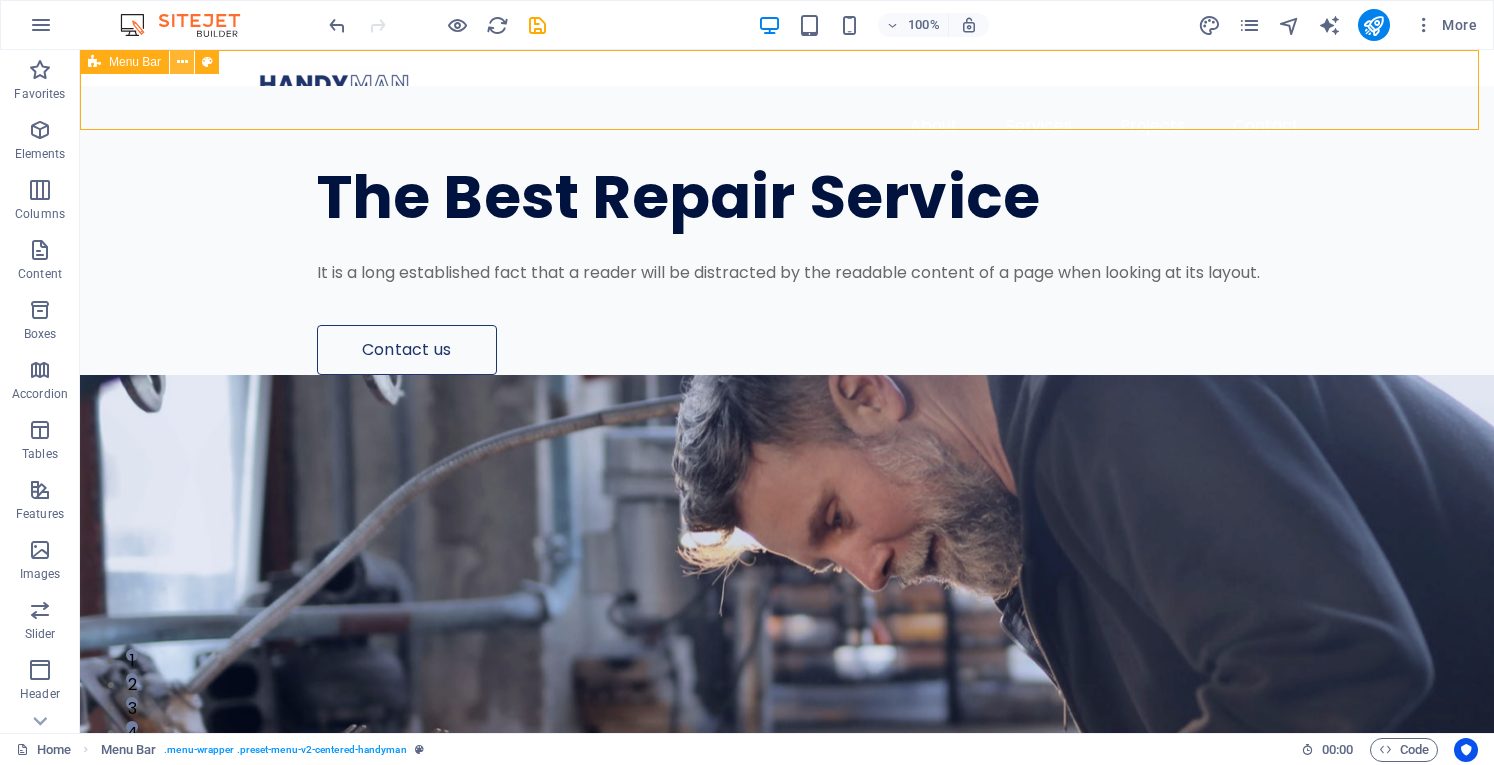 click at bounding box center (182, 62) 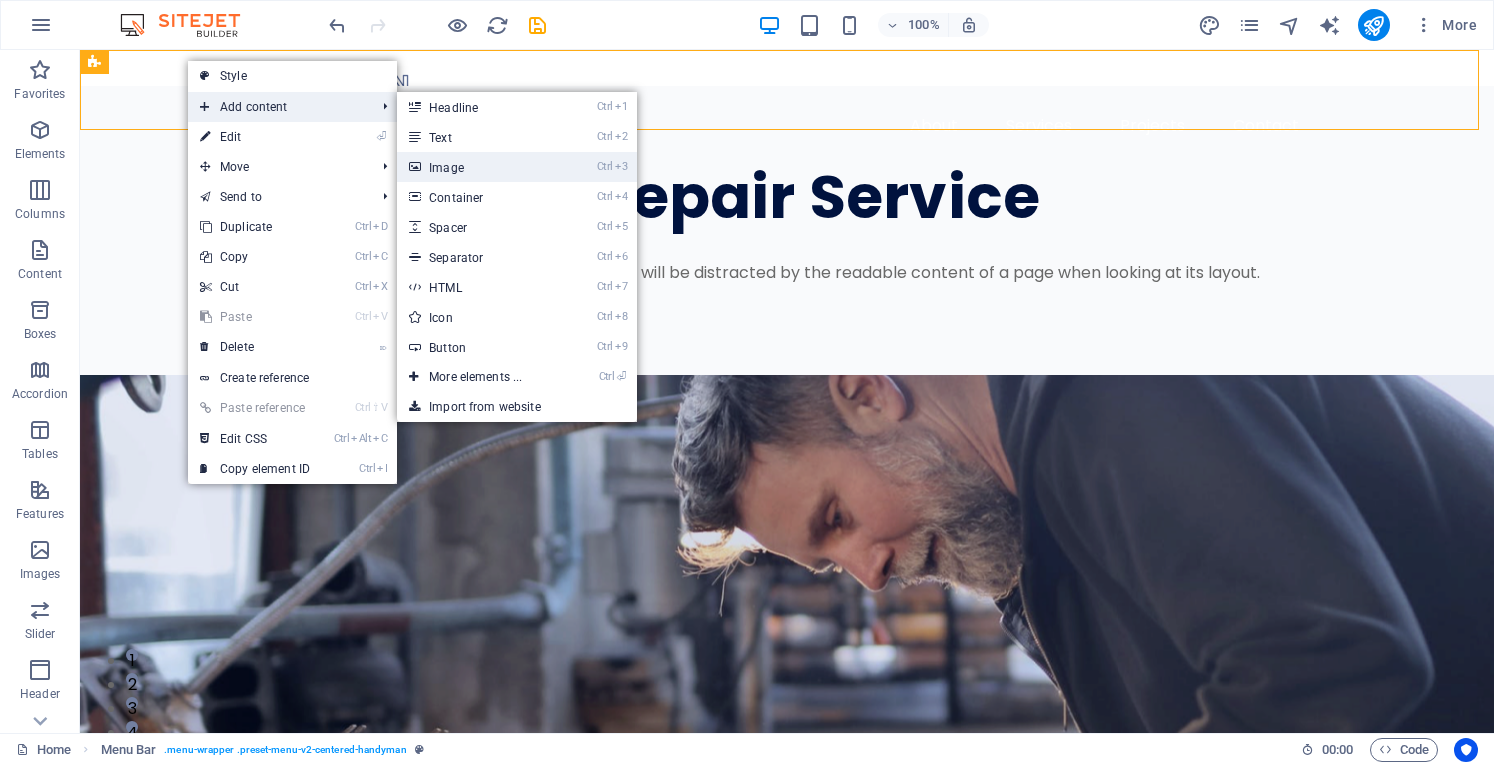 click on "Ctrl 3  Image" at bounding box center (479, 167) 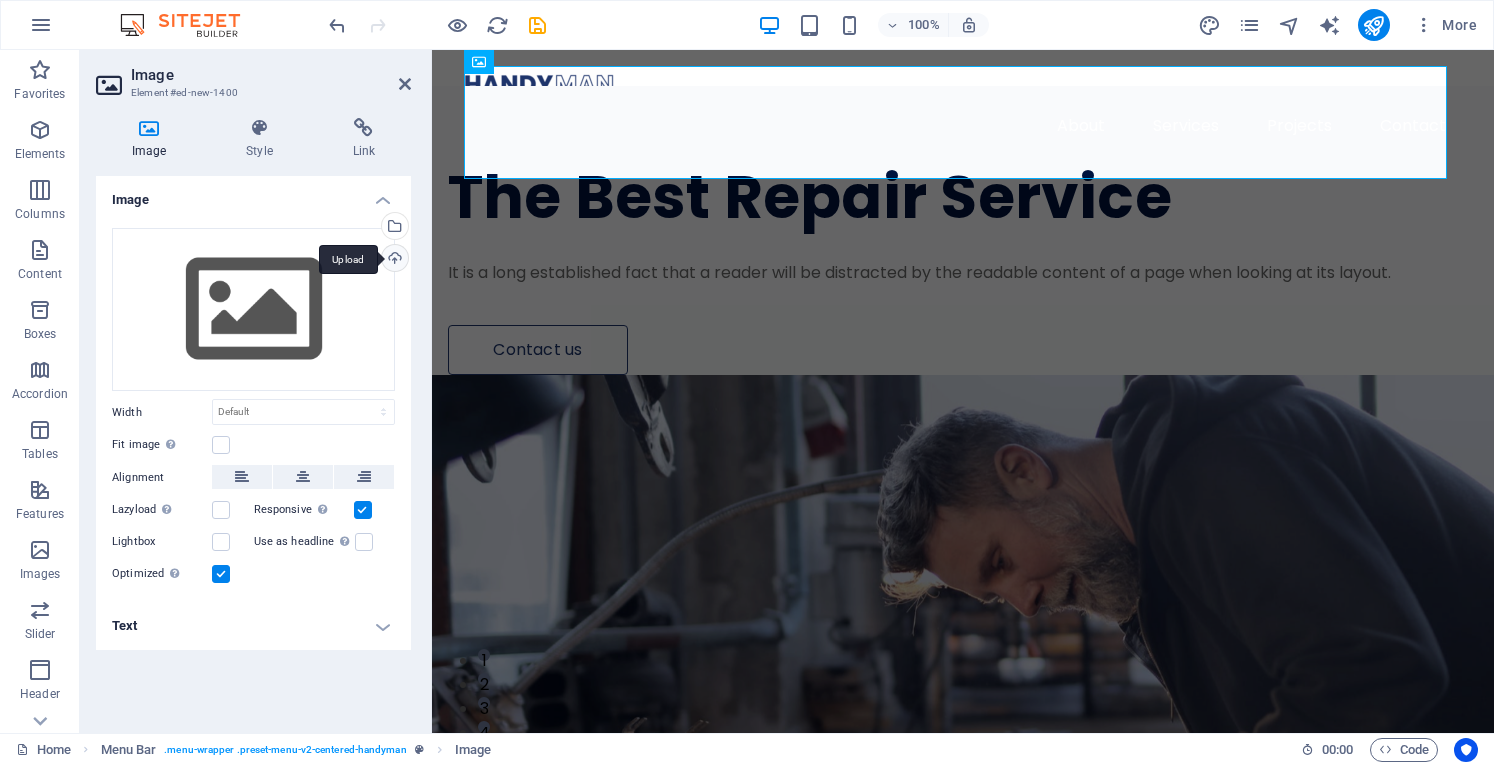 click on "Upload" at bounding box center (393, 260) 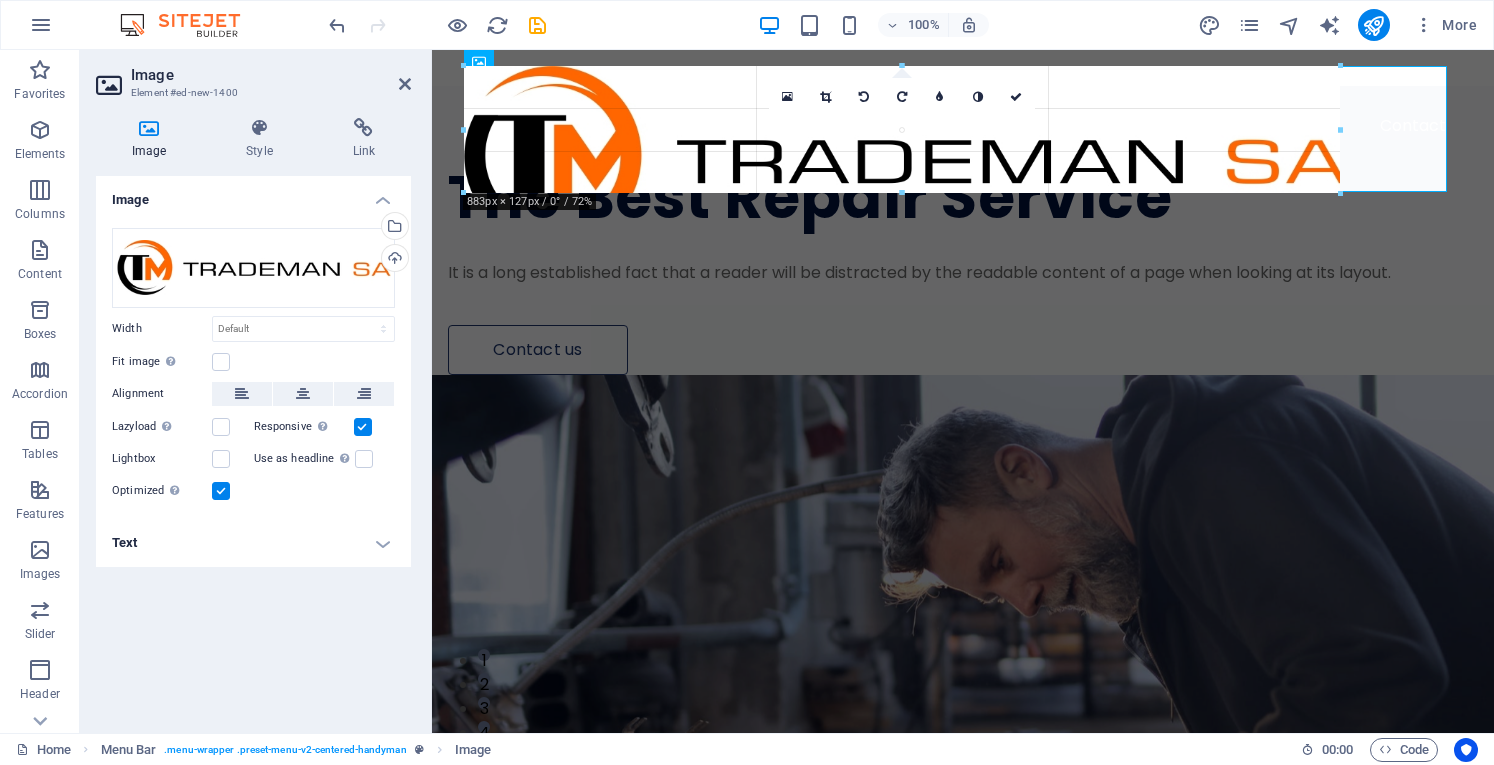 drag, startPoint x: 1447, startPoint y: 64, endPoint x: 574, endPoint y: 139, distance: 876.2157 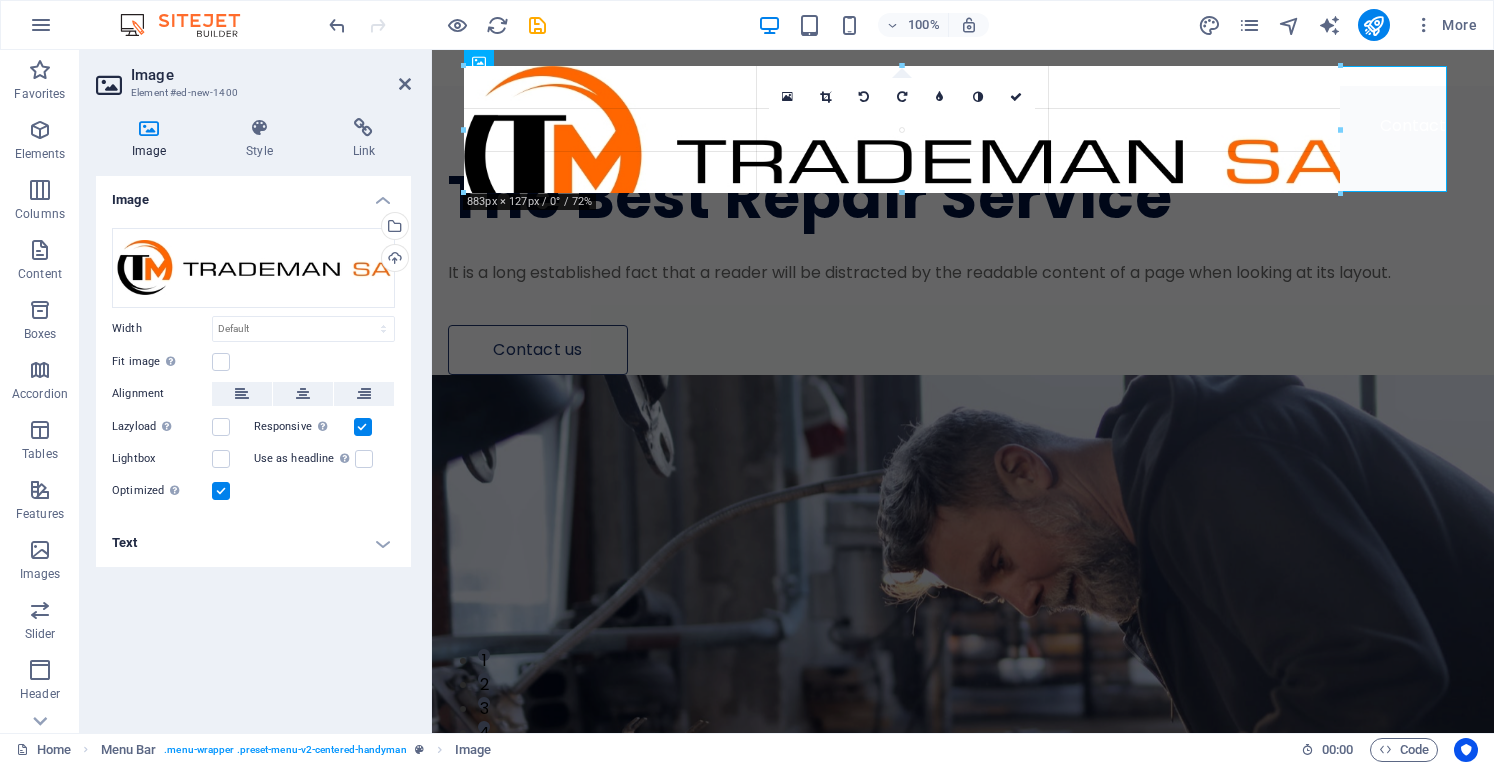 type on "875" 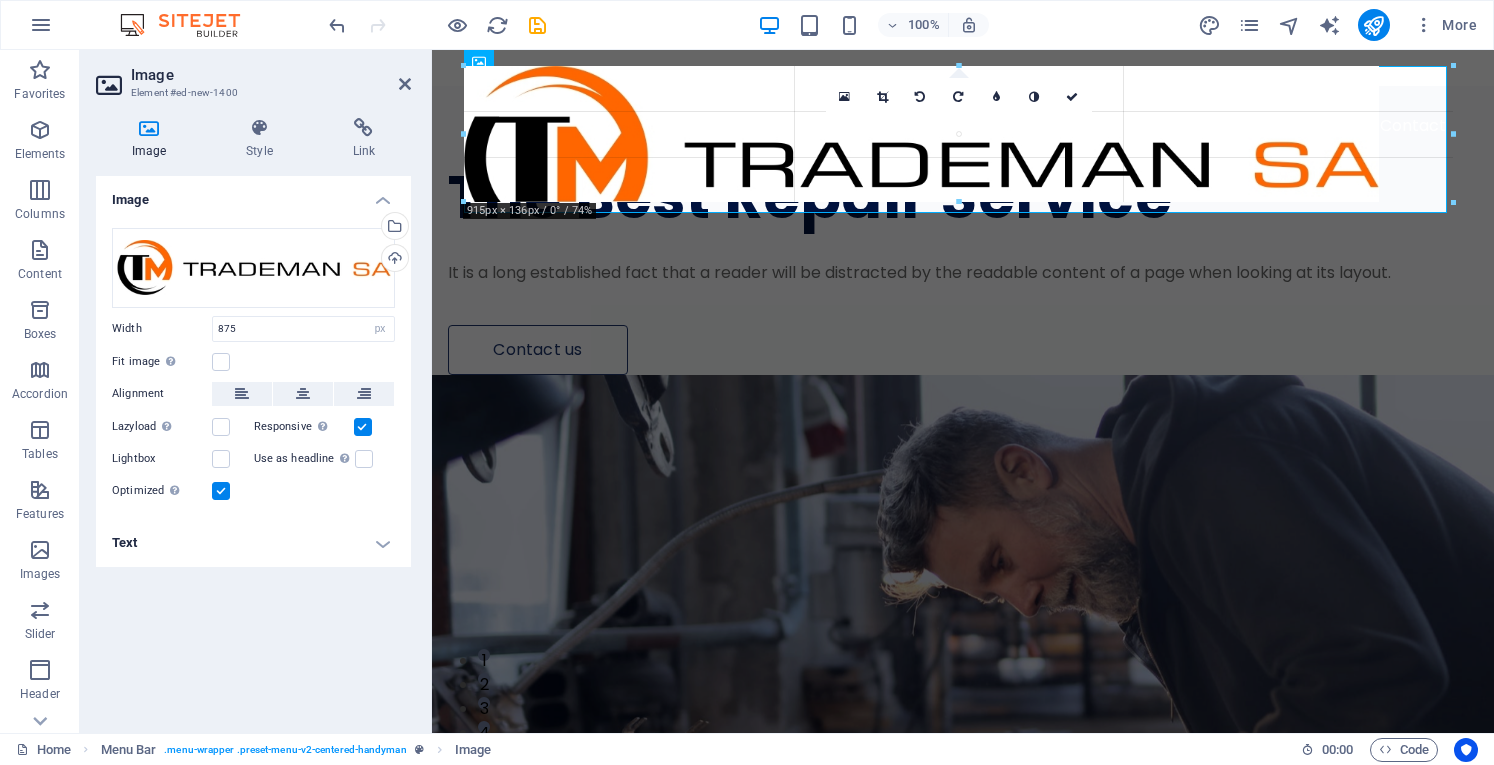 drag, startPoint x: 1340, startPoint y: 66, endPoint x: 1269, endPoint y: 97, distance: 77.47257 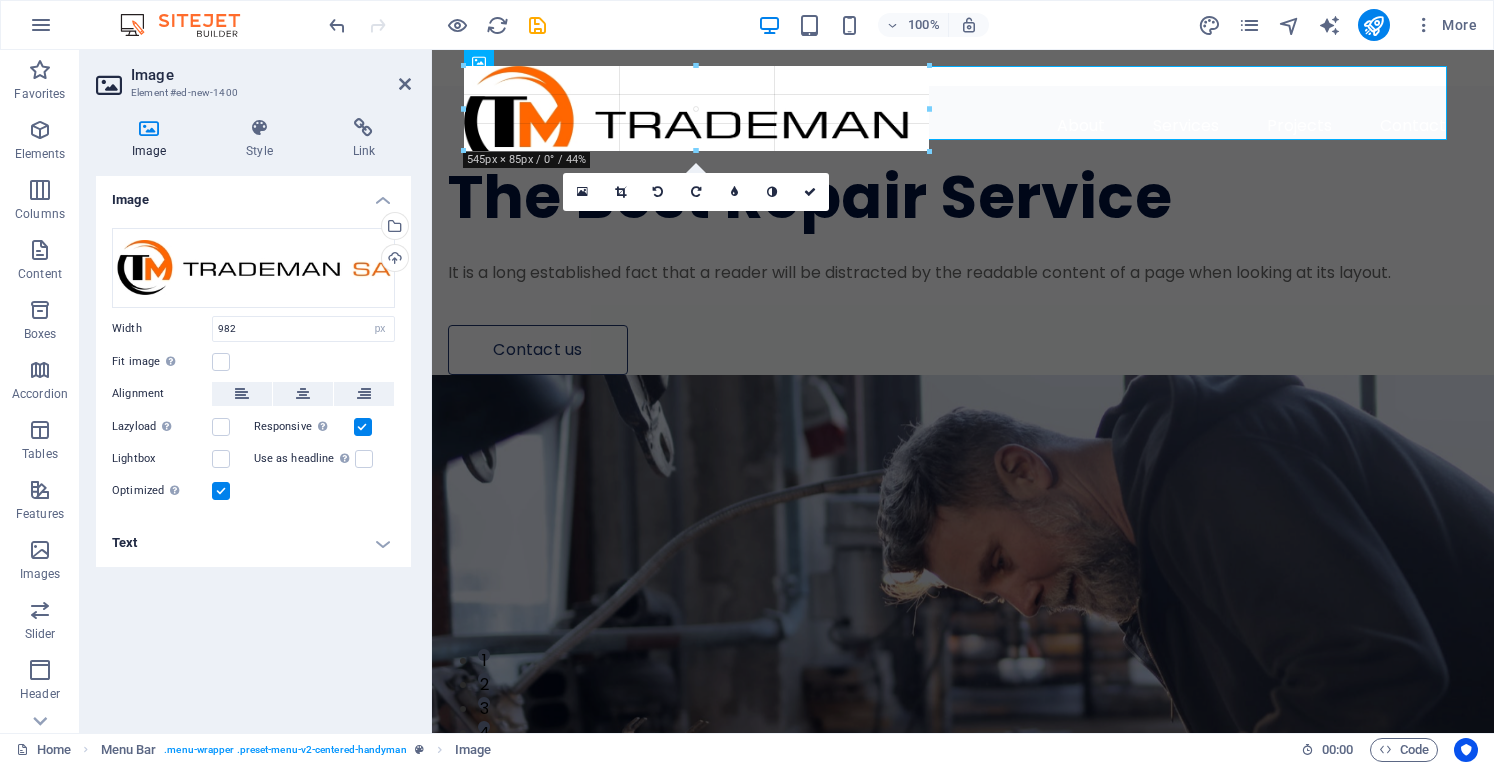 drag, startPoint x: 1447, startPoint y: 263, endPoint x: 878, endPoint y: 137, distance: 582.7838 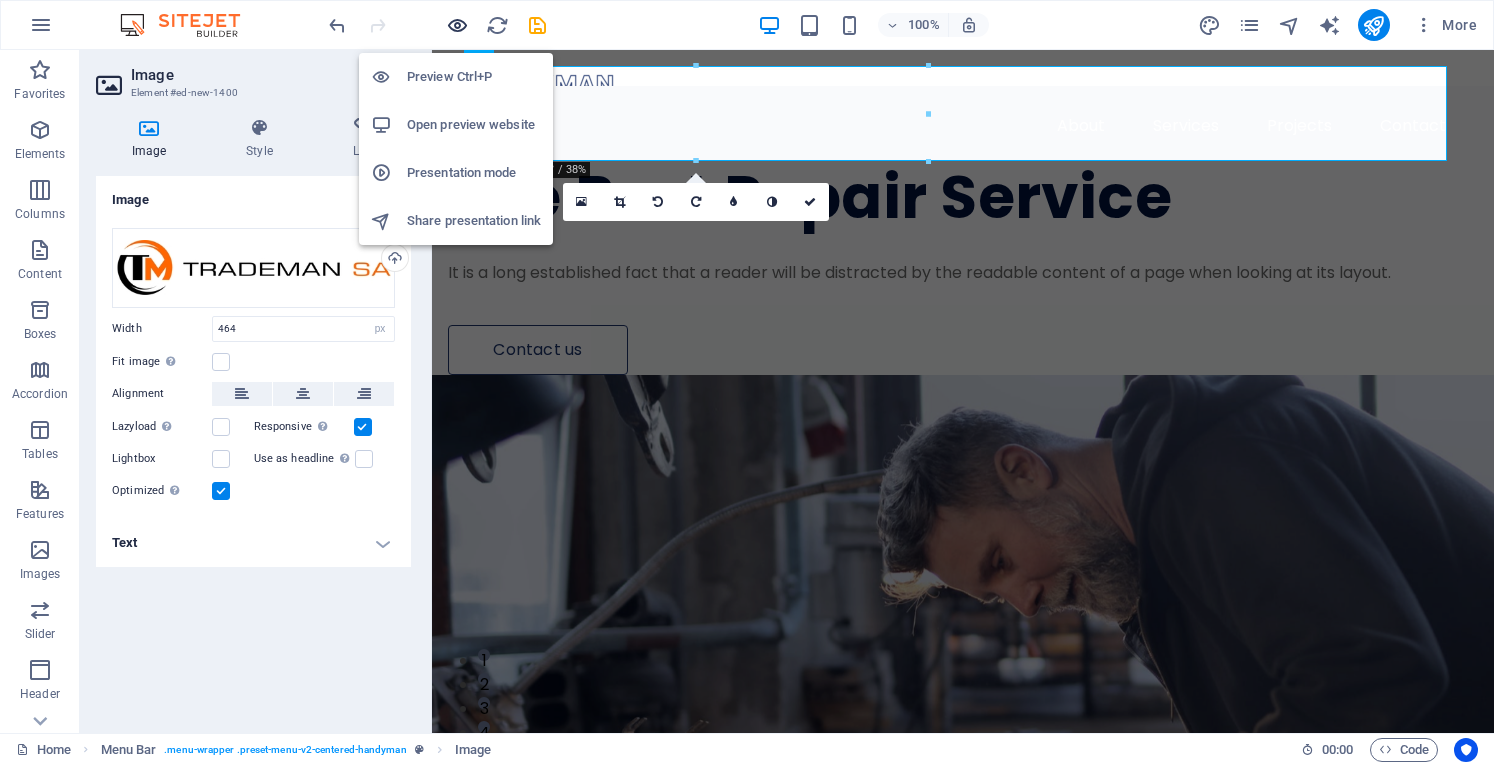 click at bounding box center (457, 25) 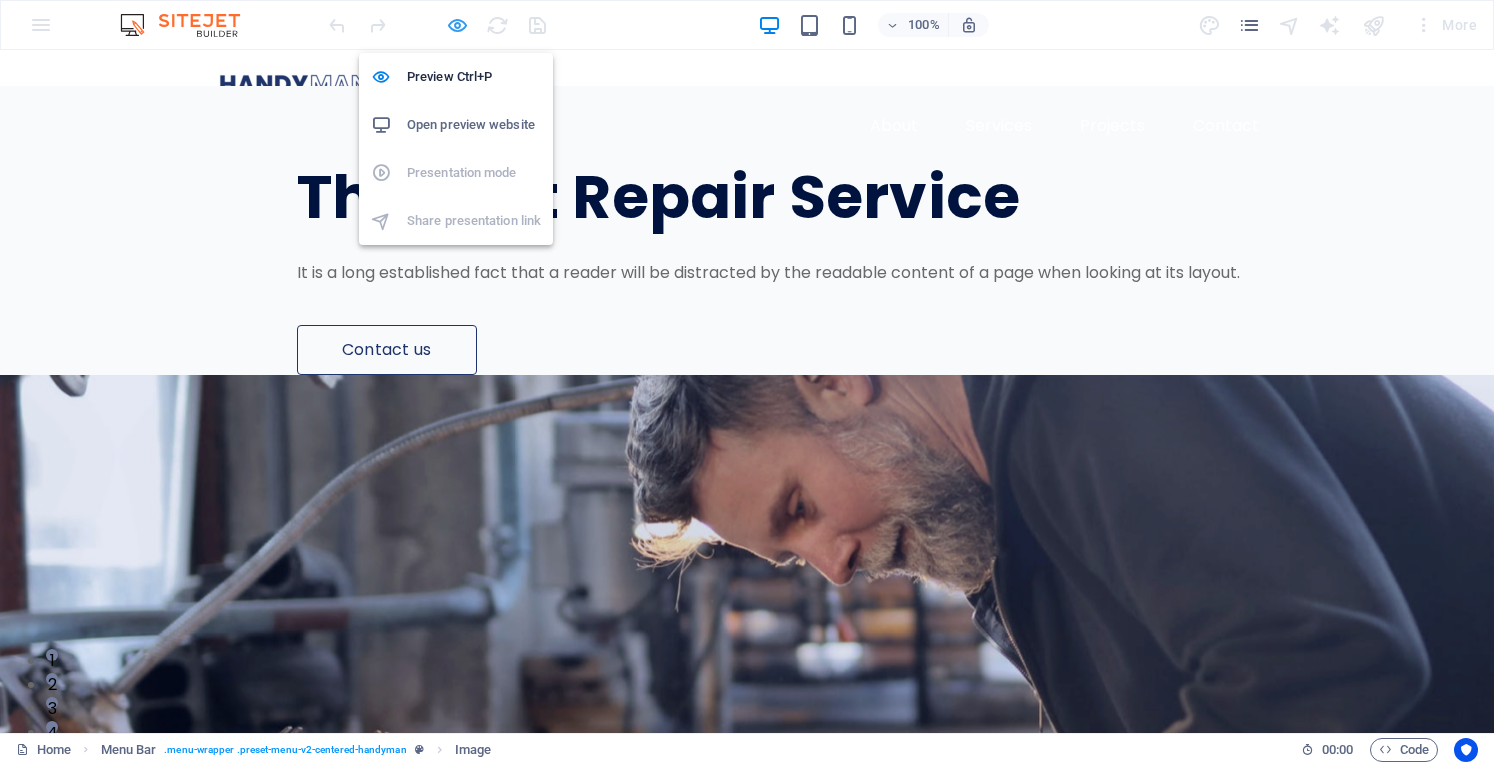 click at bounding box center [457, 25] 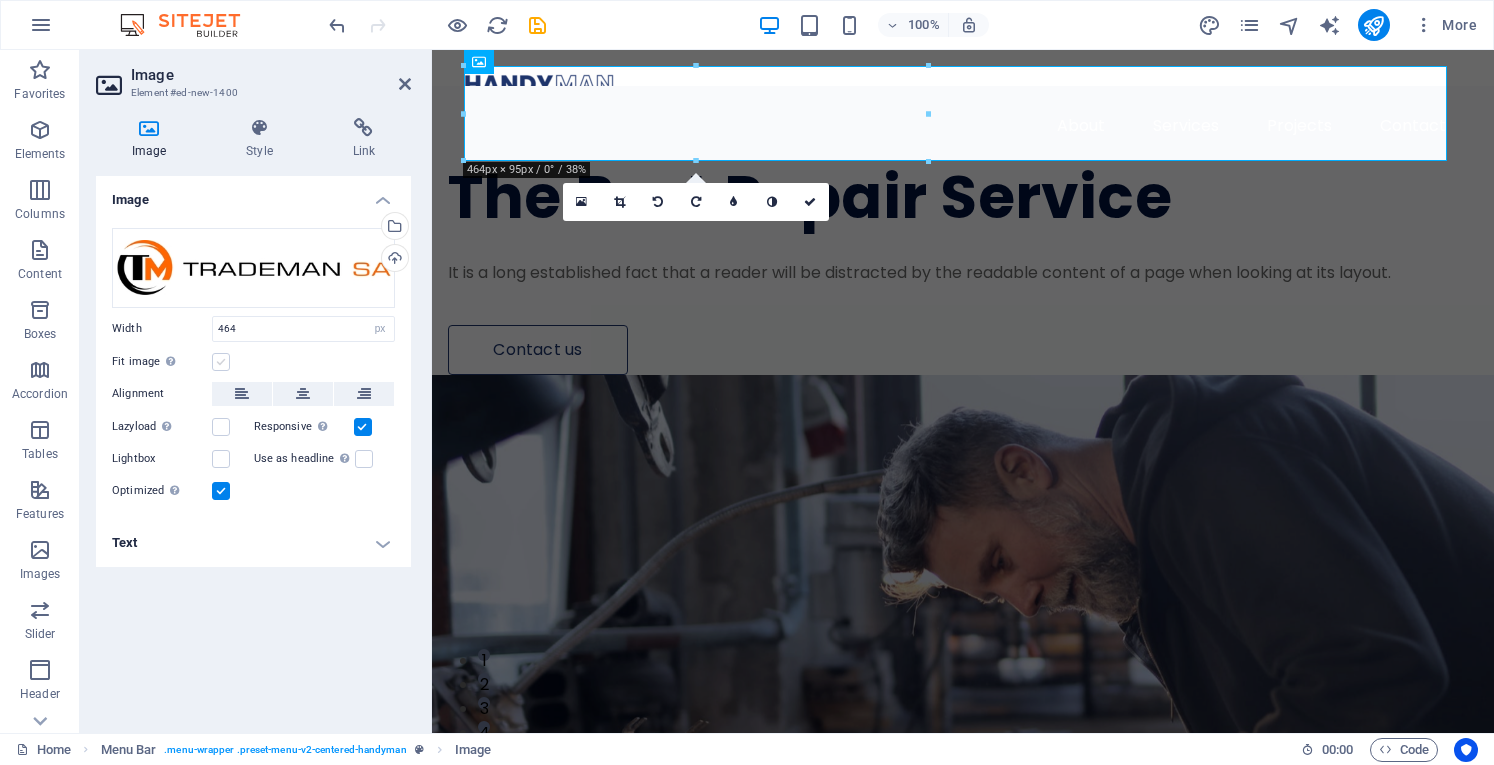 click at bounding box center (221, 362) 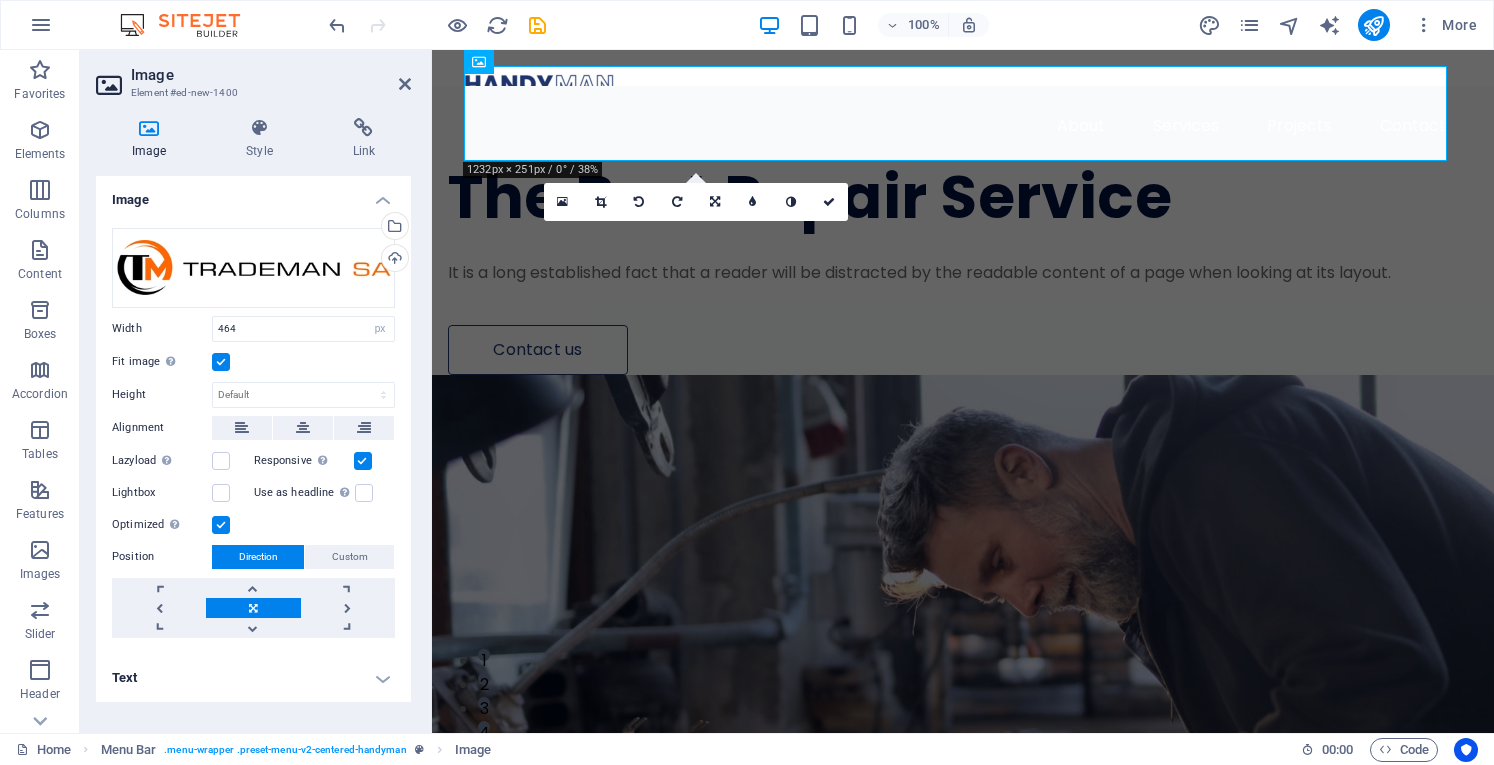 click at bounding box center (221, 362) 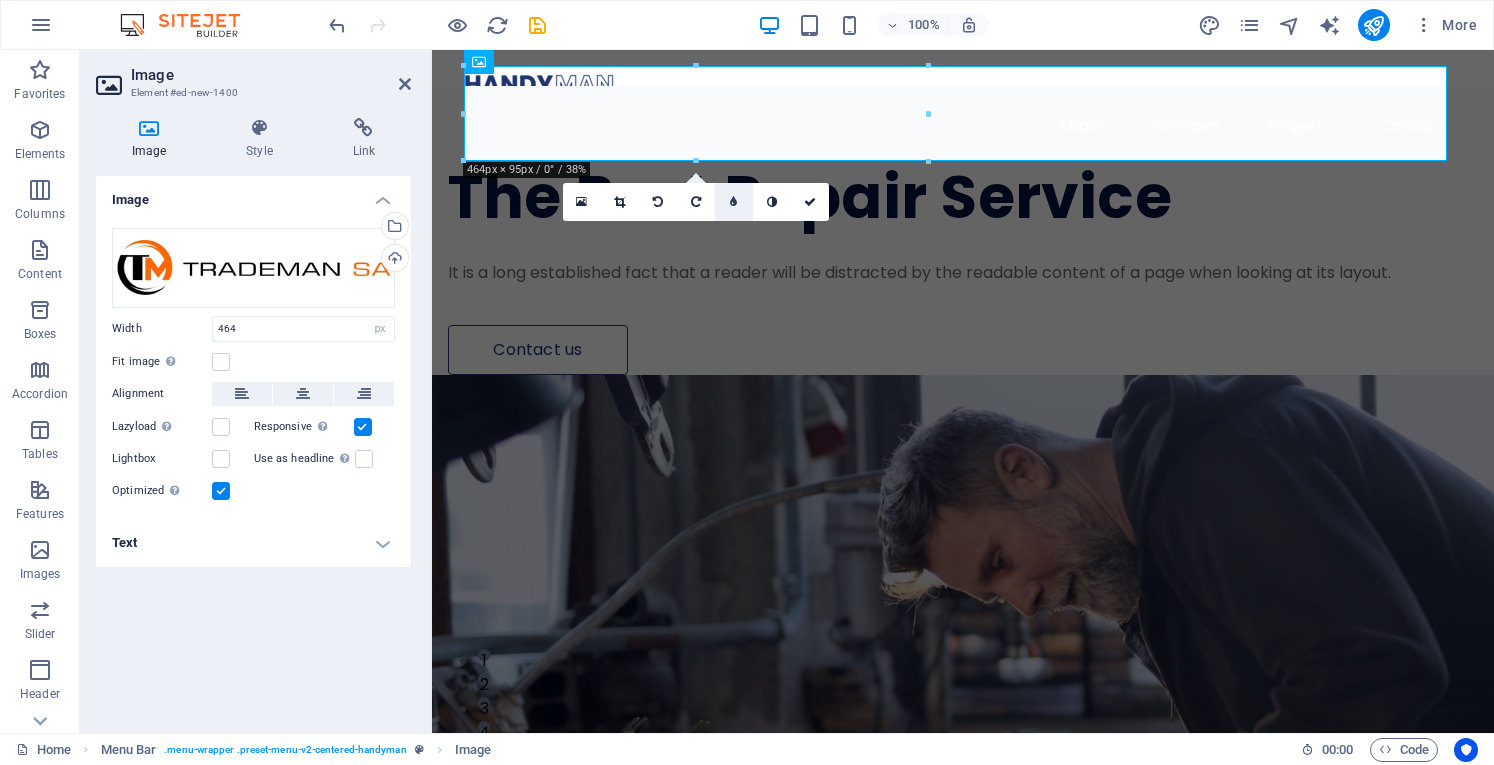click at bounding box center [733, 202] 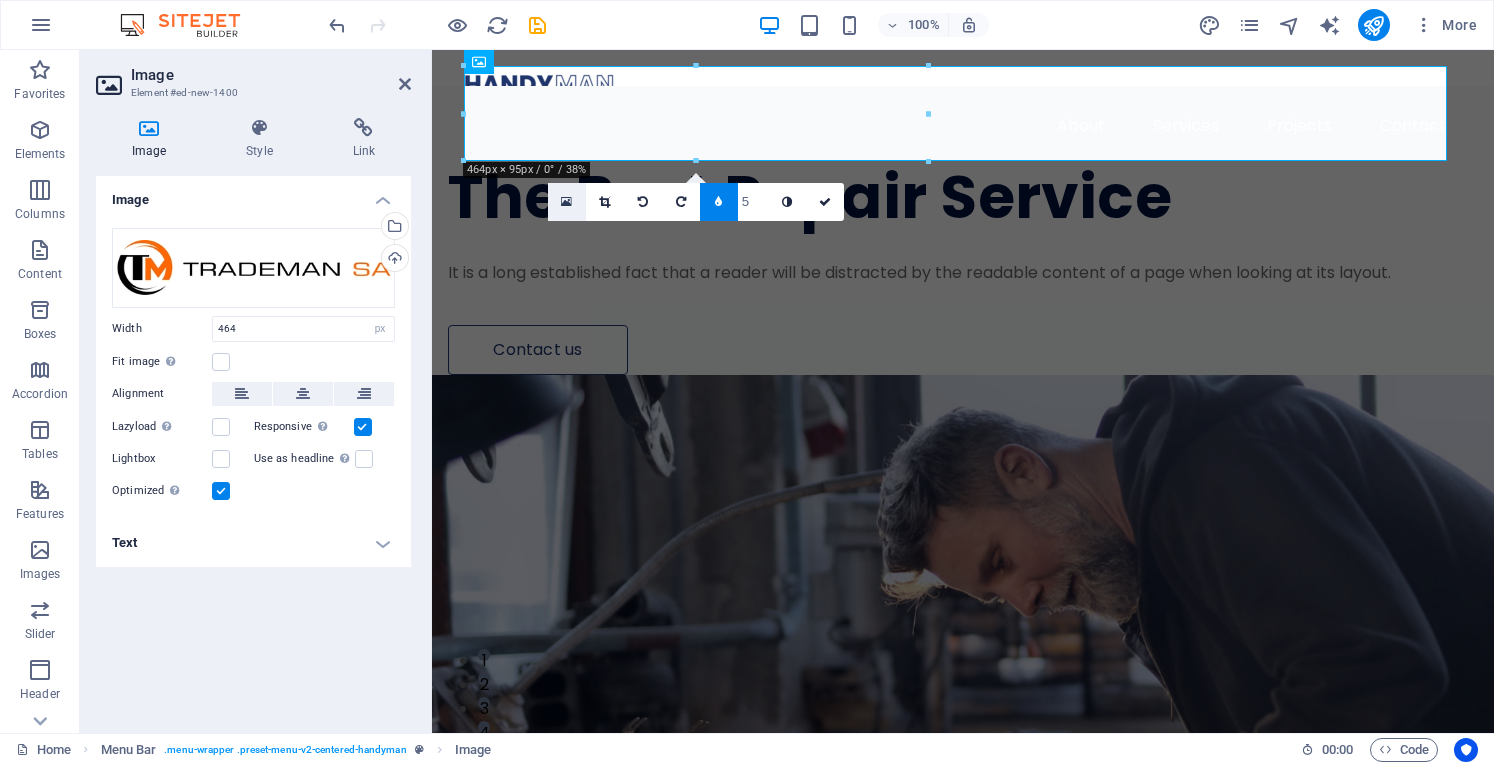 click at bounding box center (566, 202) 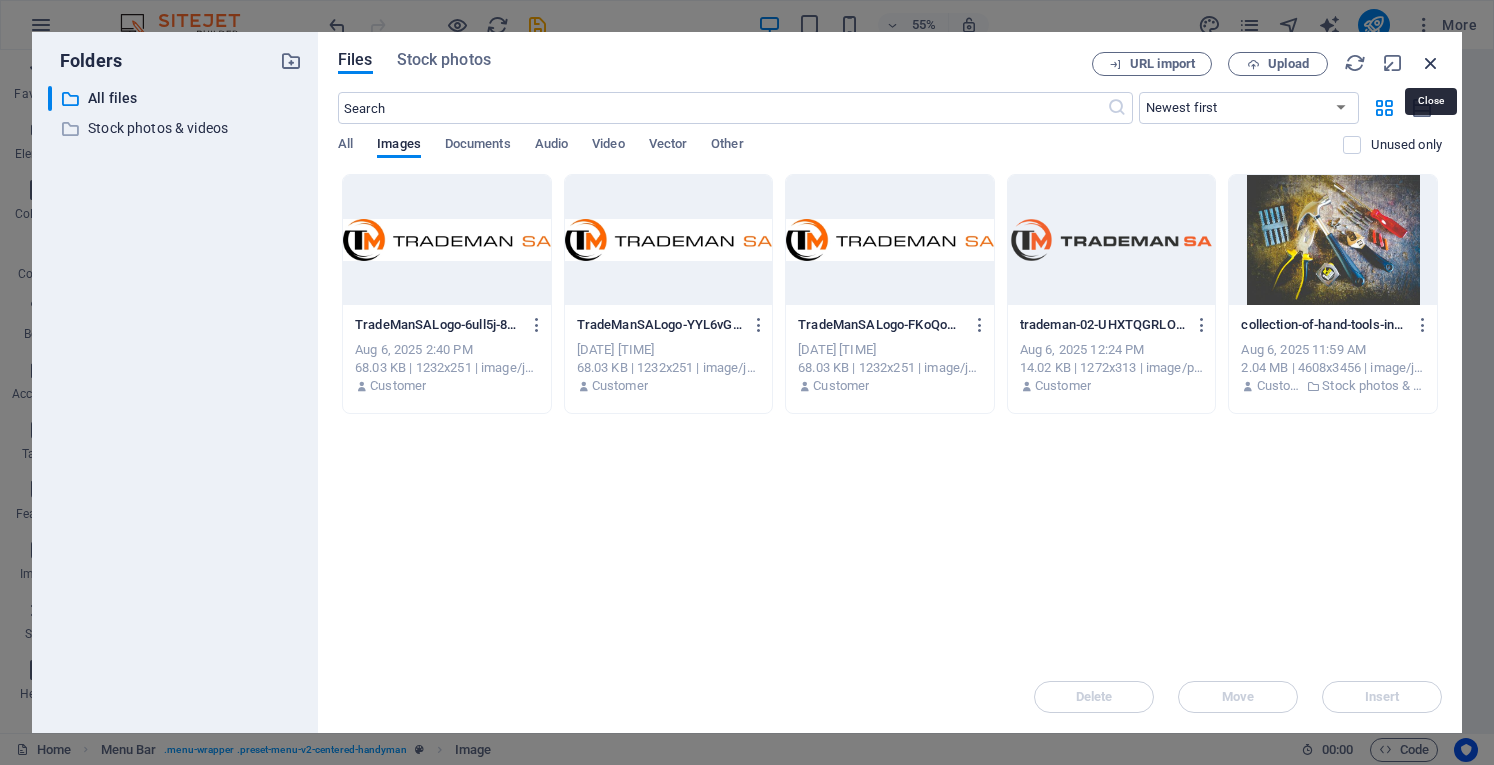 click at bounding box center (1431, 63) 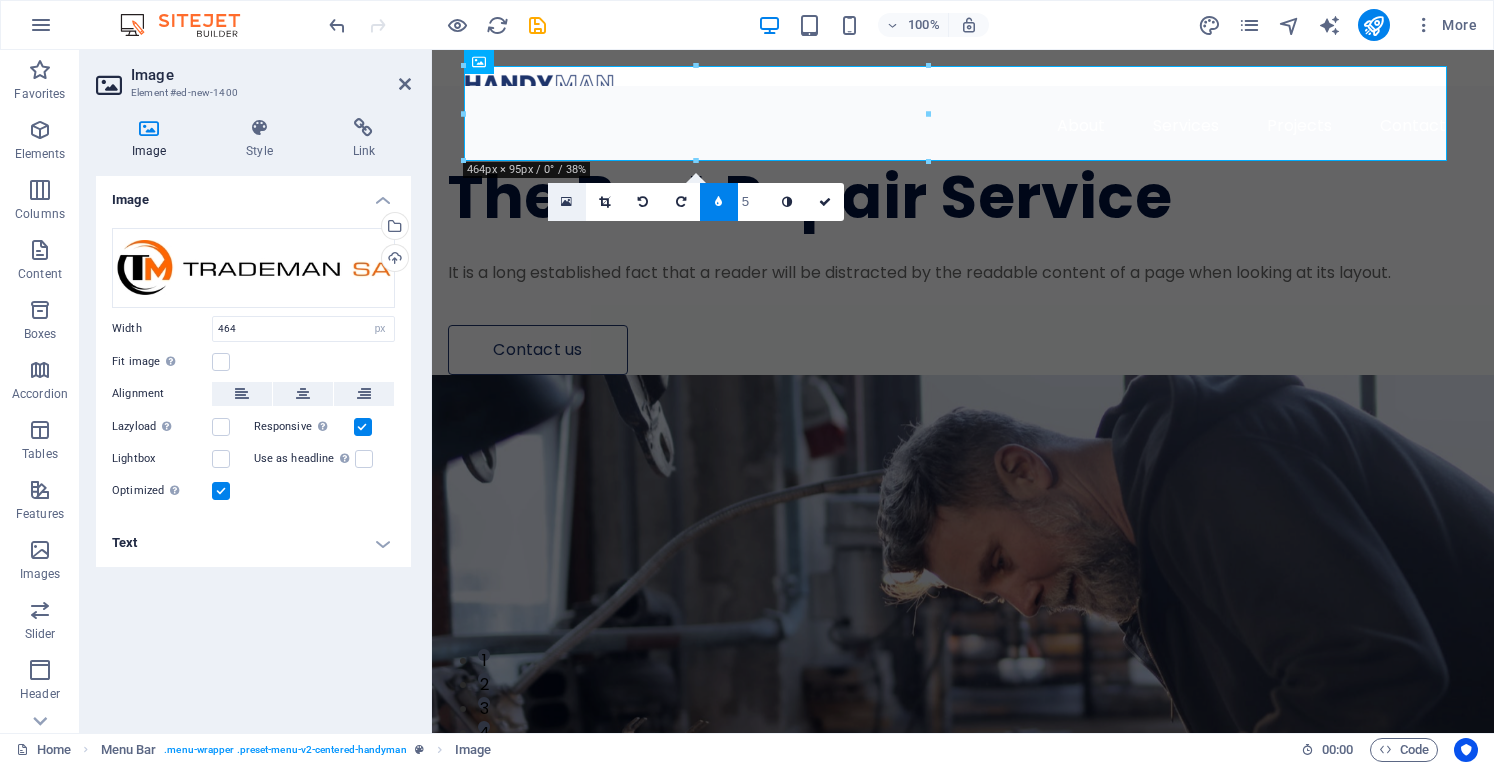 click at bounding box center [566, 202] 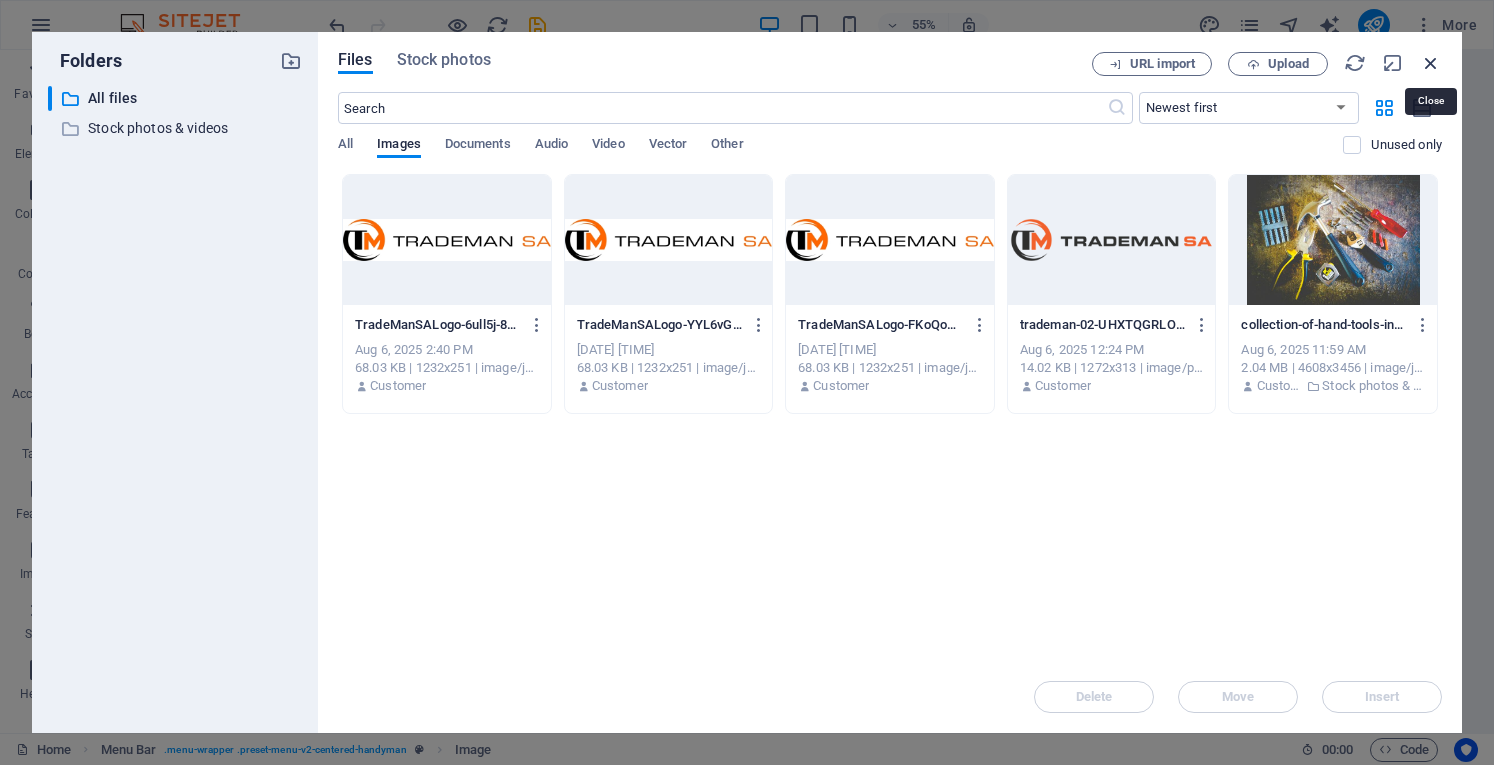 click at bounding box center (1431, 63) 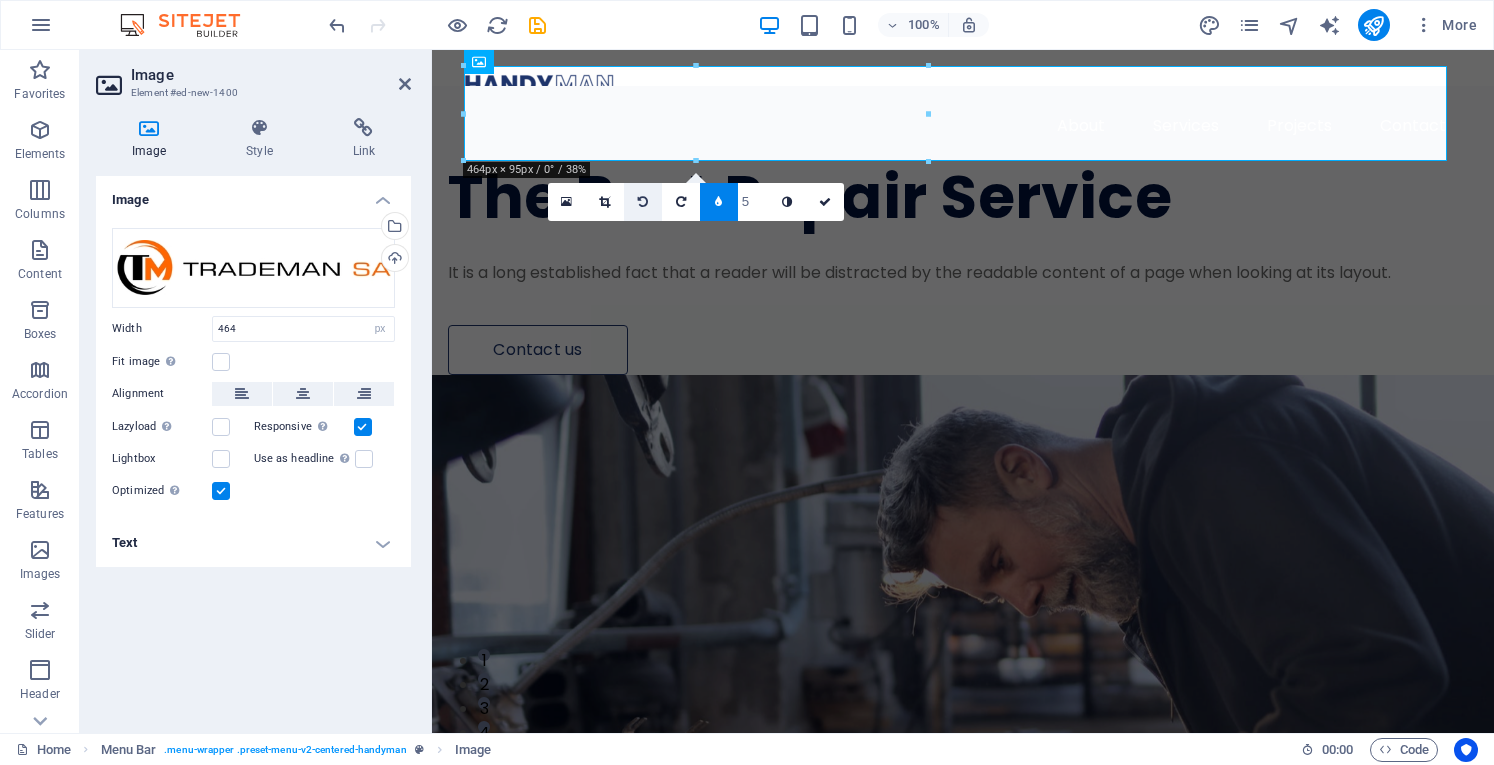 click at bounding box center (643, 202) 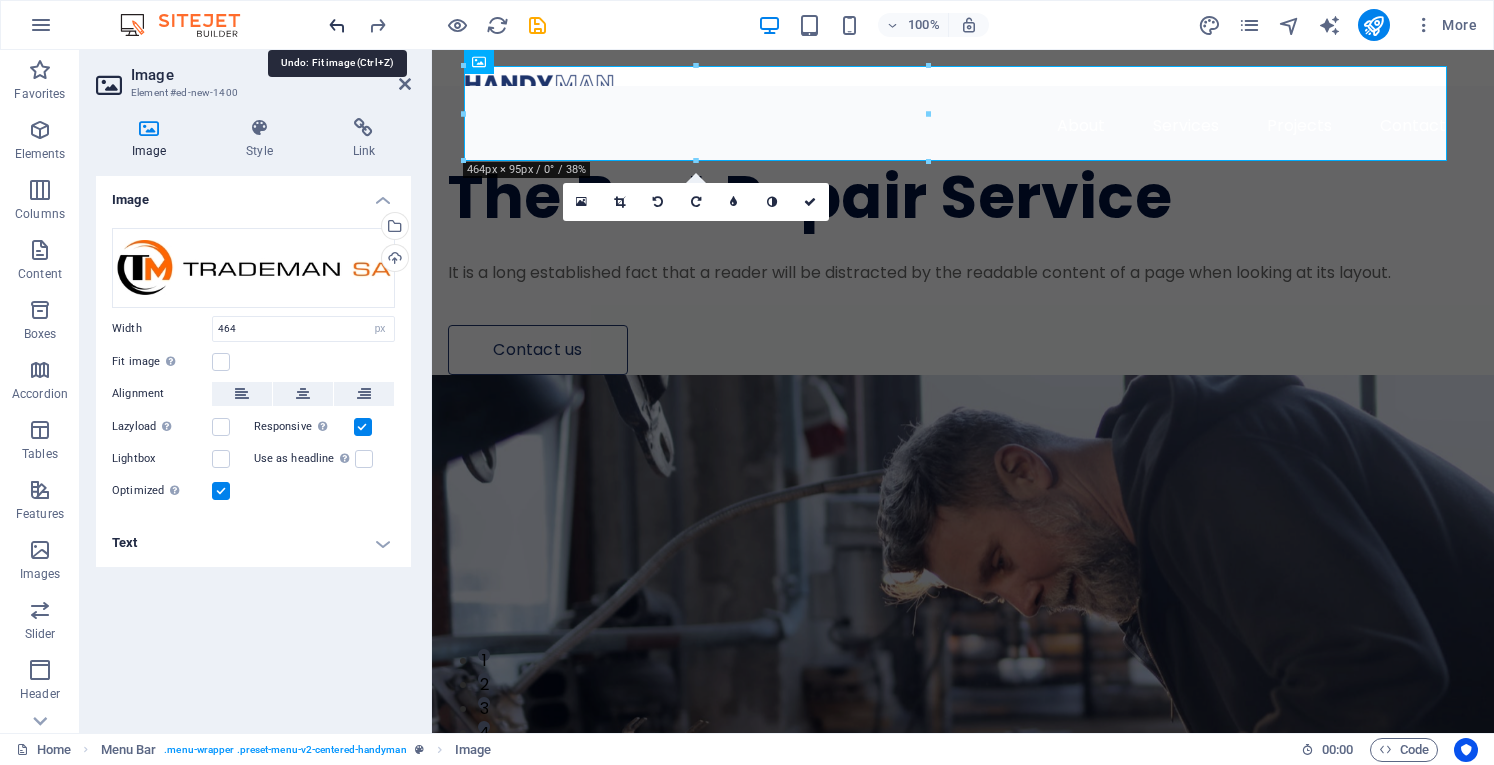 click at bounding box center (337, 25) 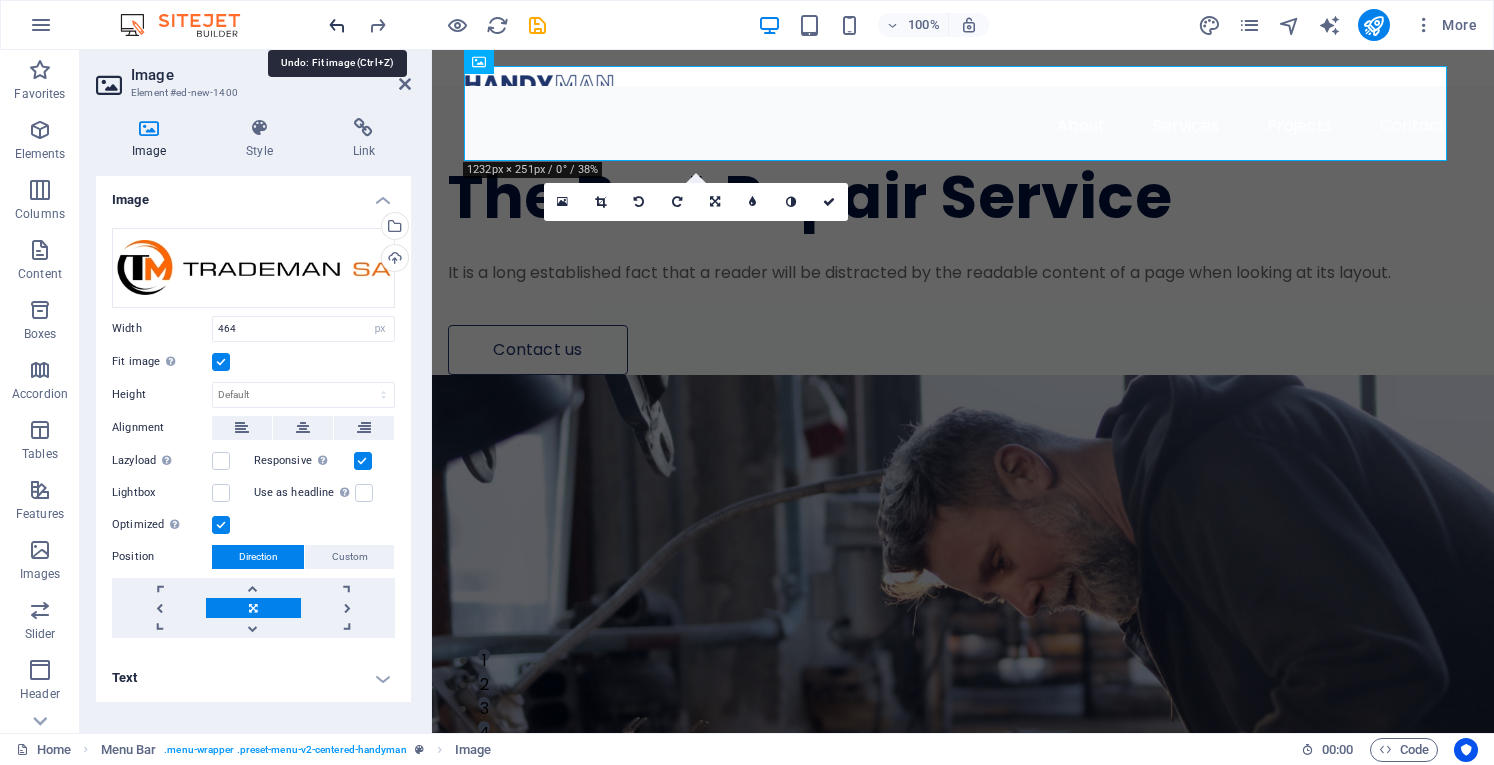 click at bounding box center [337, 25] 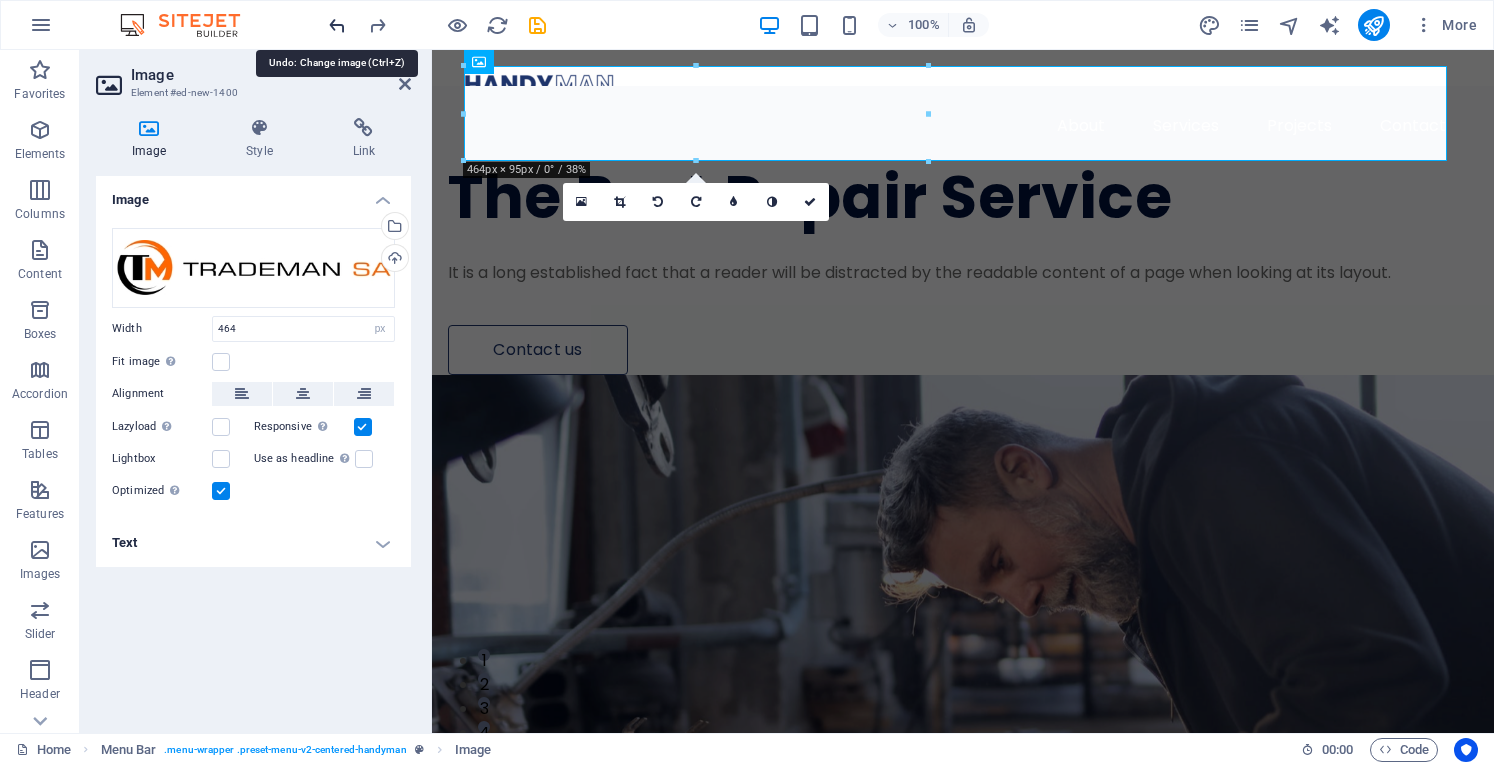 click at bounding box center (337, 25) 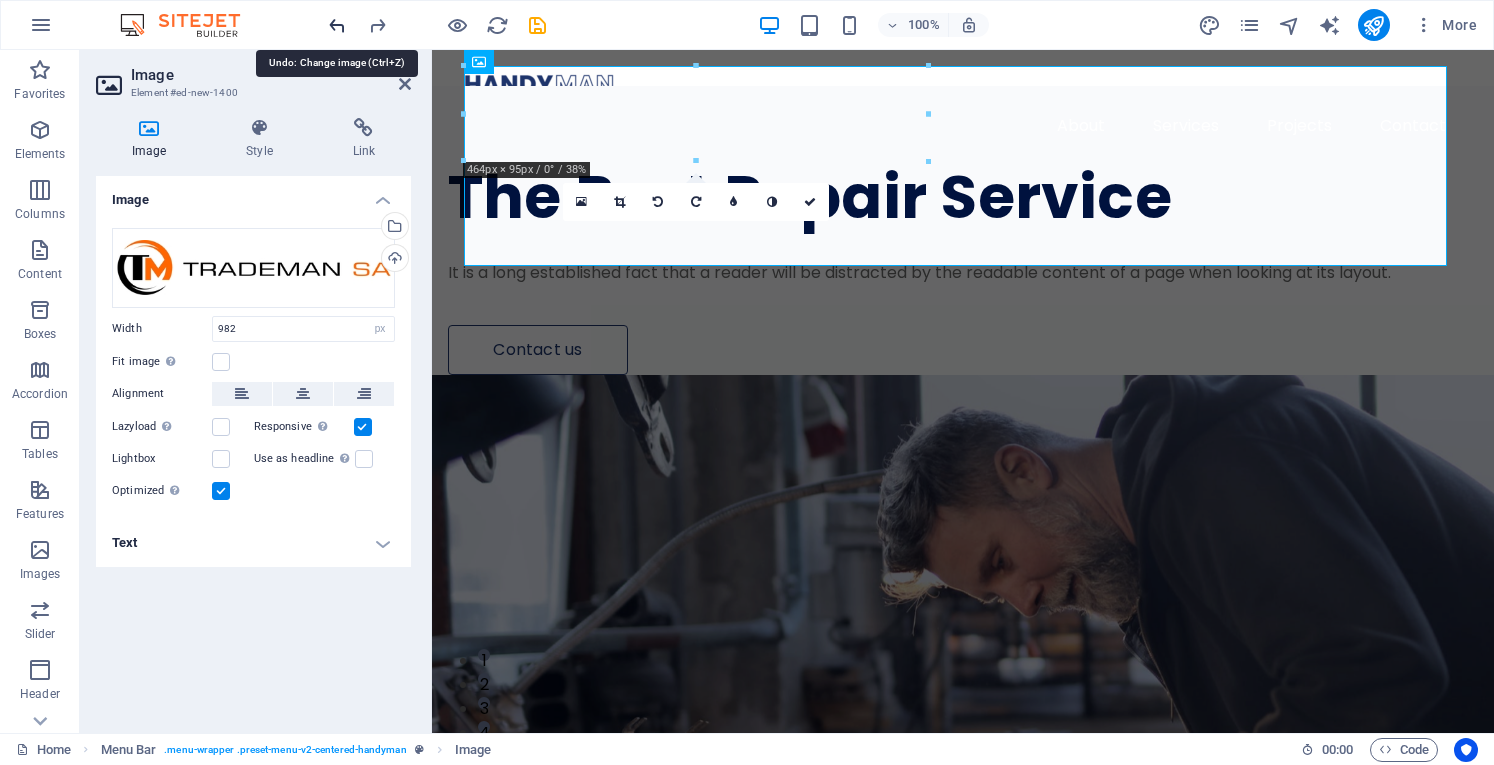 click at bounding box center (337, 25) 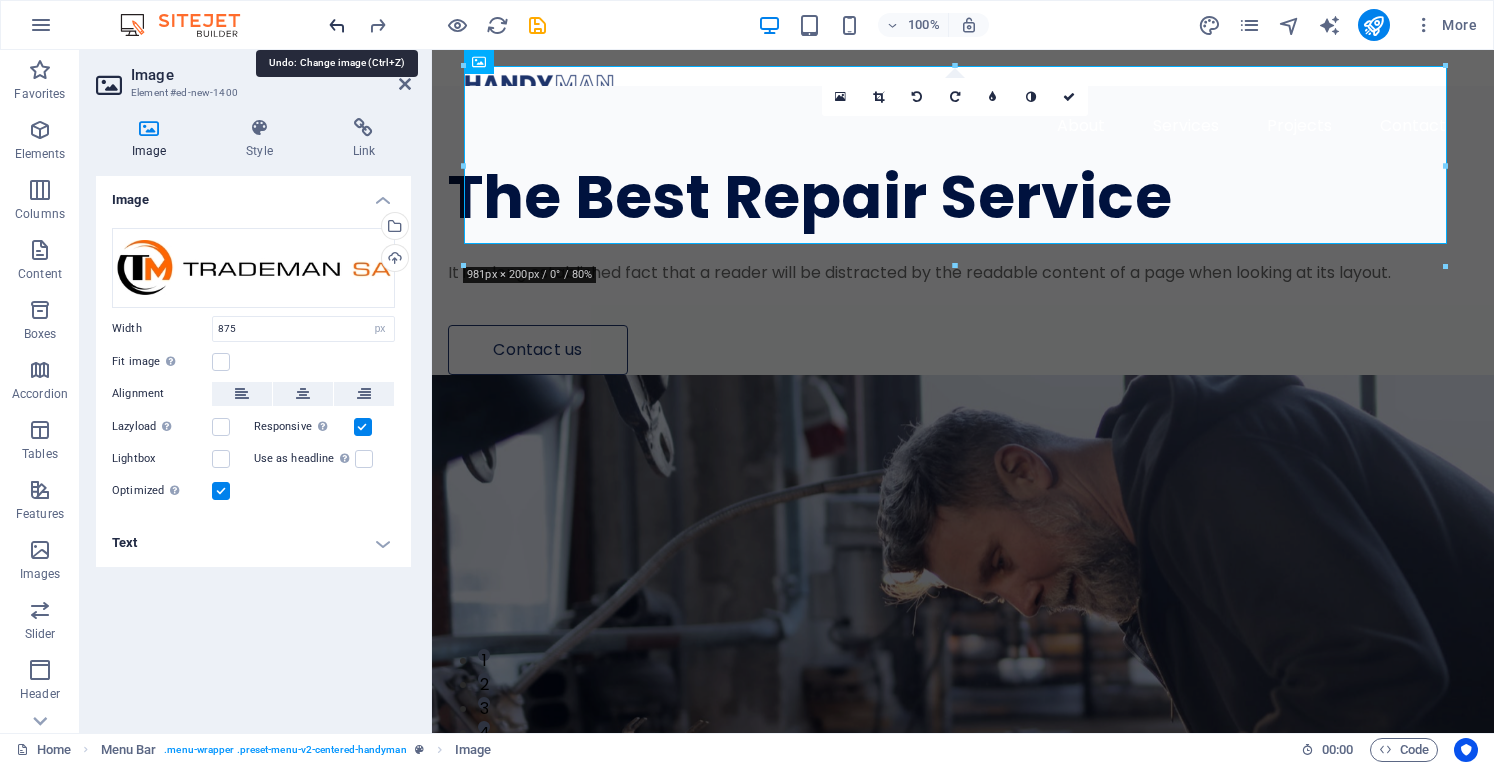 click at bounding box center [337, 25] 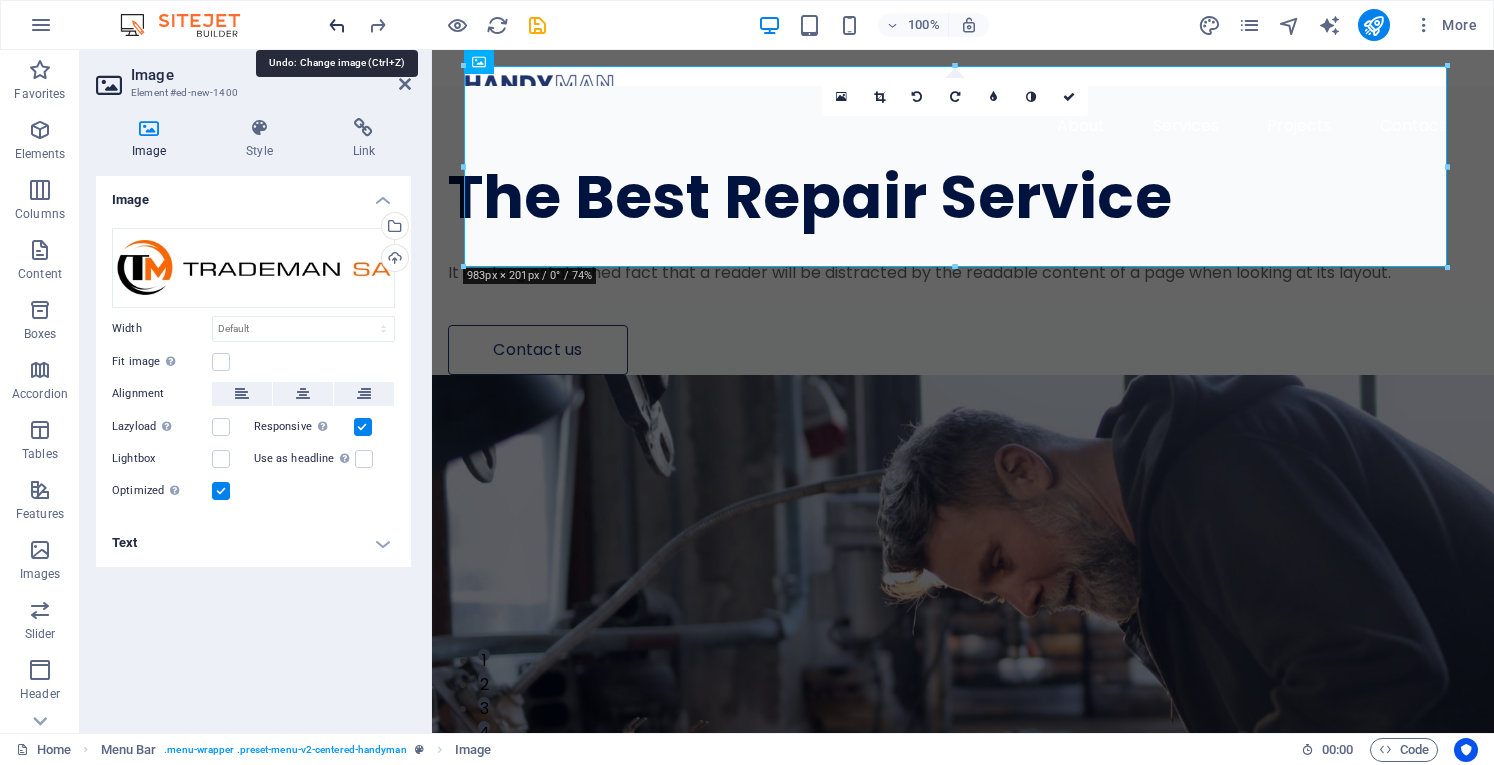 click at bounding box center (337, 25) 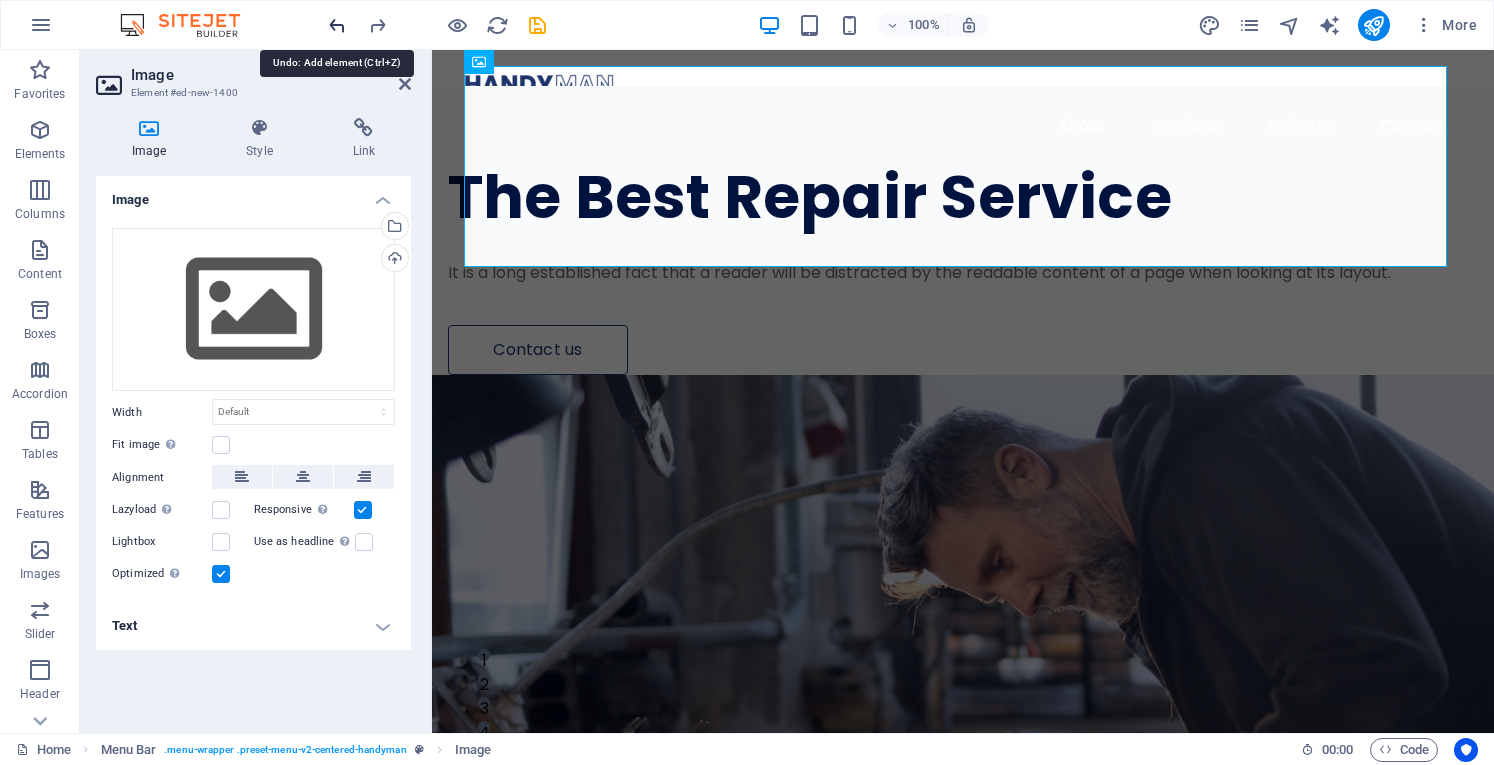 click at bounding box center (337, 25) 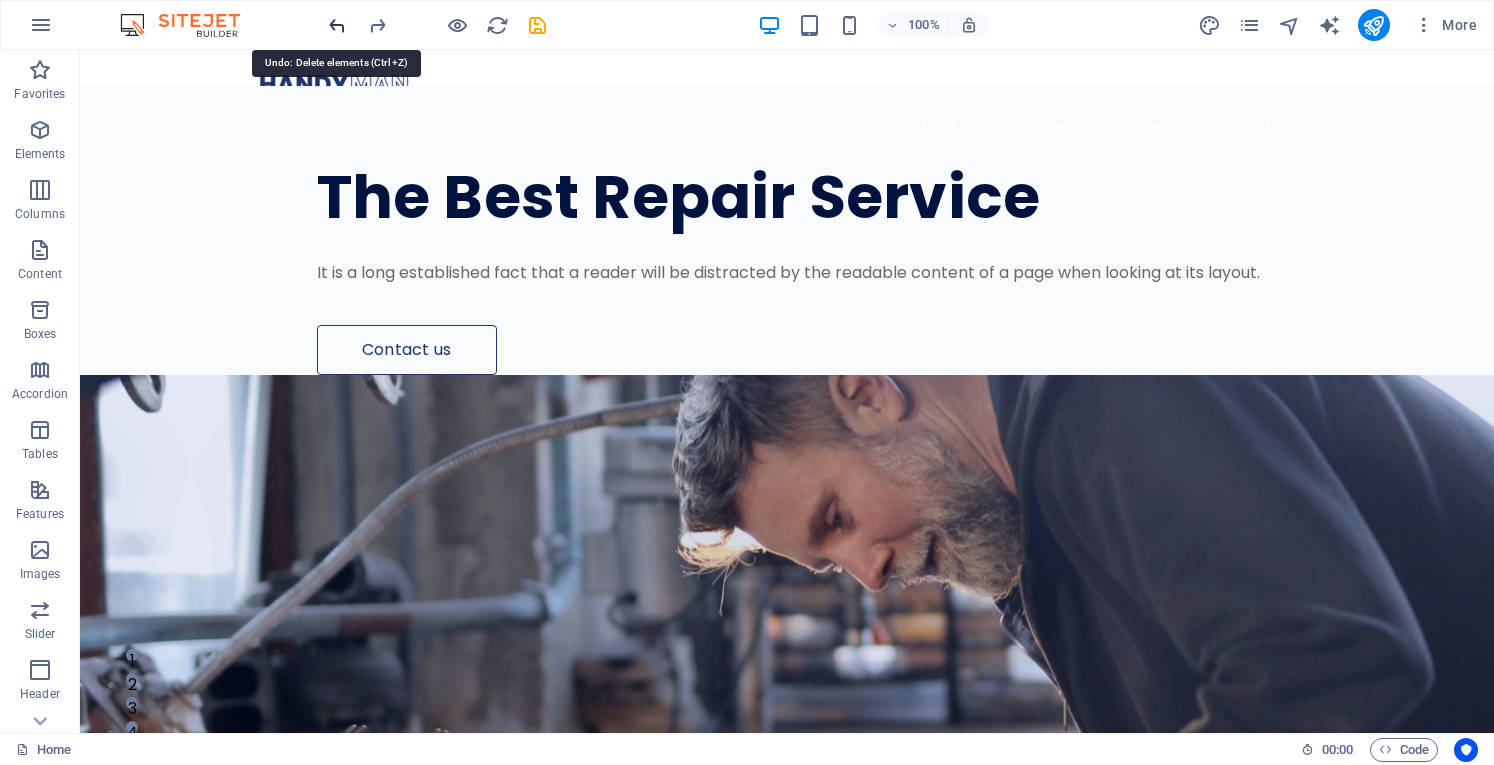 click at bounding box center [337, 25] 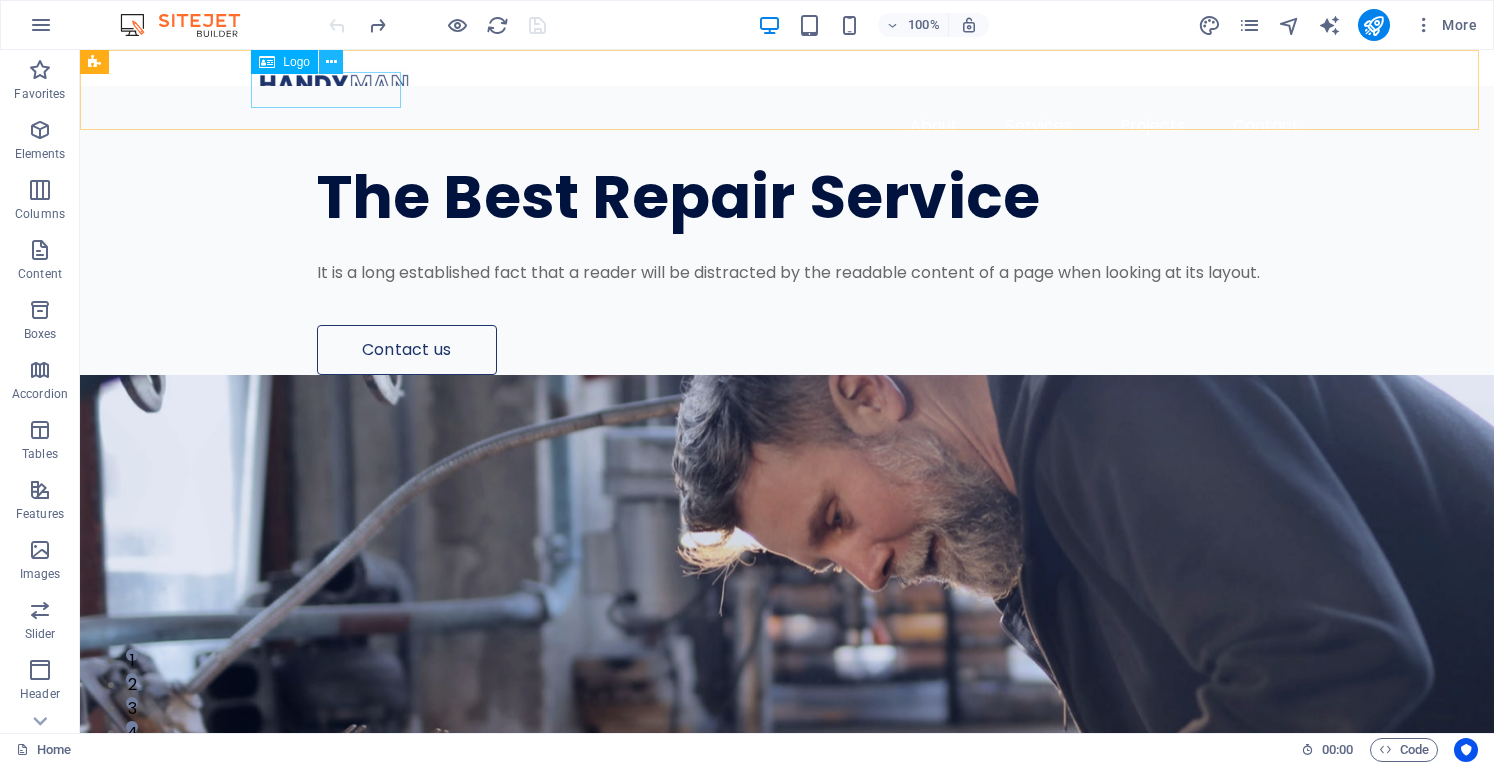 click at bounding box center (331, 62) 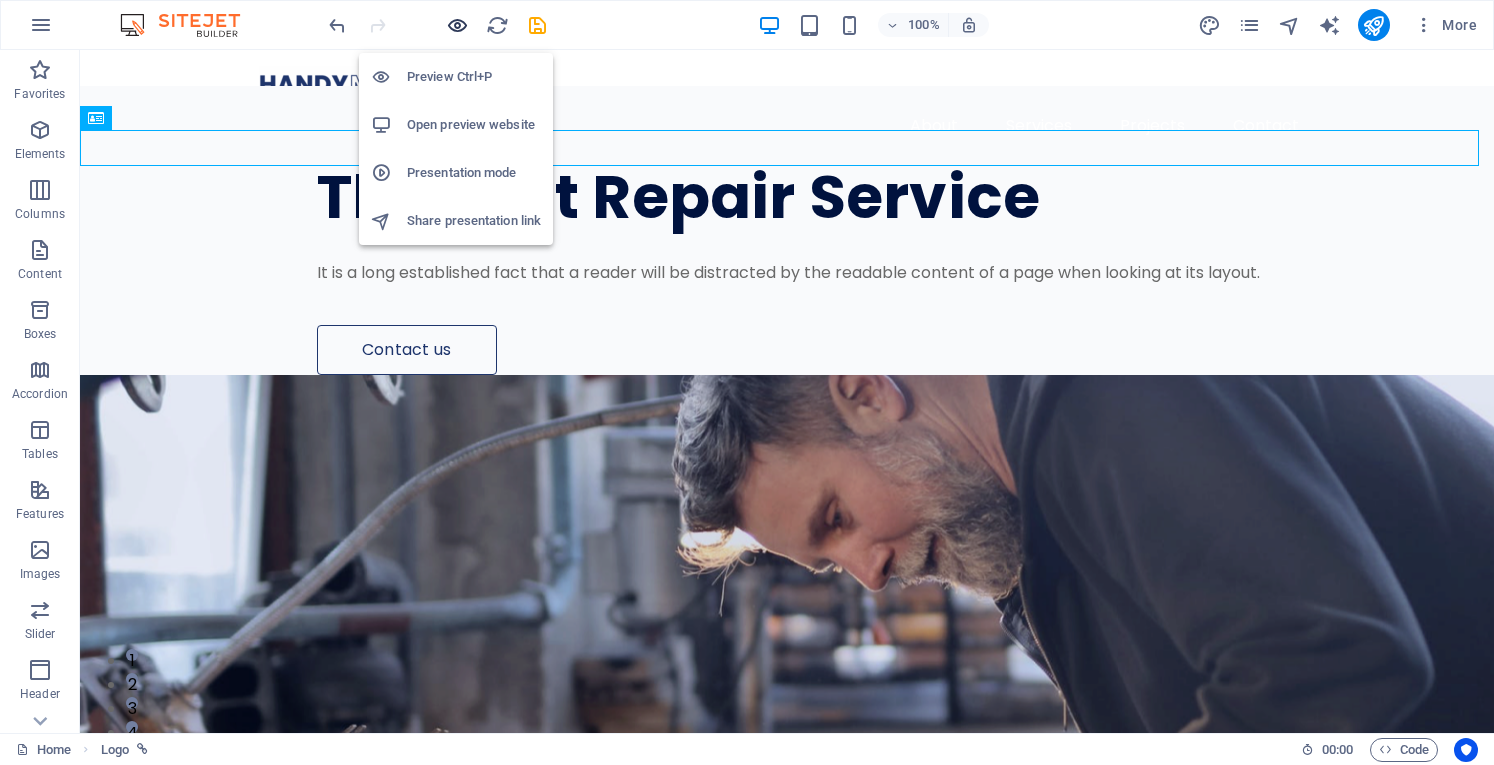 click at bounding box center (457, 25) 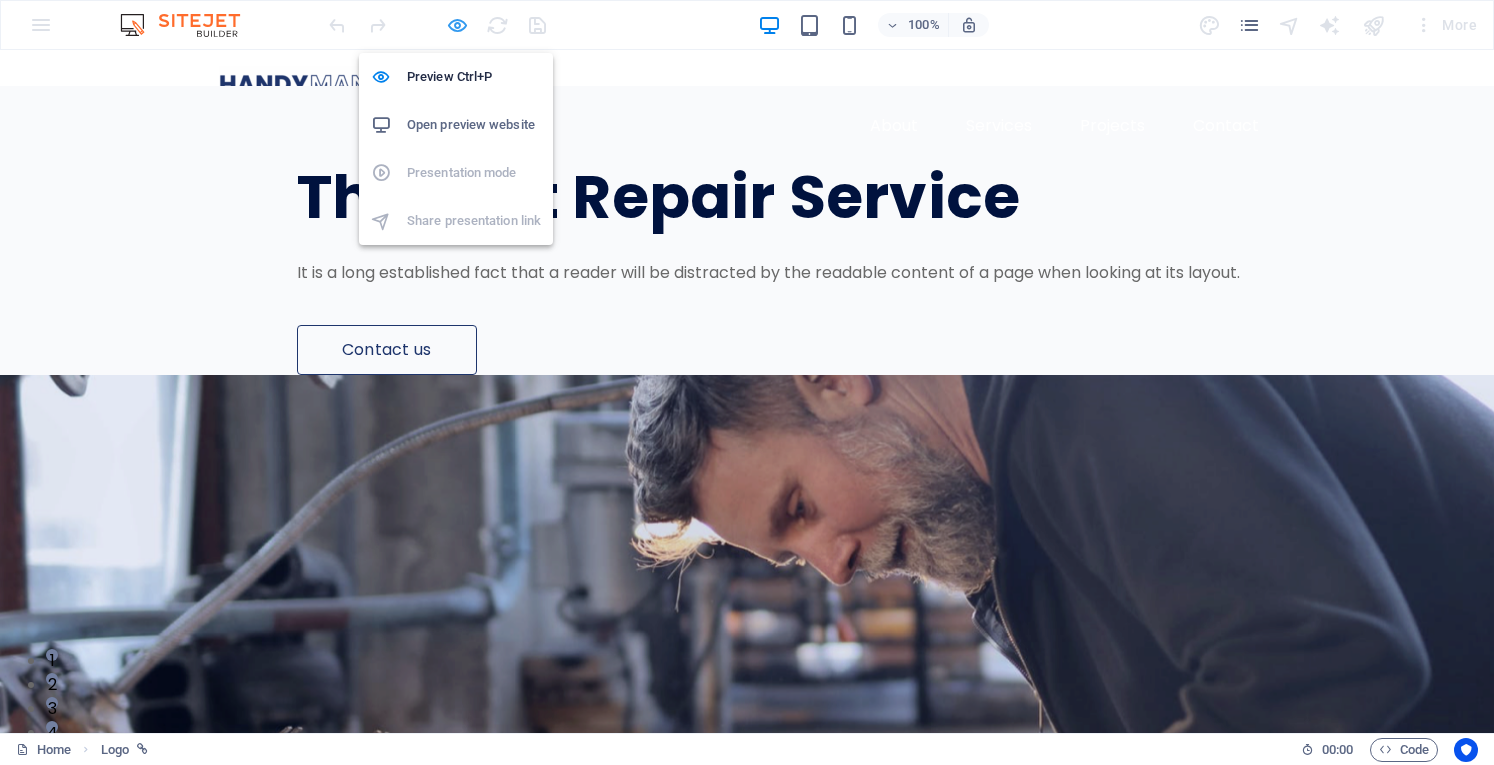 click at bounding box center [457, 25] 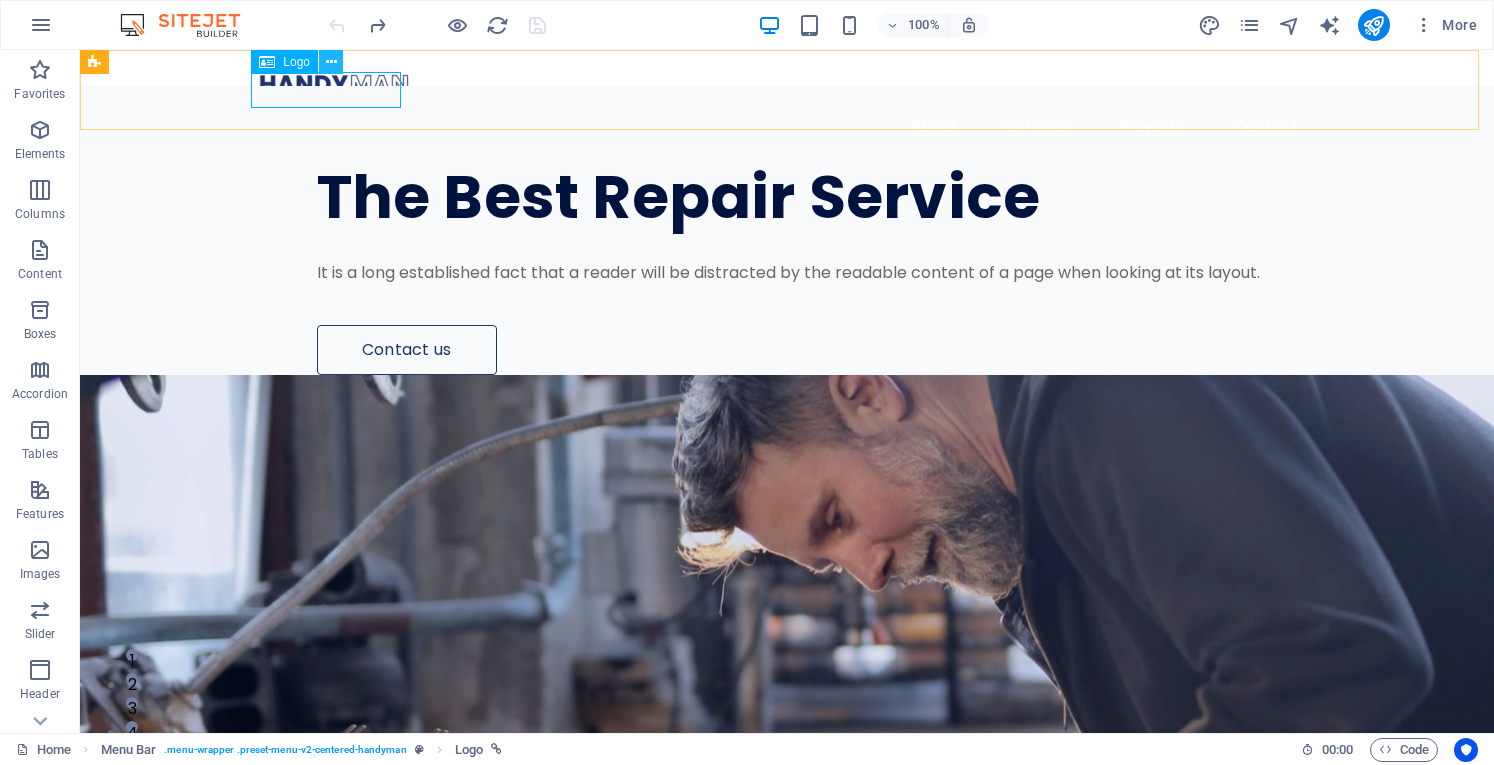 click at bounding box center [331, 62] 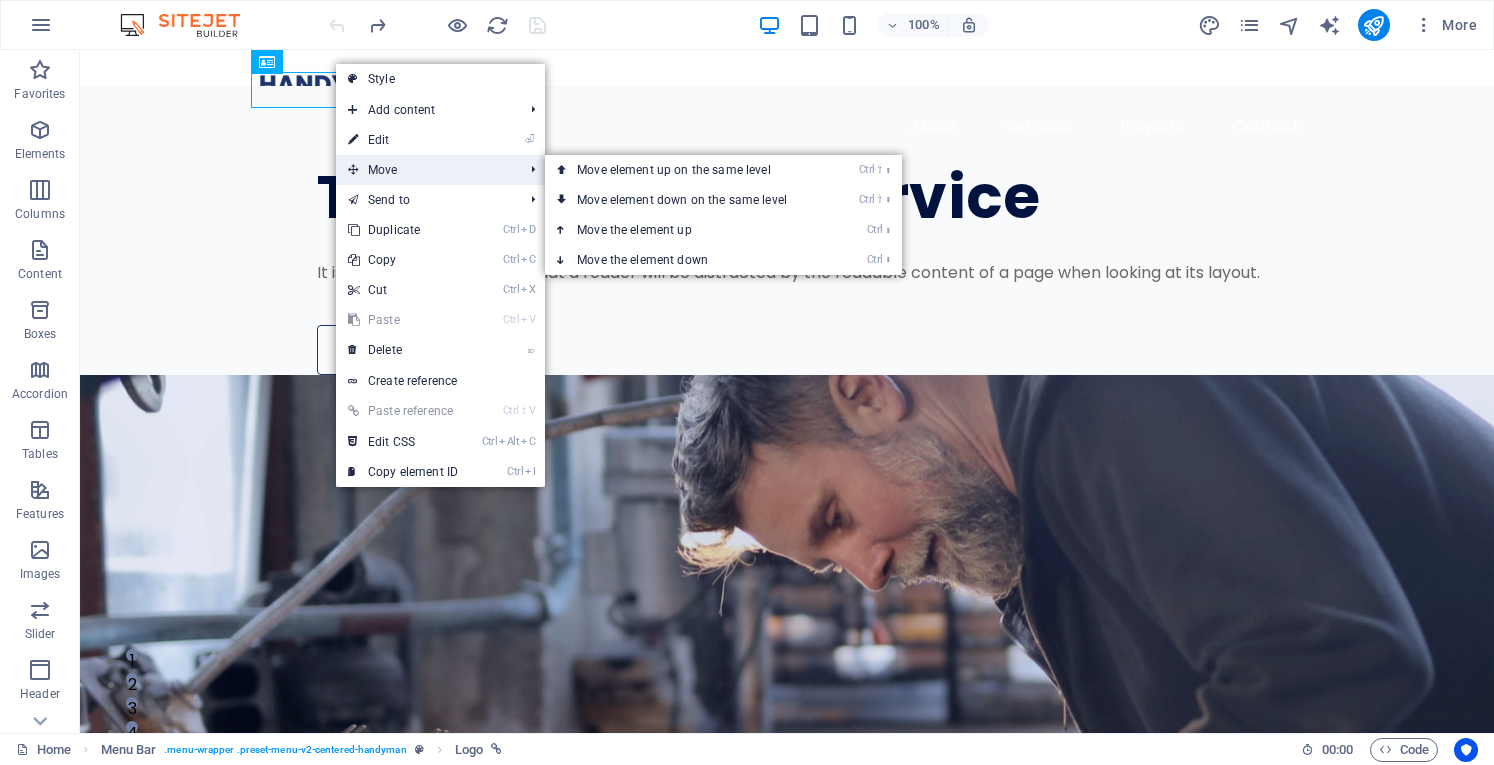 click on "Move" at bounding box center (425, 170) 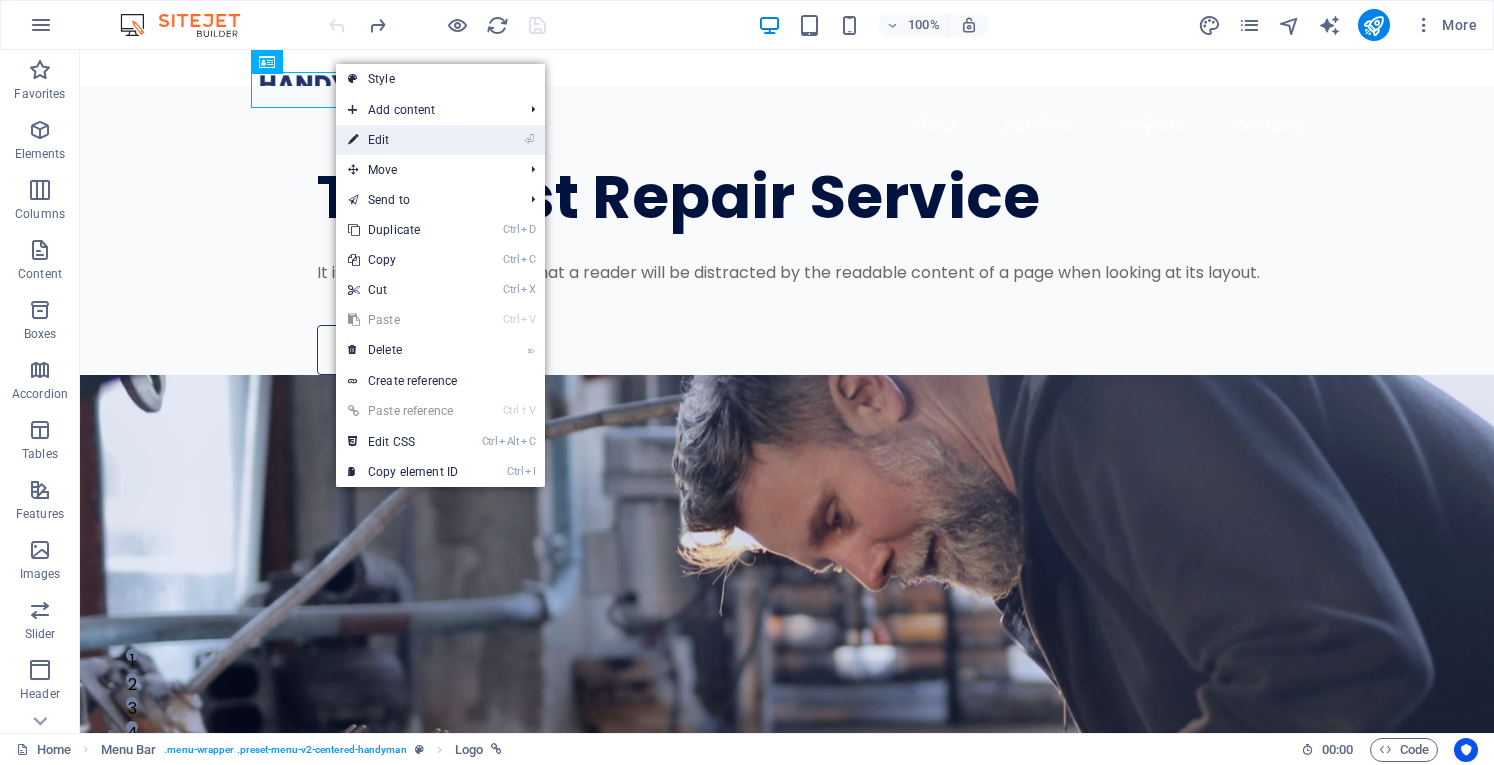 click on "⏎  Edit" at bounding box center (403, 140) 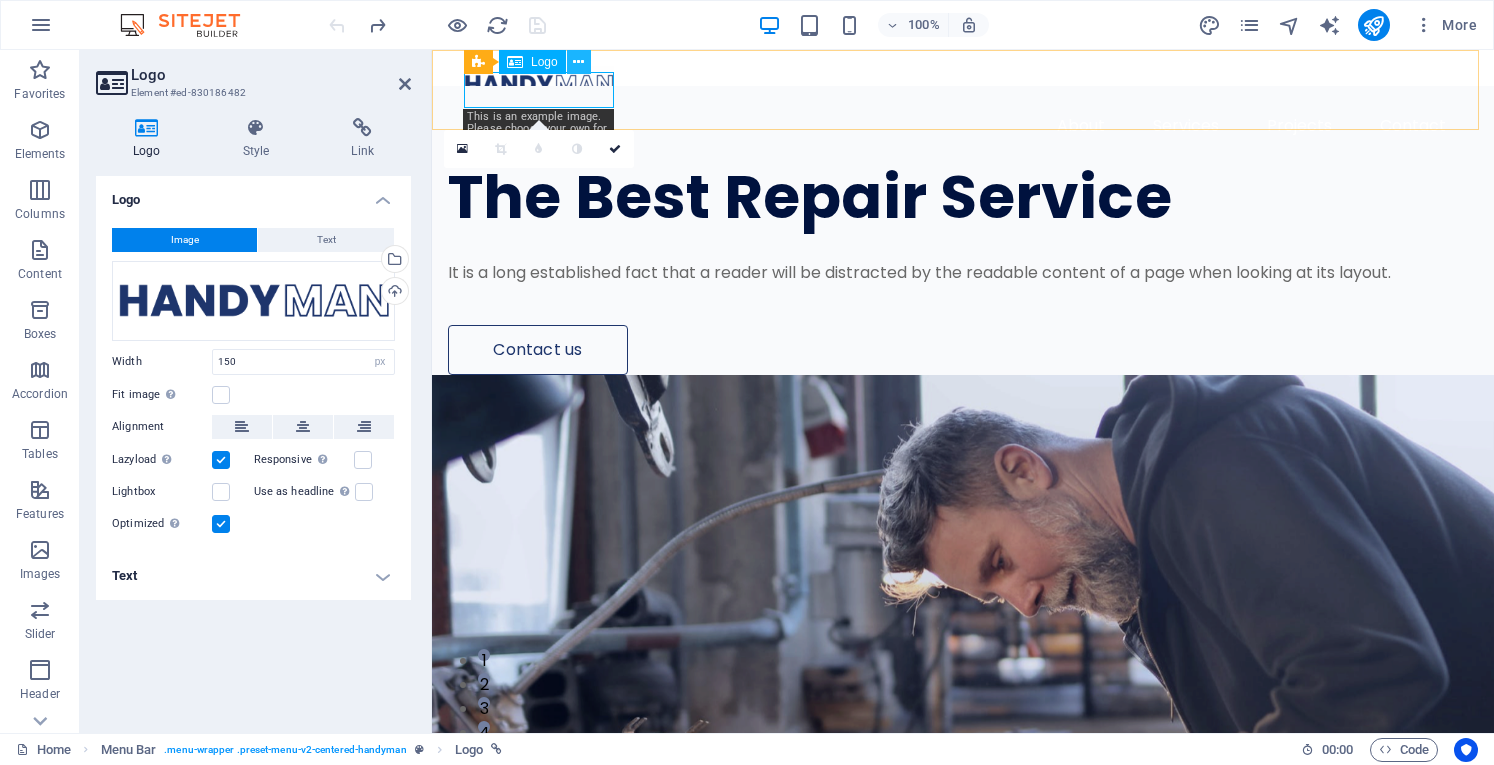 click at bounding box center [578, 62] 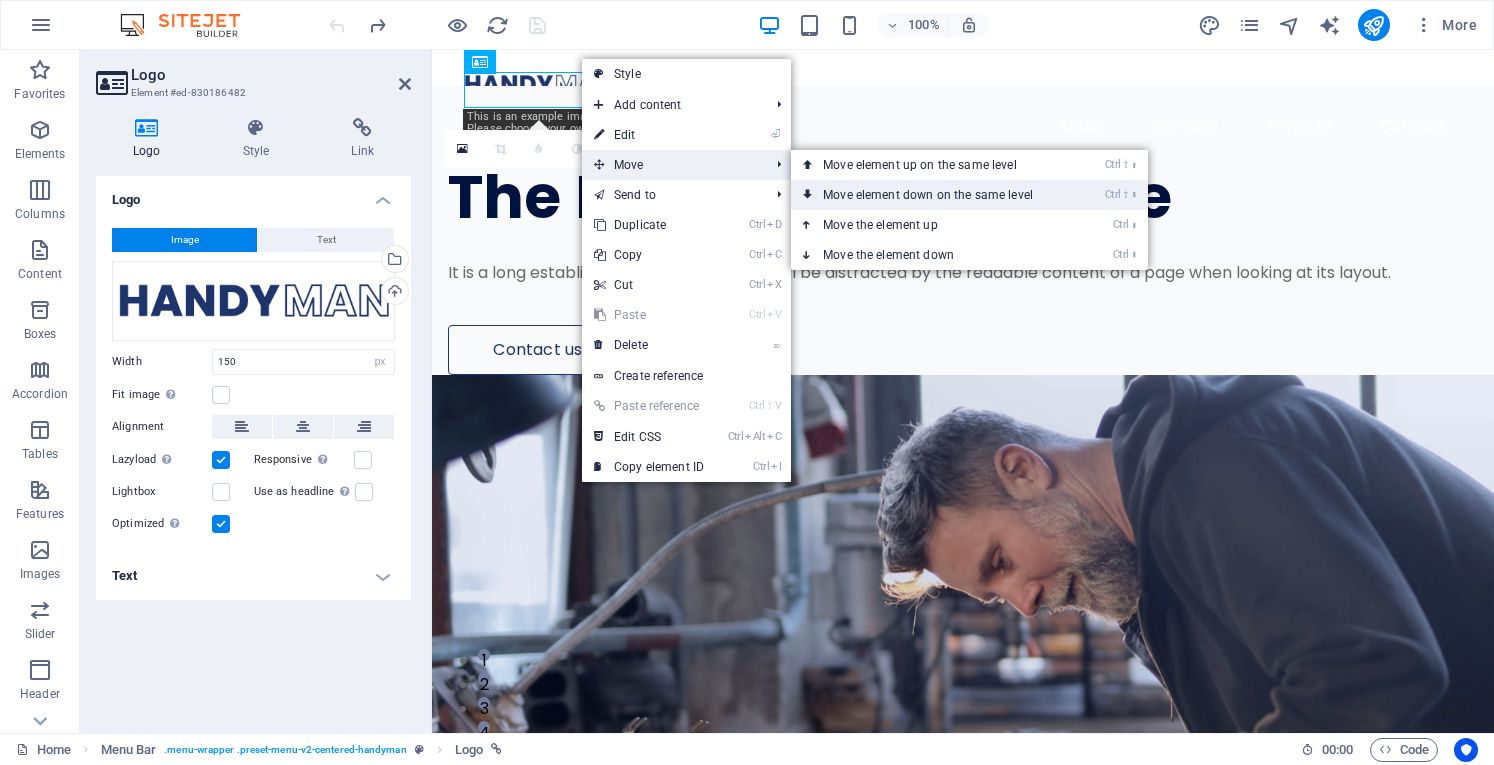 click on "Ctrl ⇧ ⬇  Move element down on the same level" at bounding box center [932, 195] 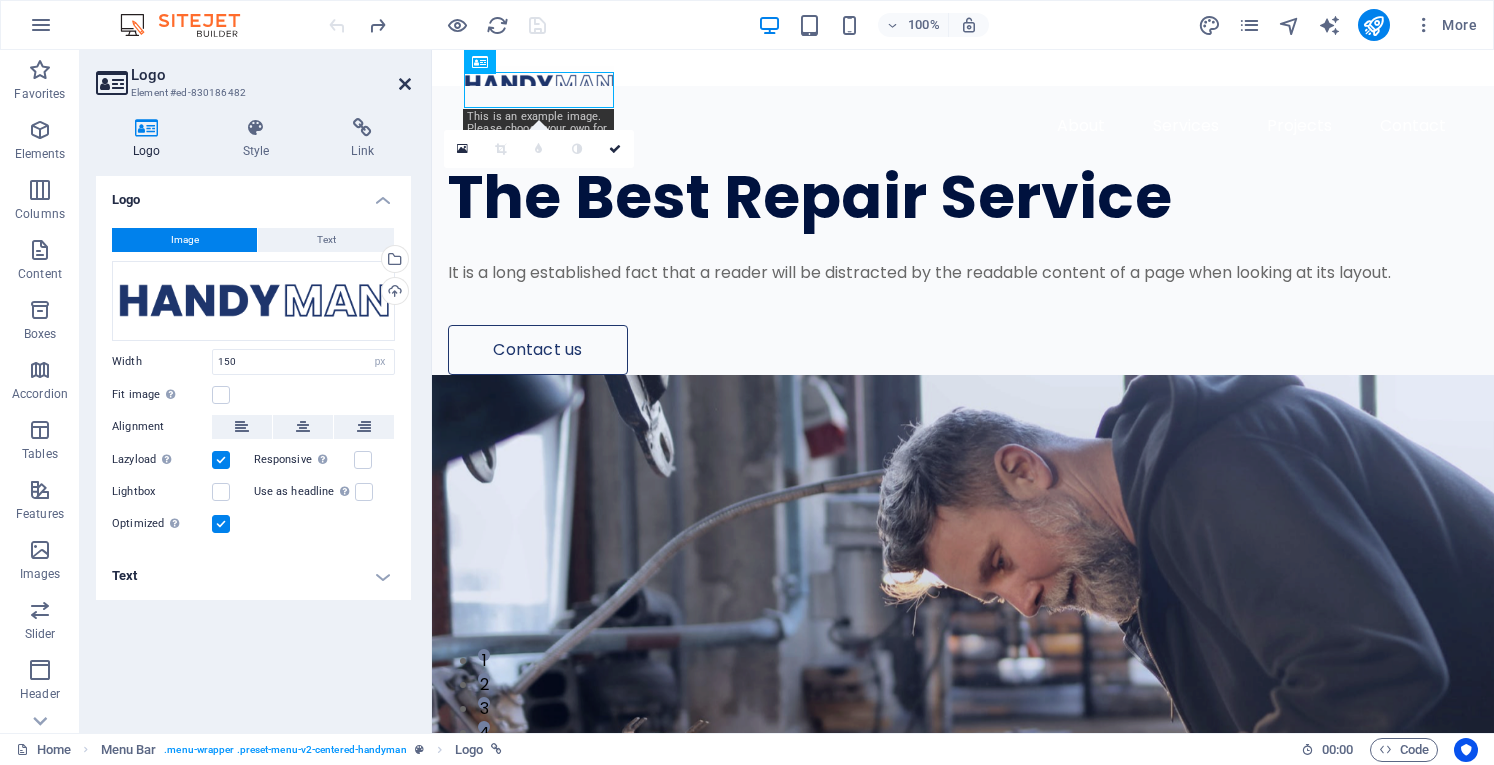 click at bounding box center (405, 84) 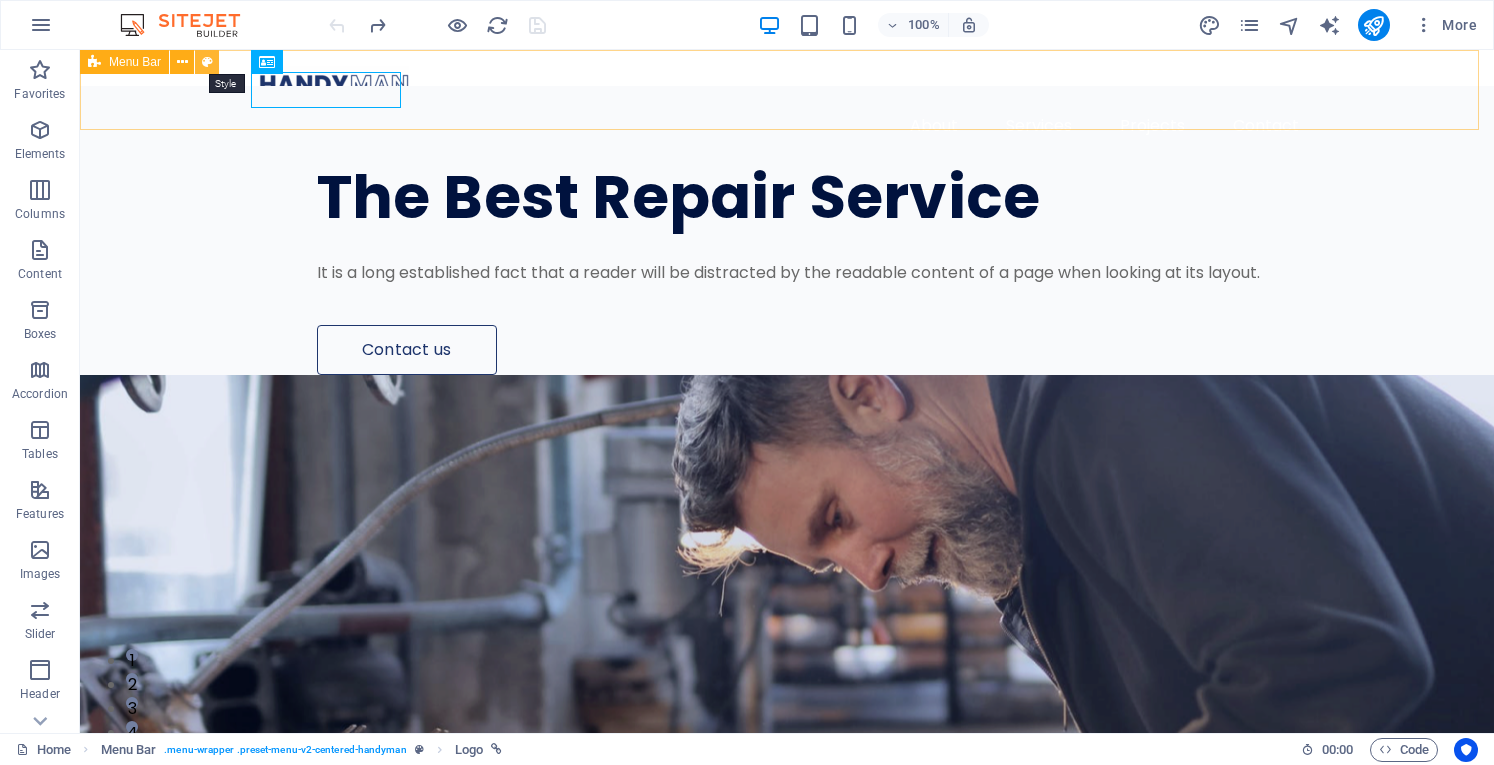click at bounding box center [207, 62] 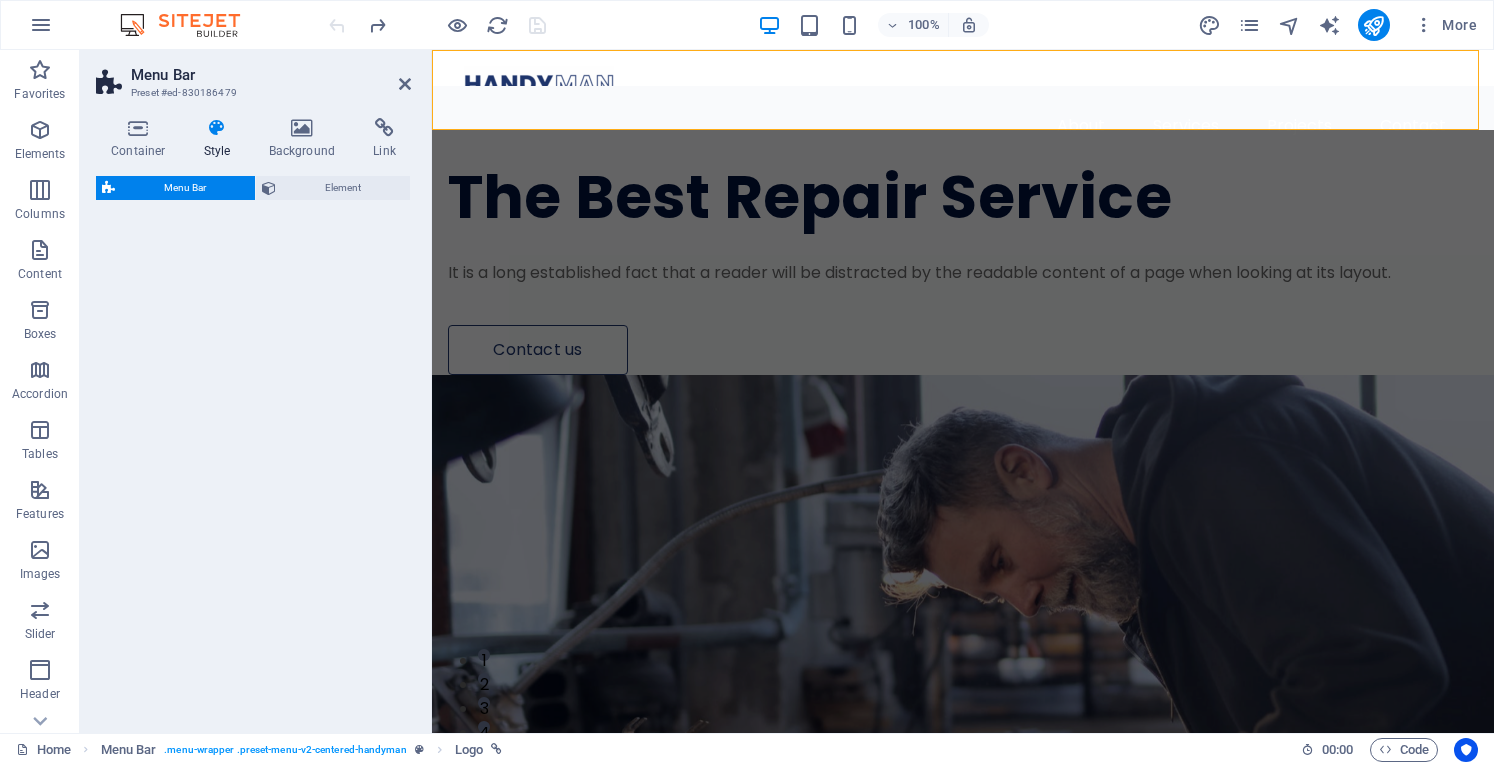 select on "rem" 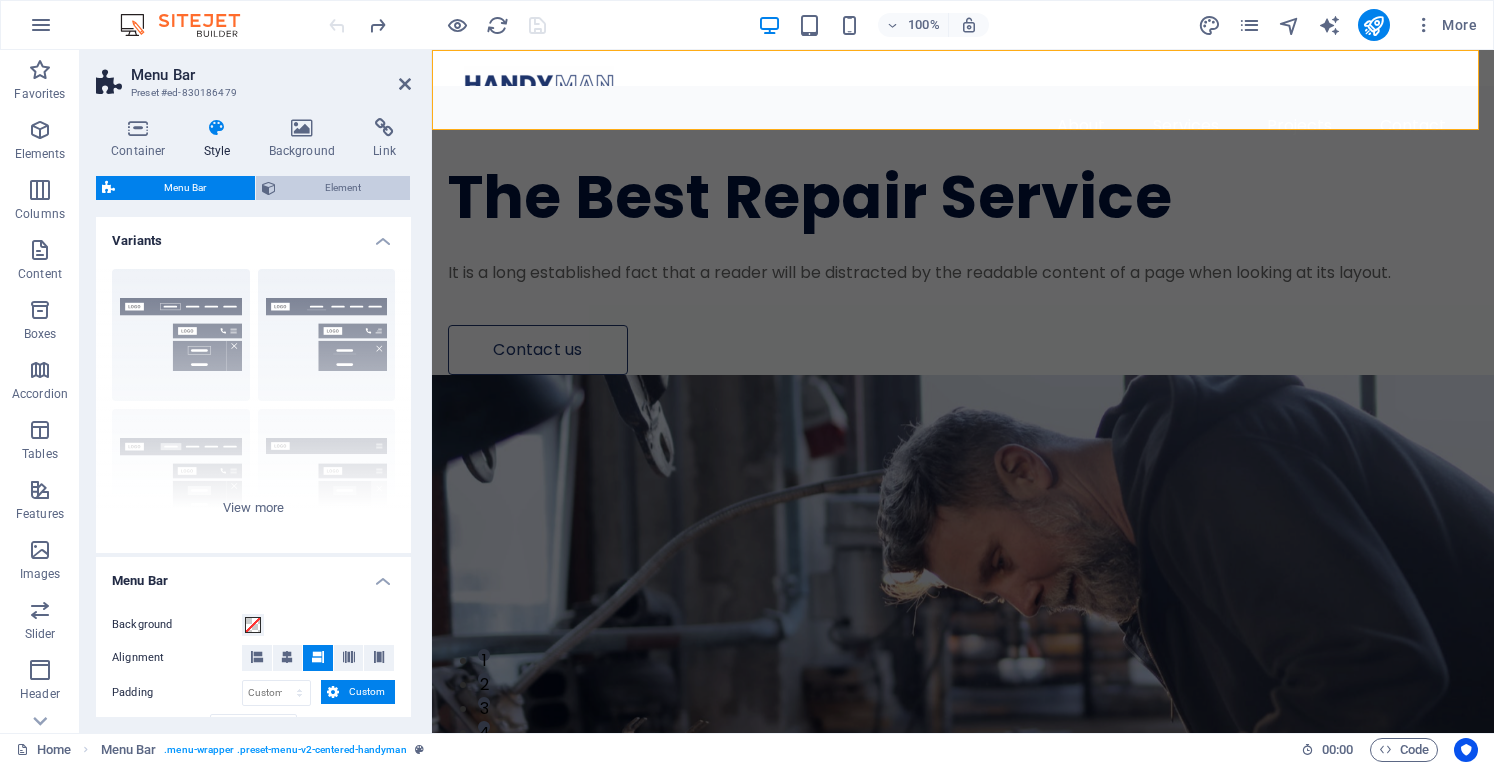 click on "Element" at bounding box center (343, 188) 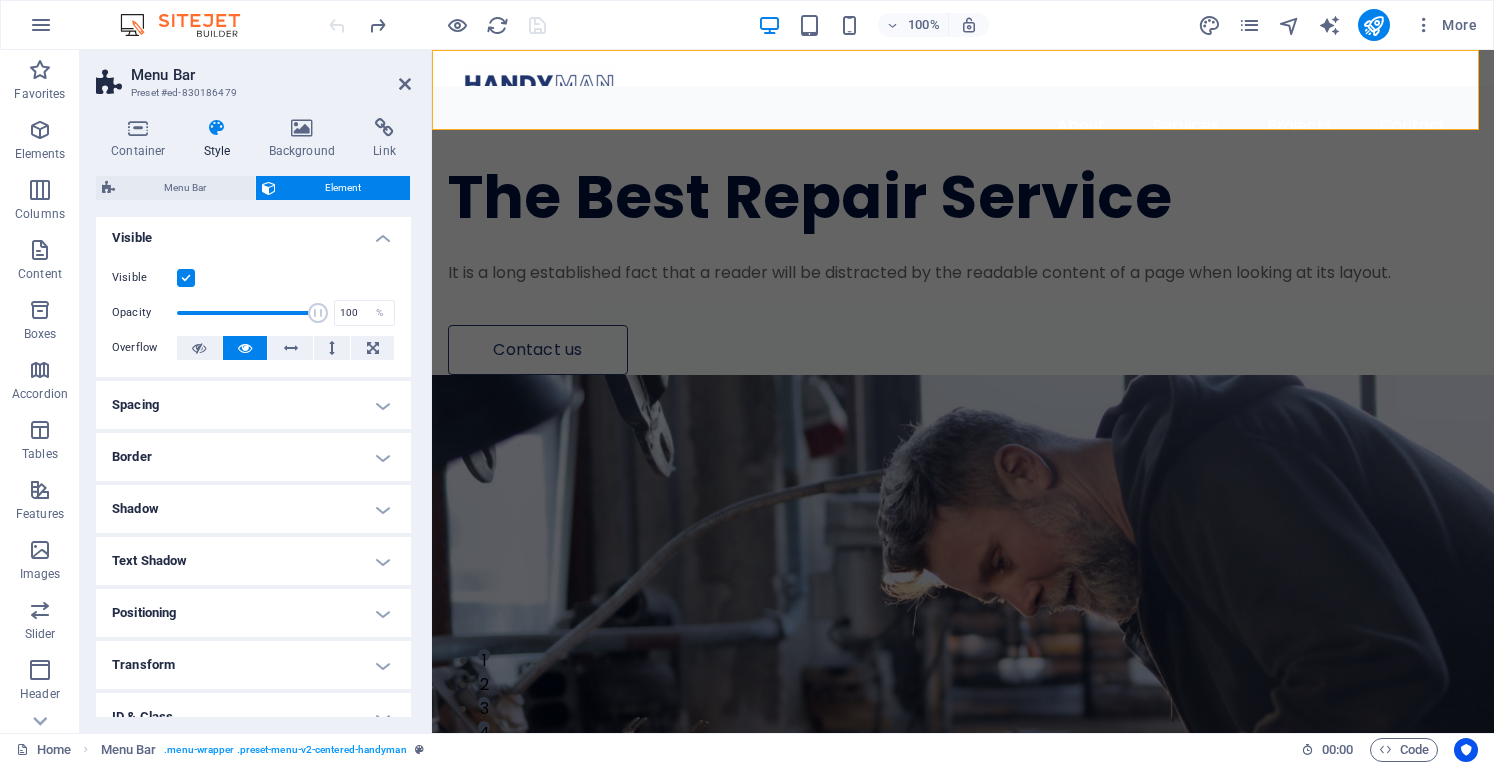 scroll, scrollTop: 0, scrollLeft: 0, axis: both 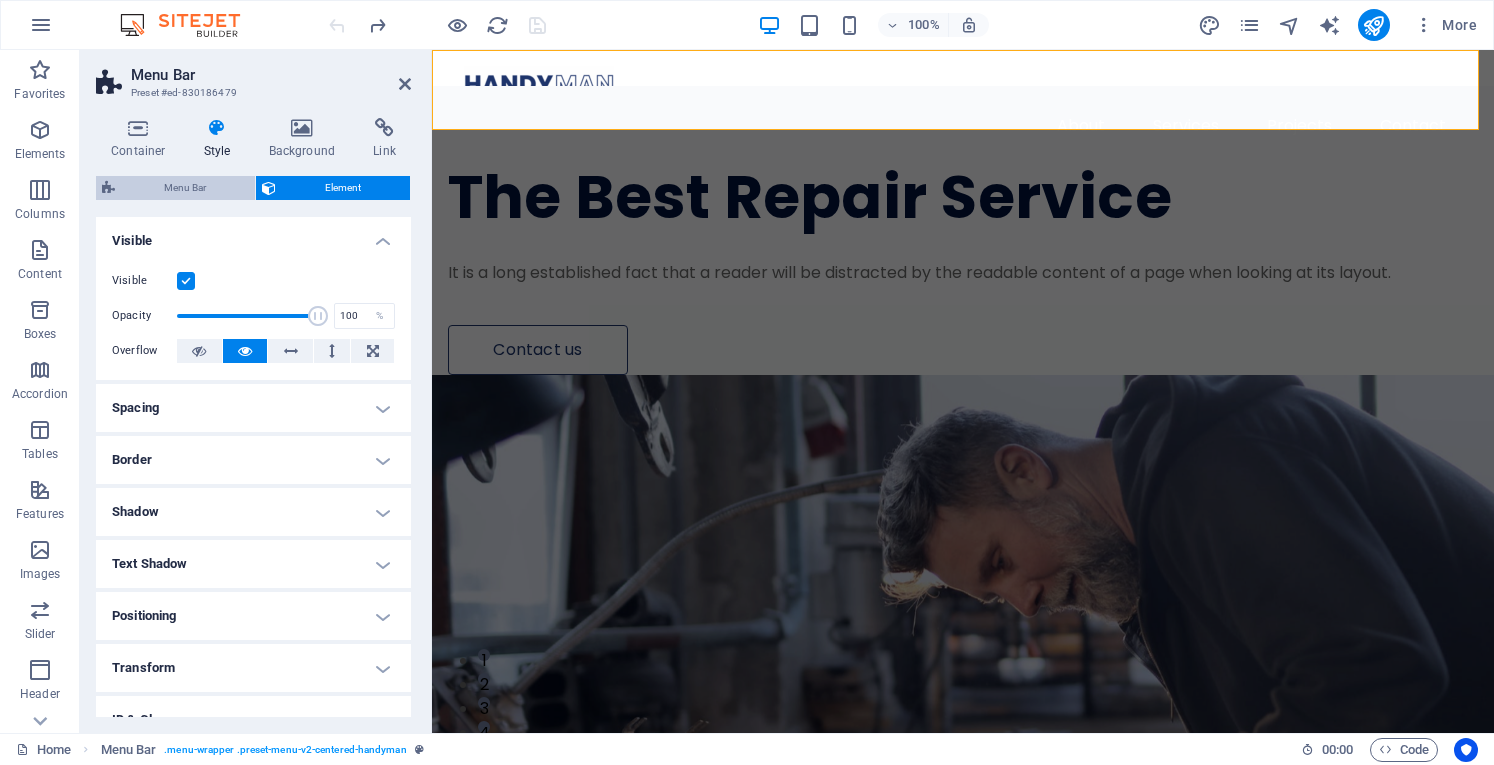 click on "Menu Bar" at bounding box center [185, 188] 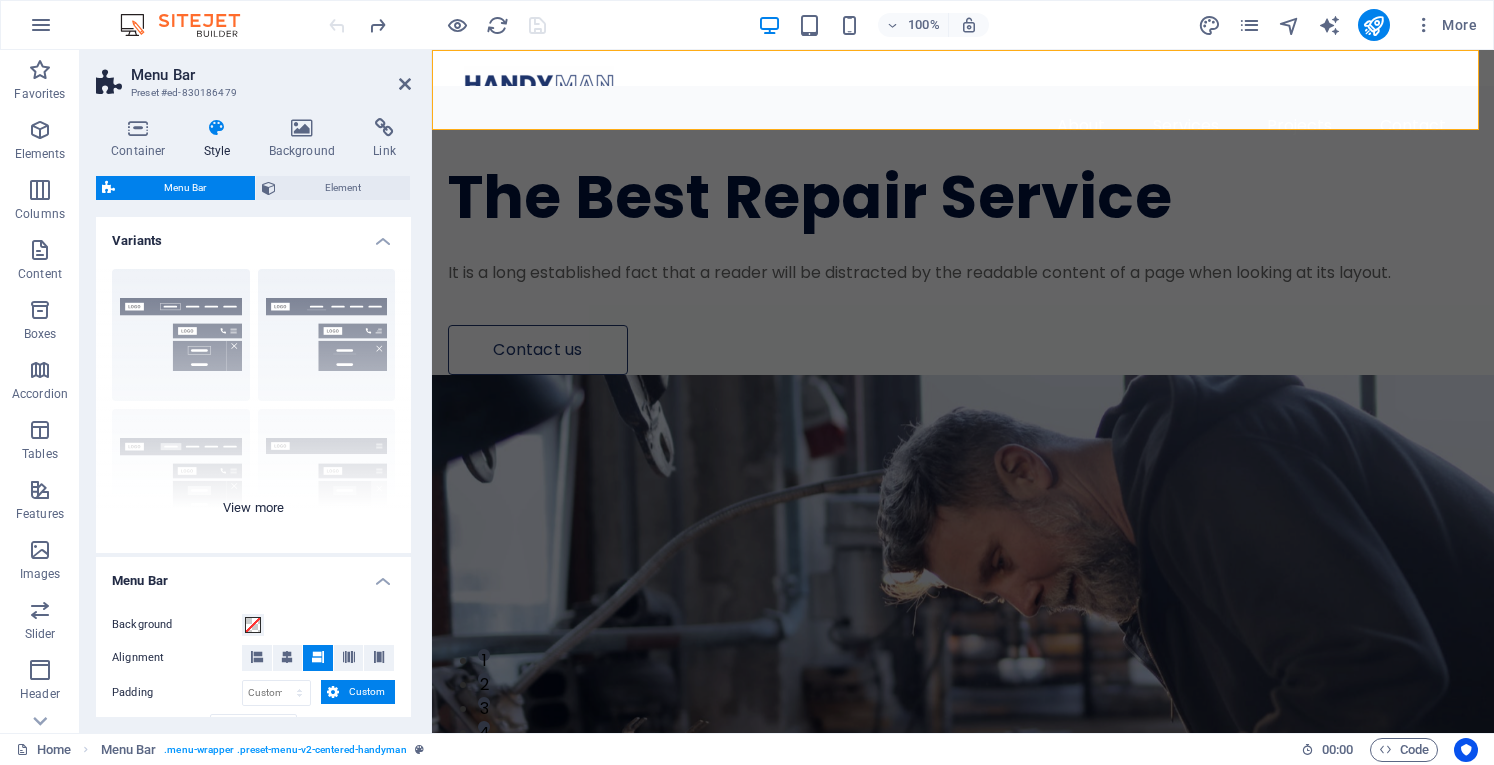 click on "Border Centered Default Fixed Loki Trigger Wide XXL" at bounding box center [253, 403] 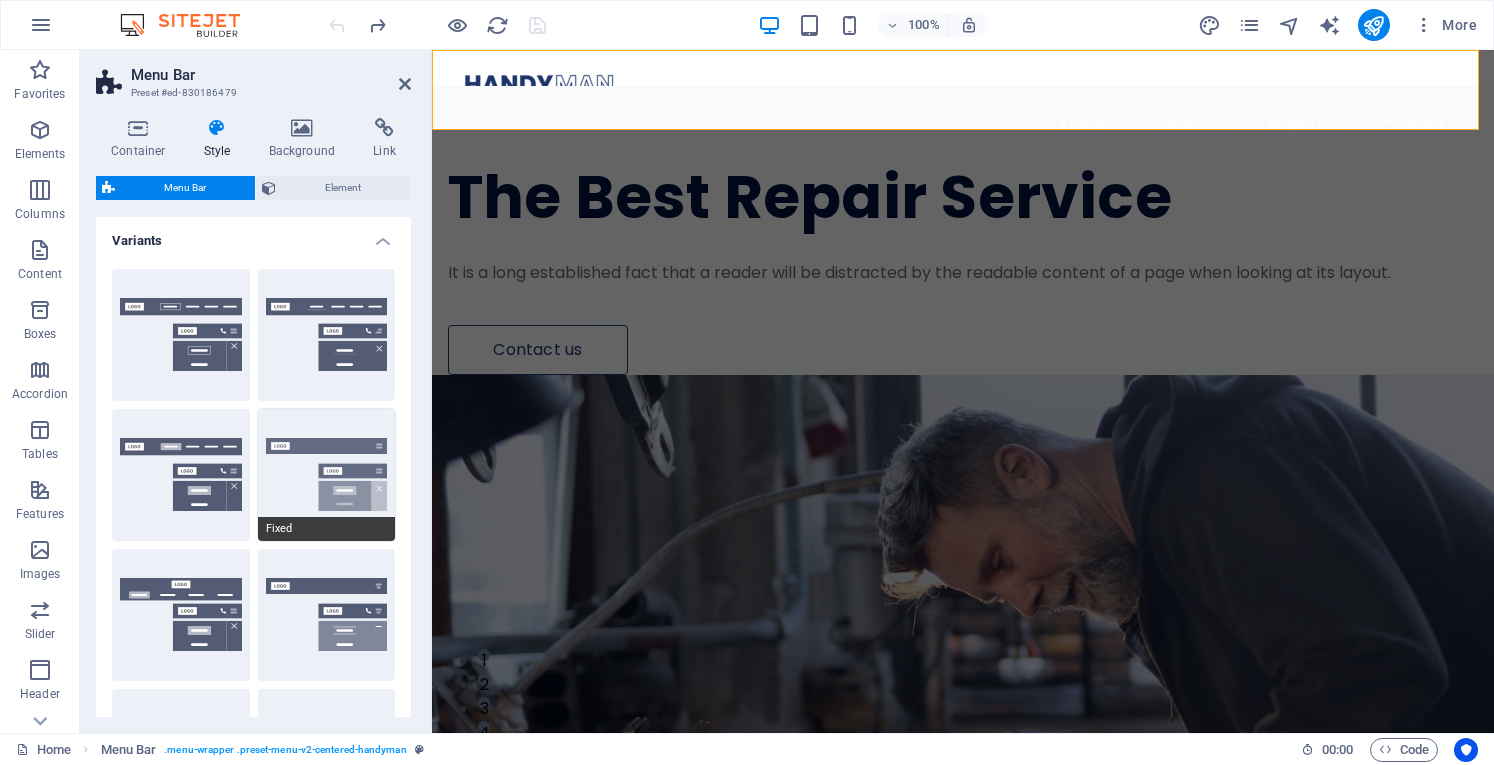 scroll, scrollTop: 0, scrollLeft: 0, axis: both 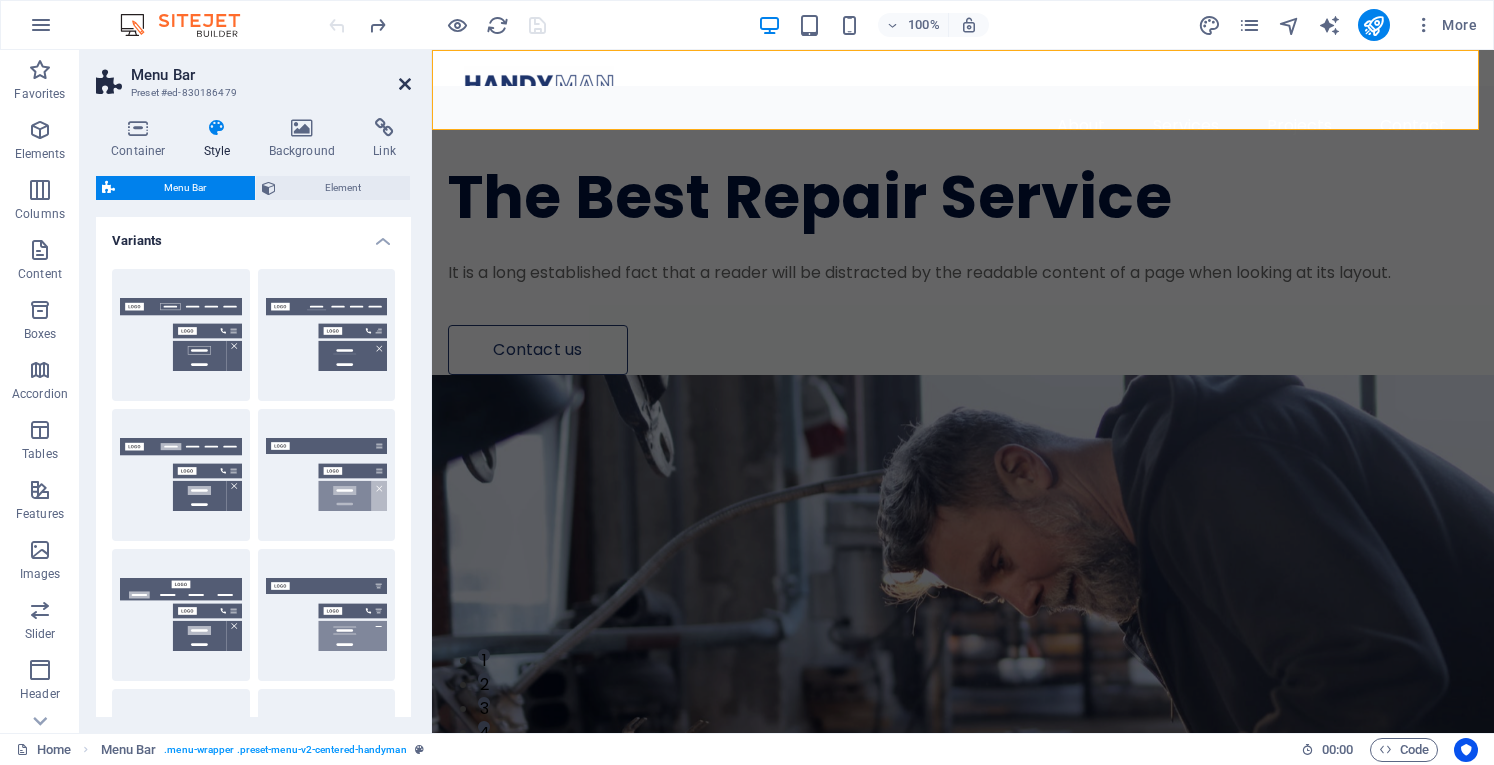 click at bounding box center (405, 84) 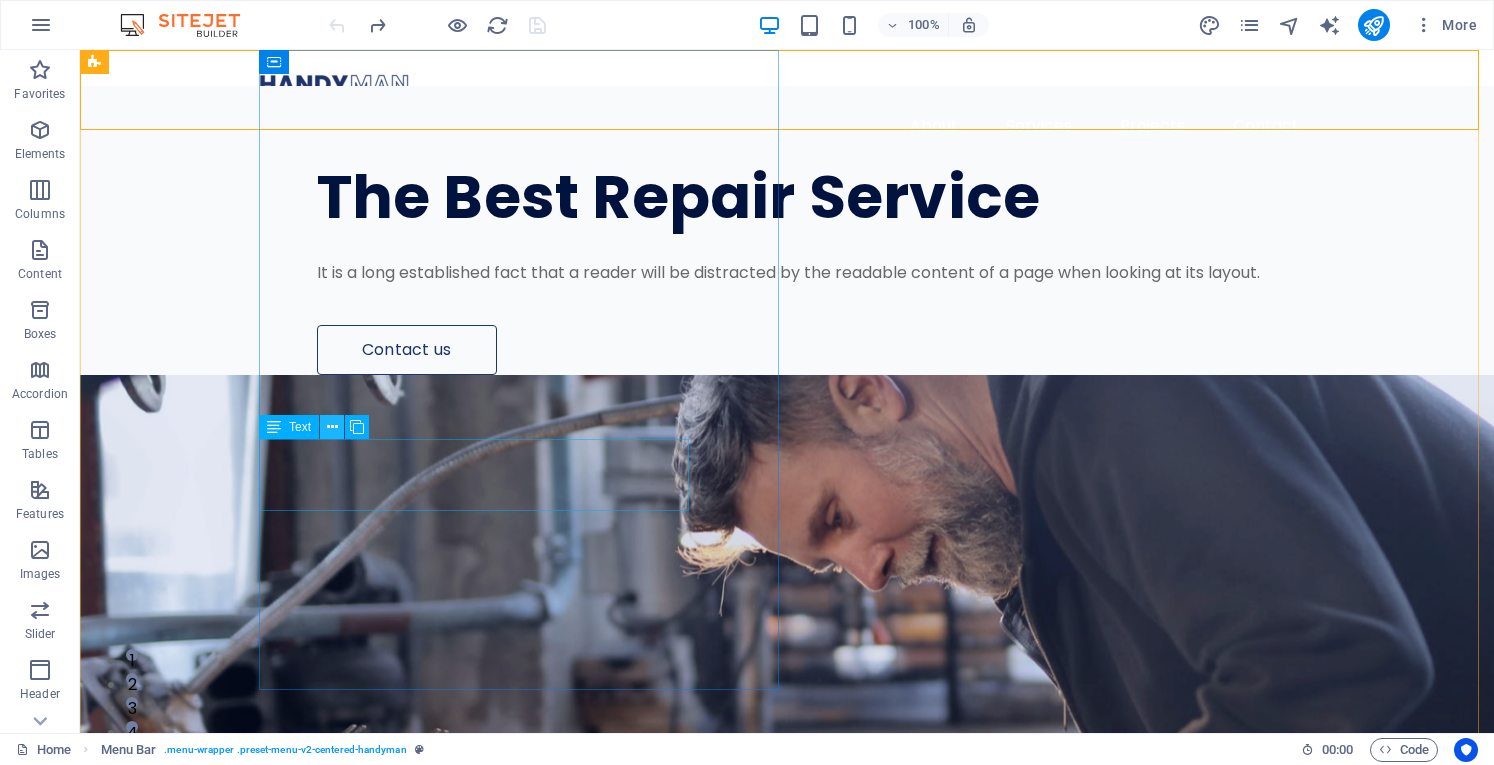click at bounding box center (332, 427) 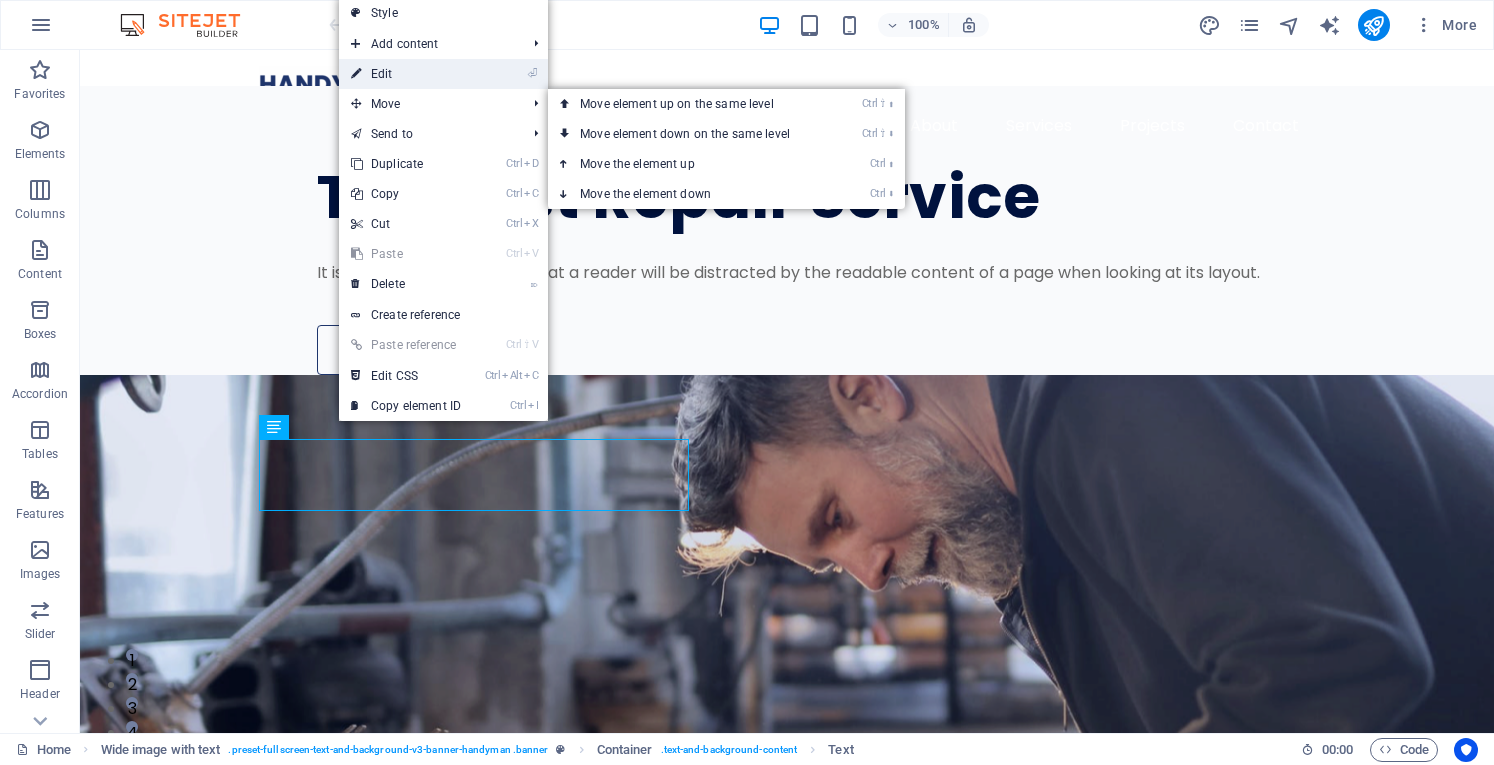 click on "⏎  Edit" at bounding box center [406, 74] 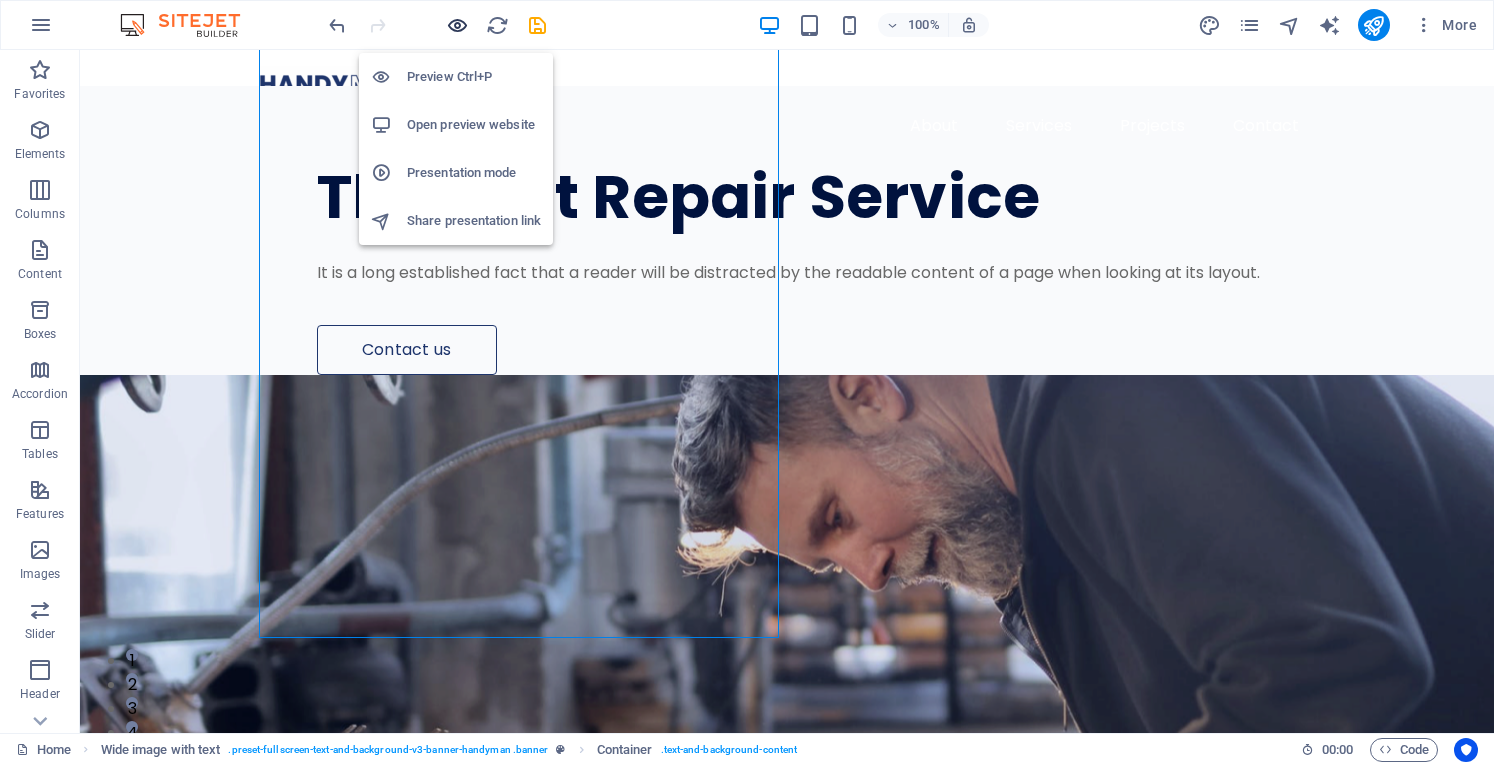click at bounding box center [457, 25] 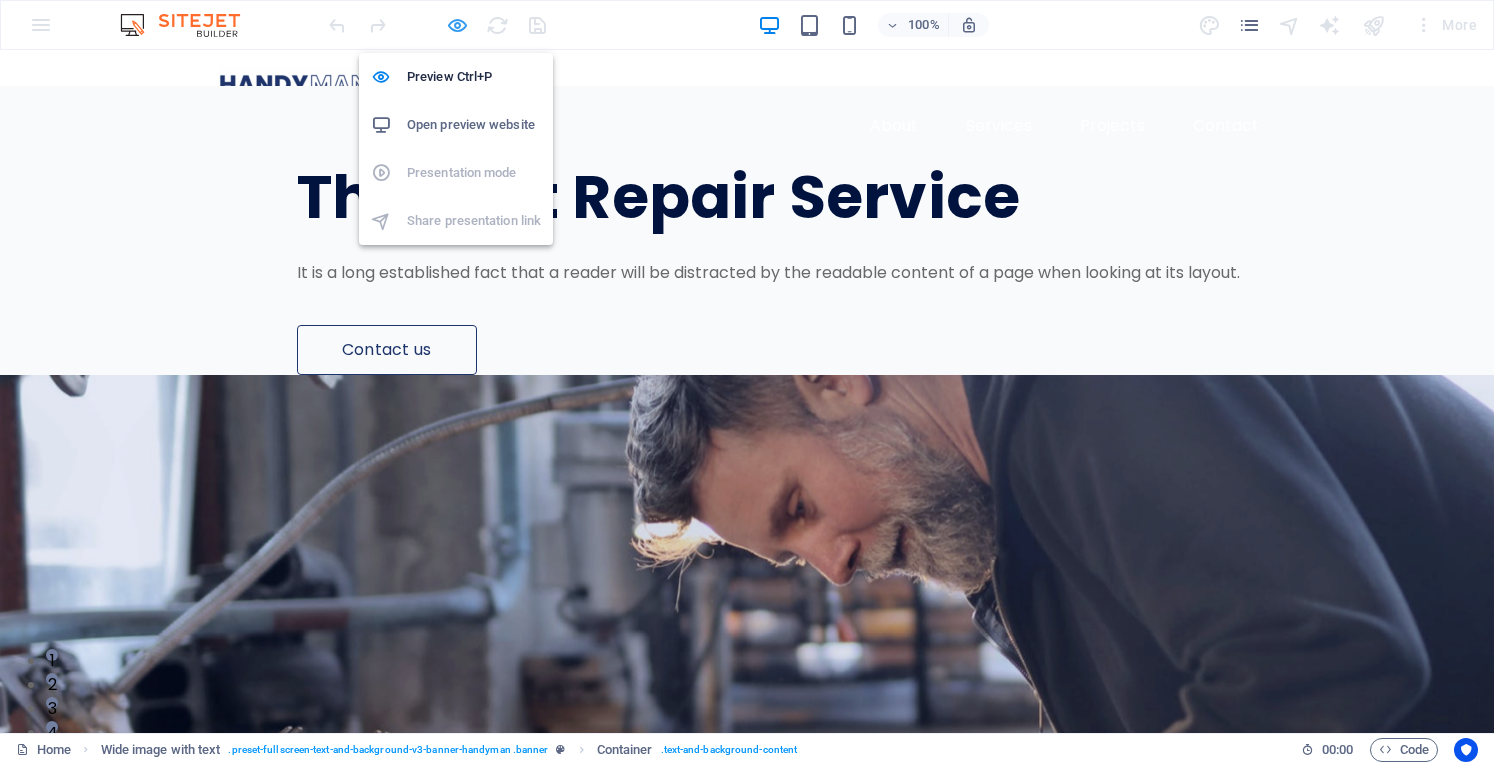 click at bounding box center (457, 25) 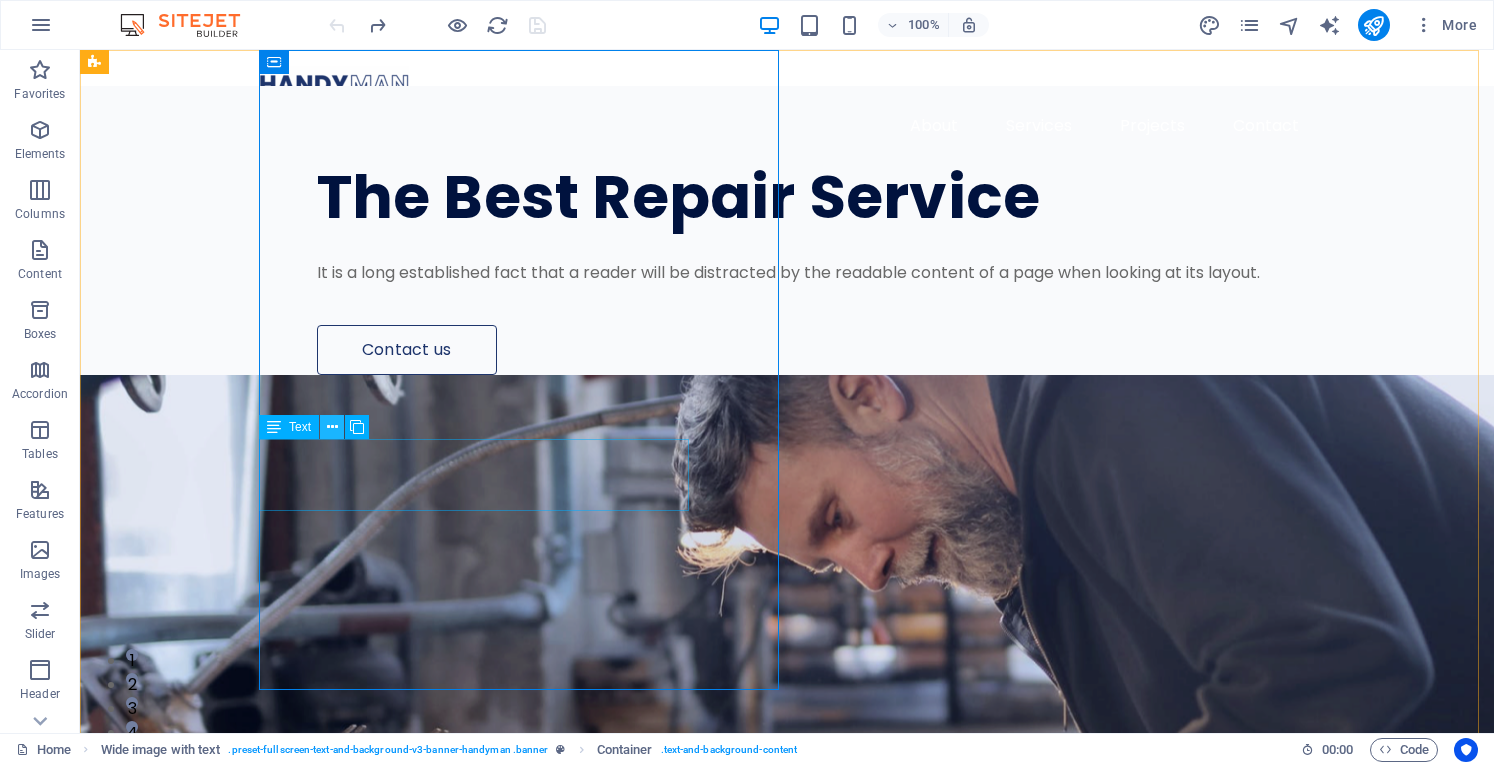 click at bounding box center (332, 427) 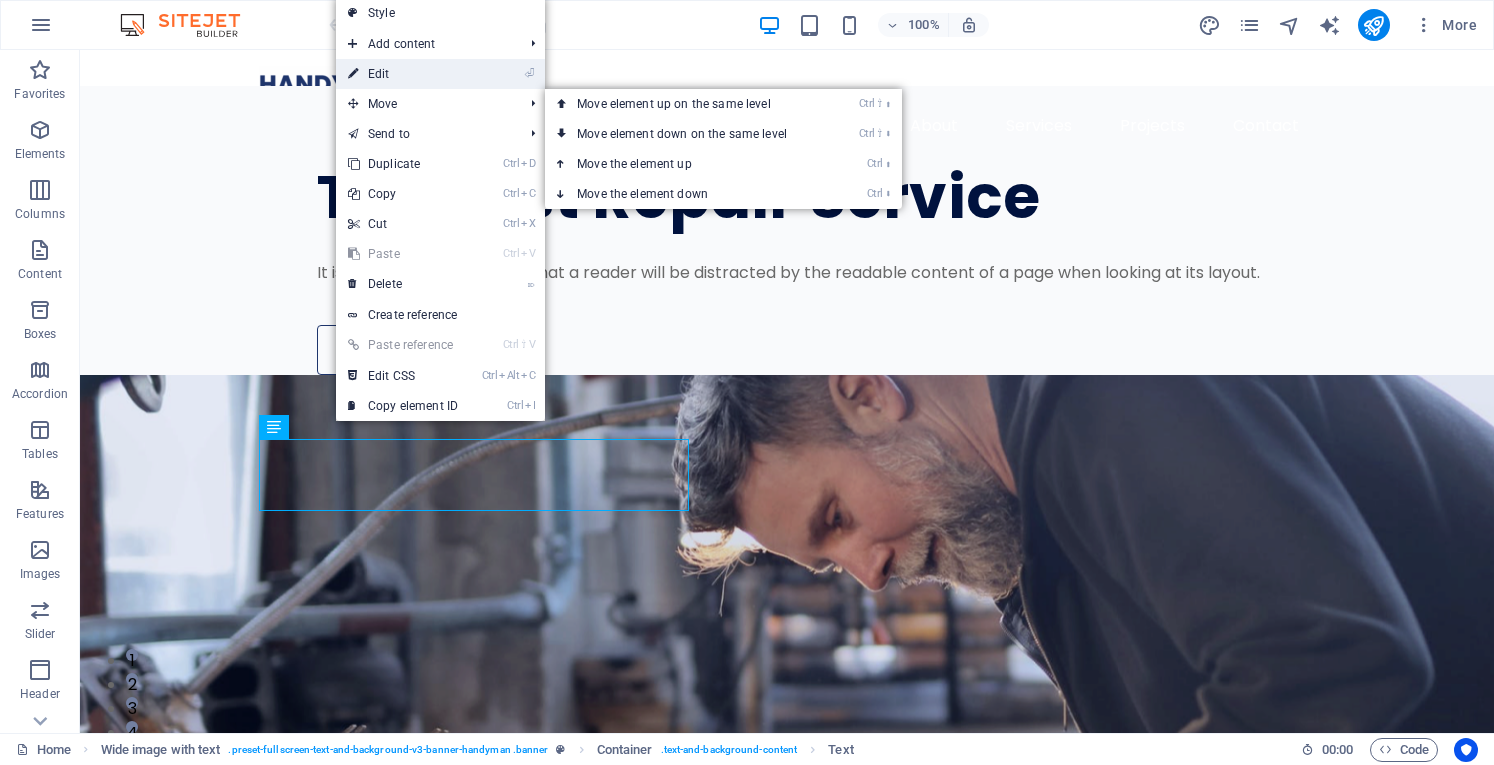 click on "⏎  Edit" at bounding box center (403, 74) 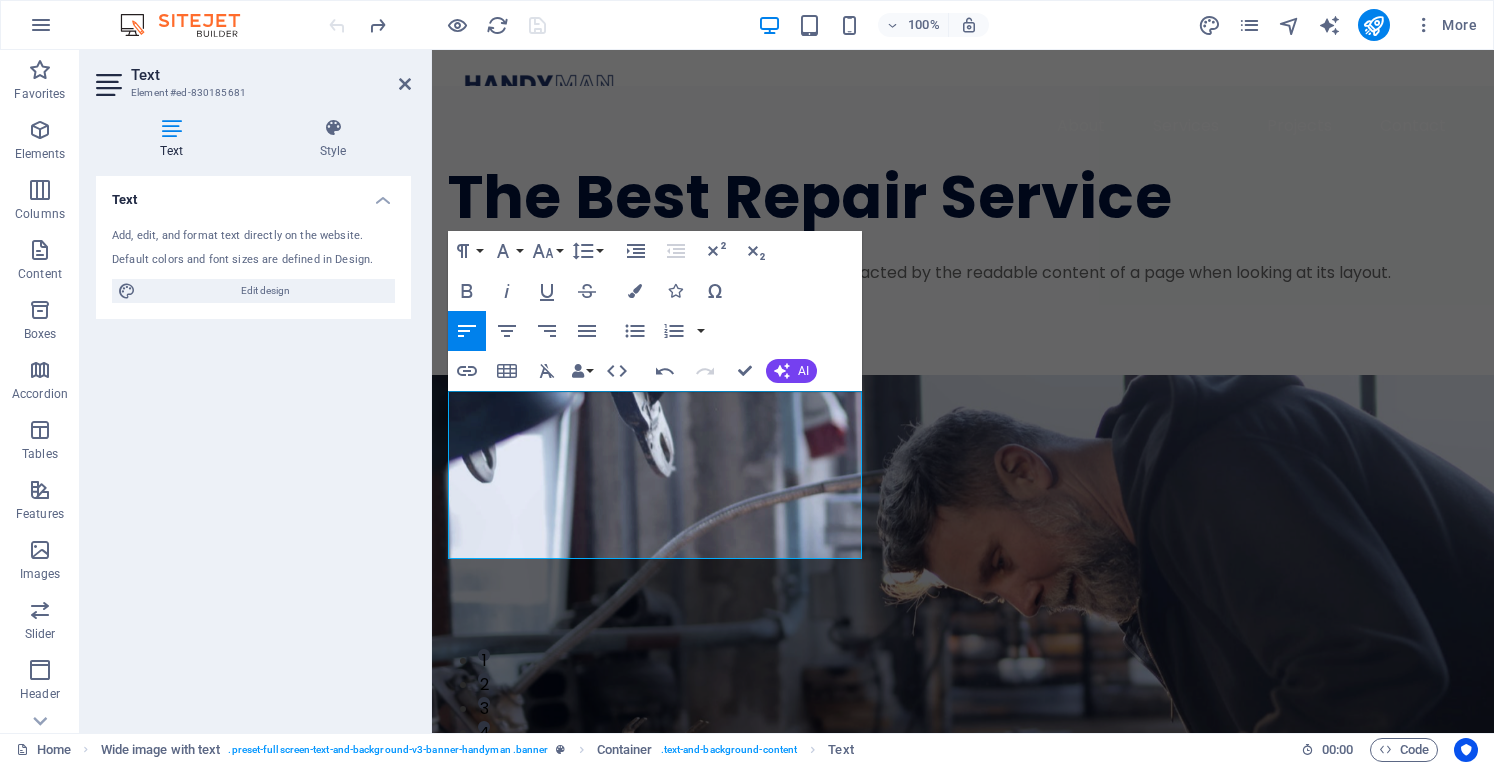 click on "Text Add, edit, and format text directly on the website. Default colors and font sizes are defined in Design. Edit design Alignment Left aligned Centered Right aligned" at bounding box center (253, 446) 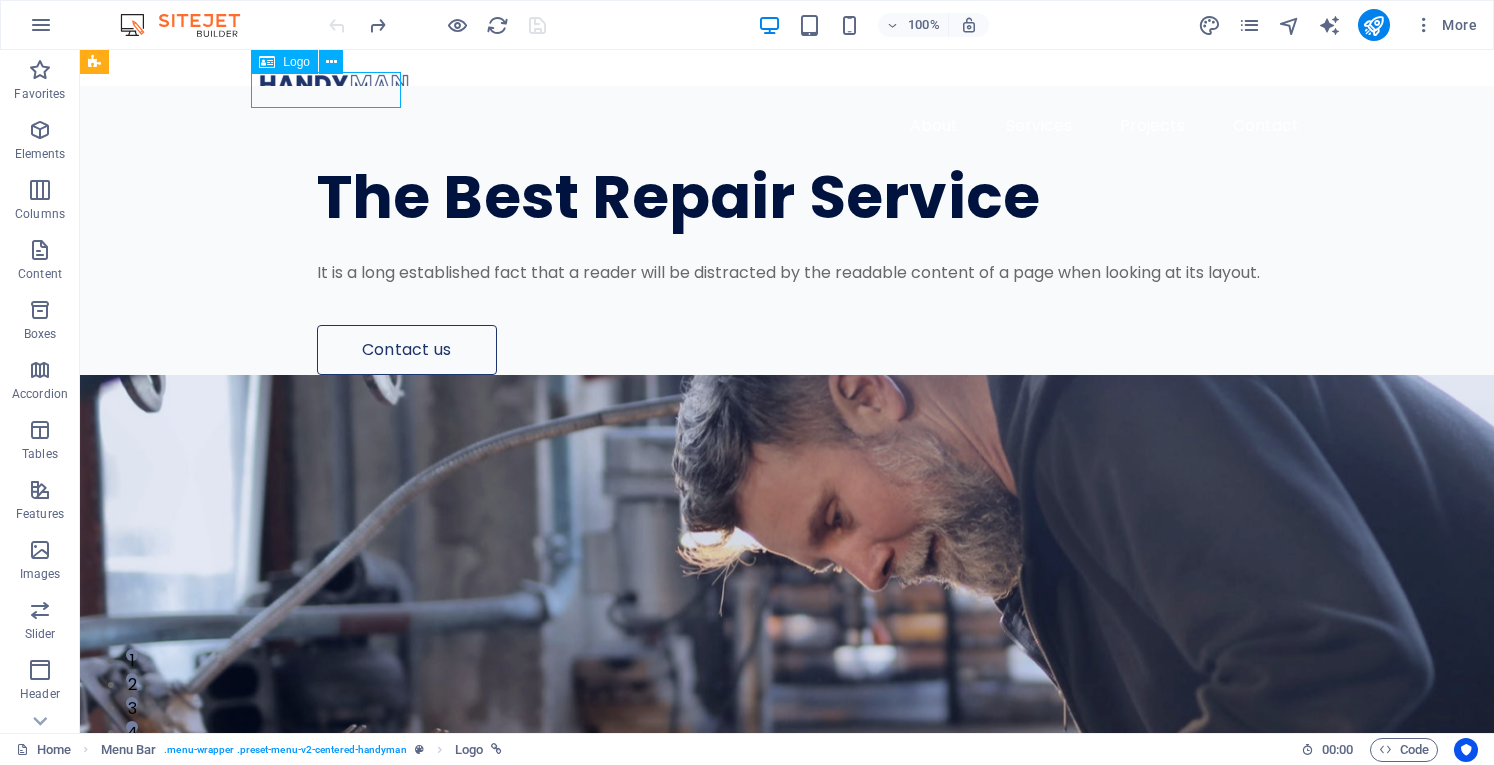 click at bounding box center (267, 62) 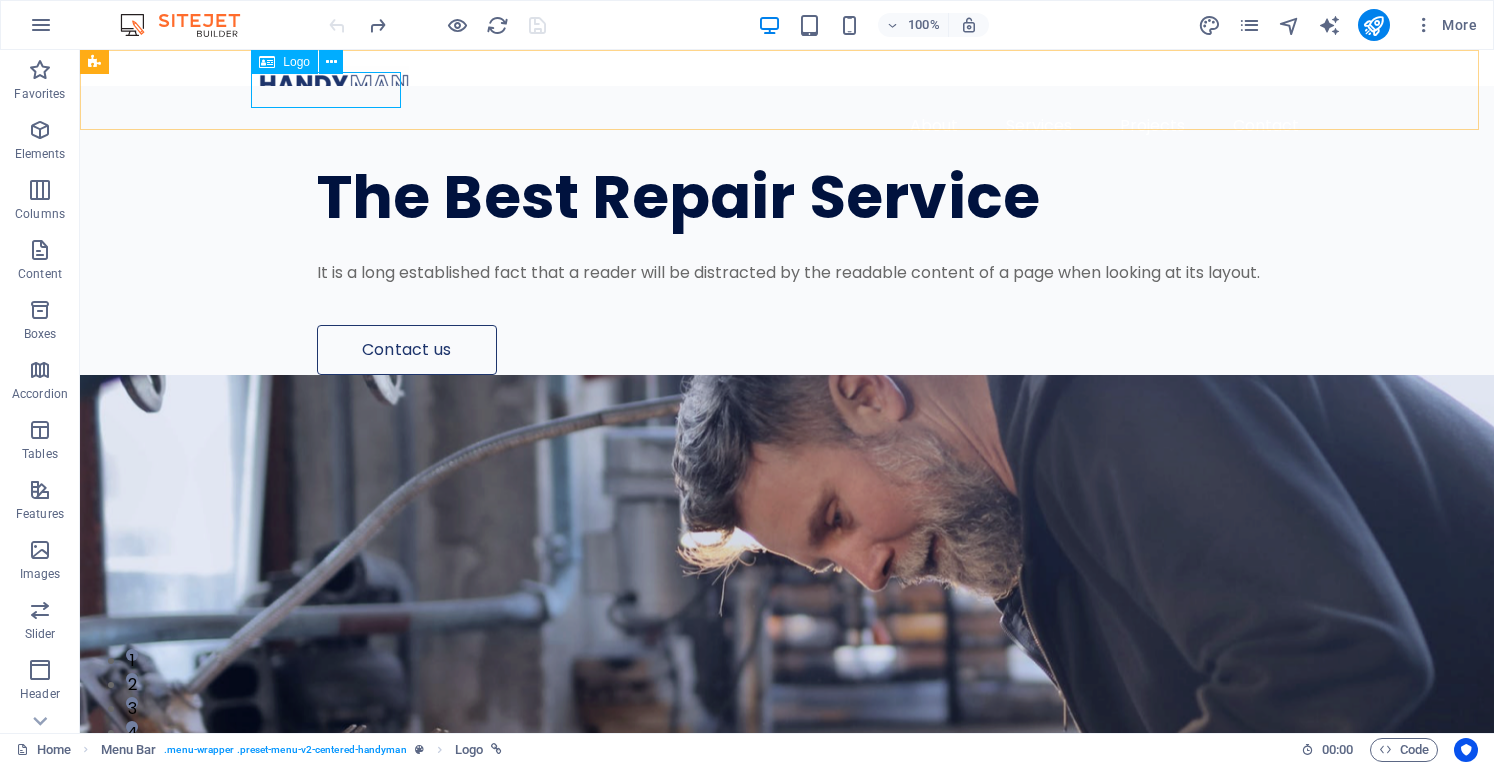click on "Logo" at bounding box center (284, 62) 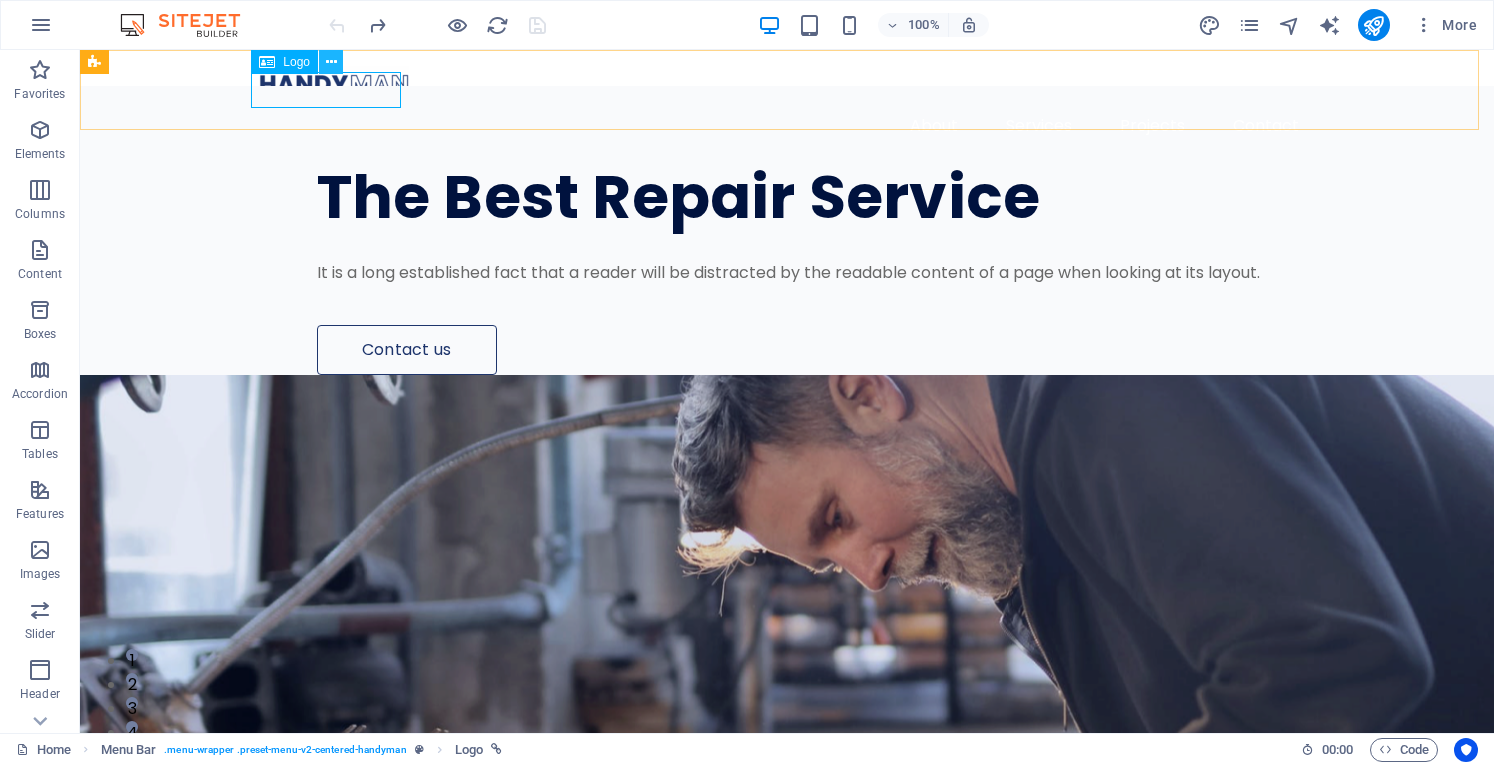 click at bounding box center (331, 62) 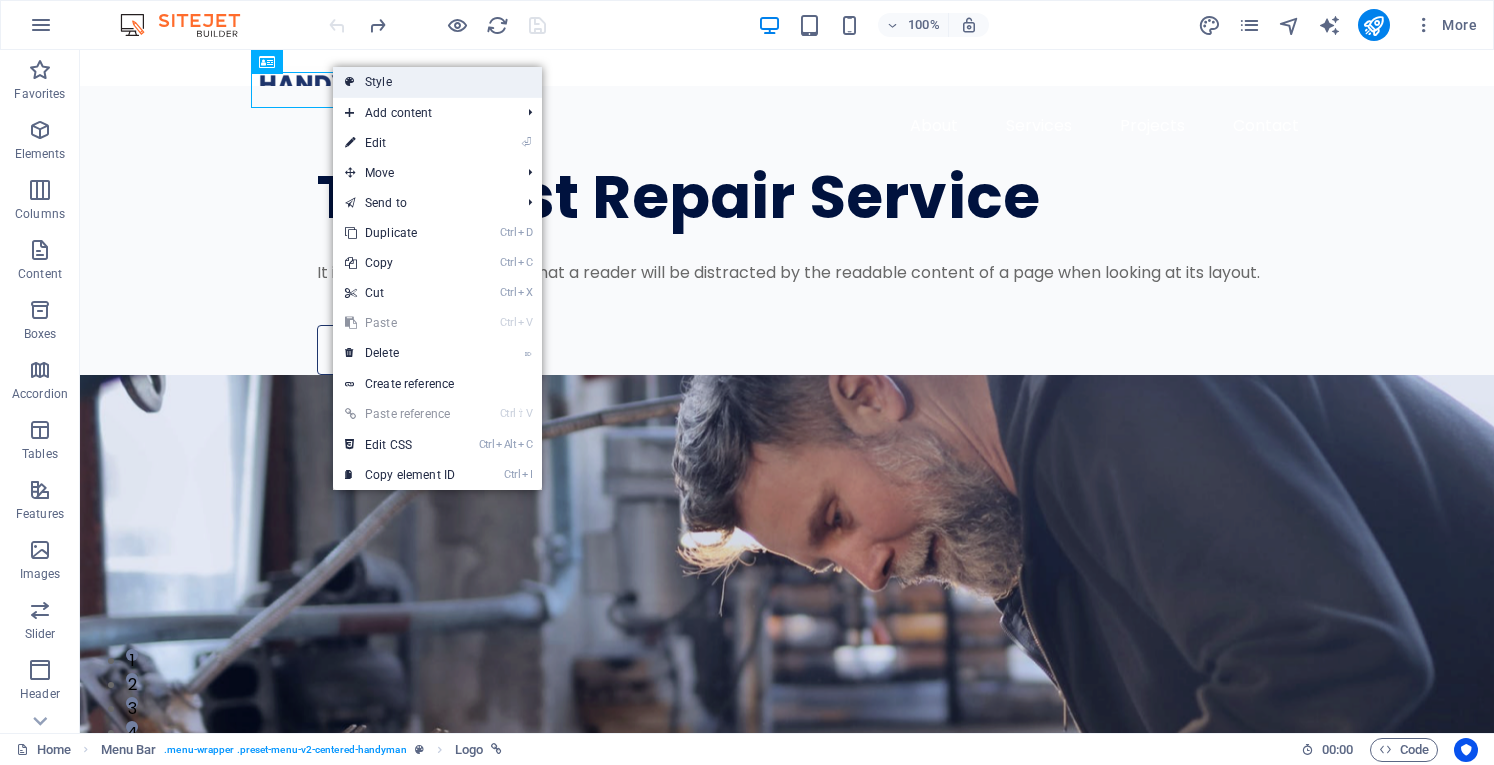 click on "Style" at bounding box center (437, 82) 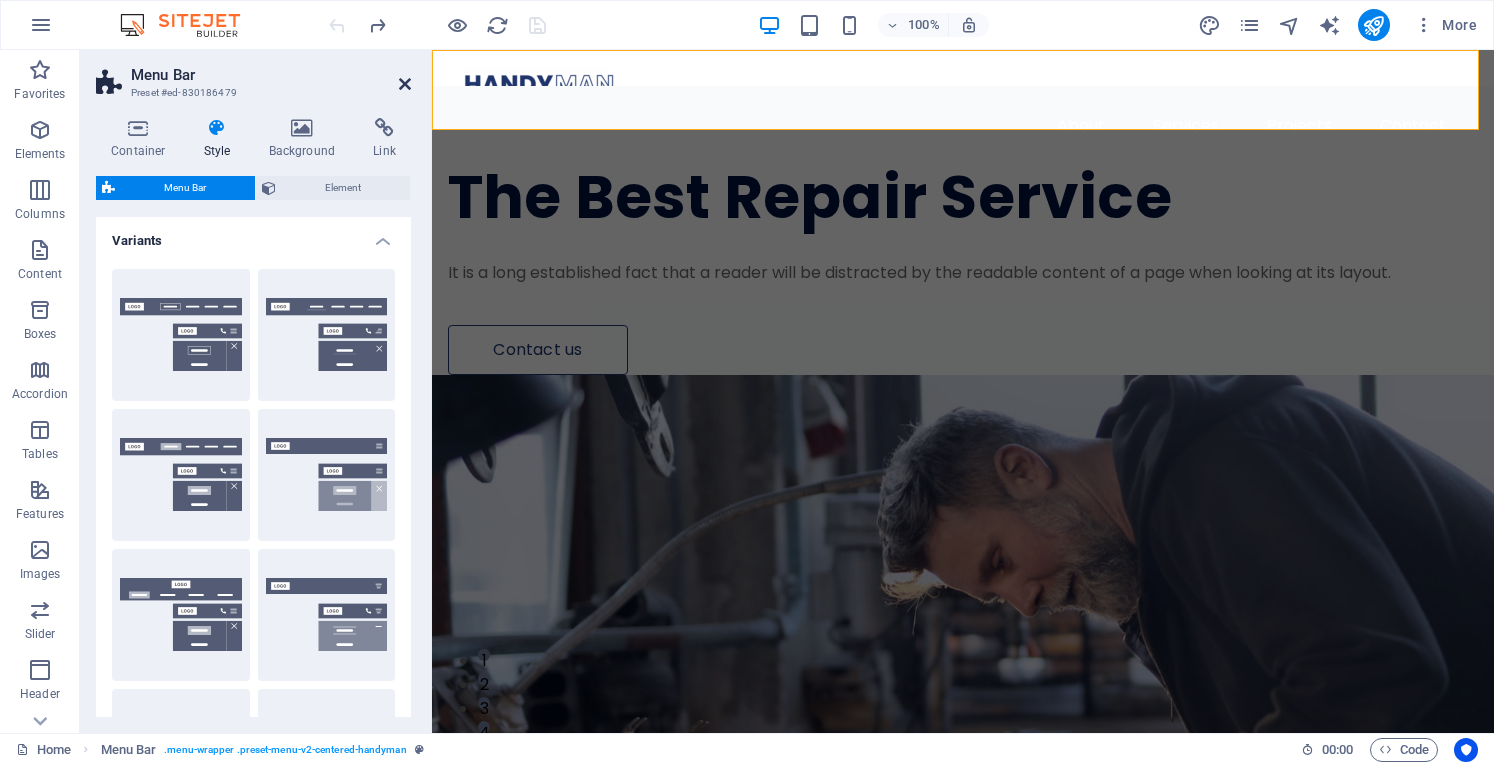 click at bounding box center [405, 84] 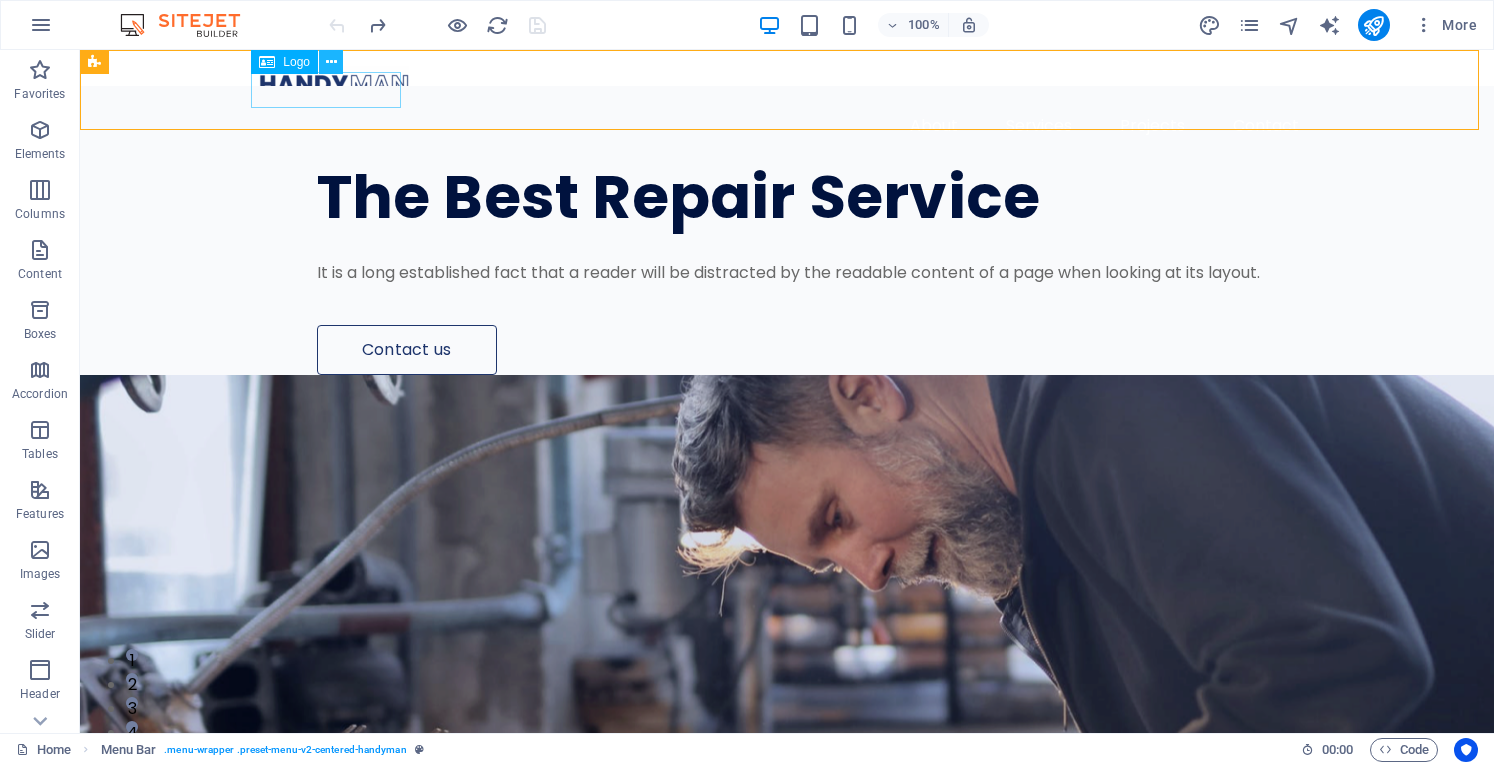 click at bounding box center (331, 62) 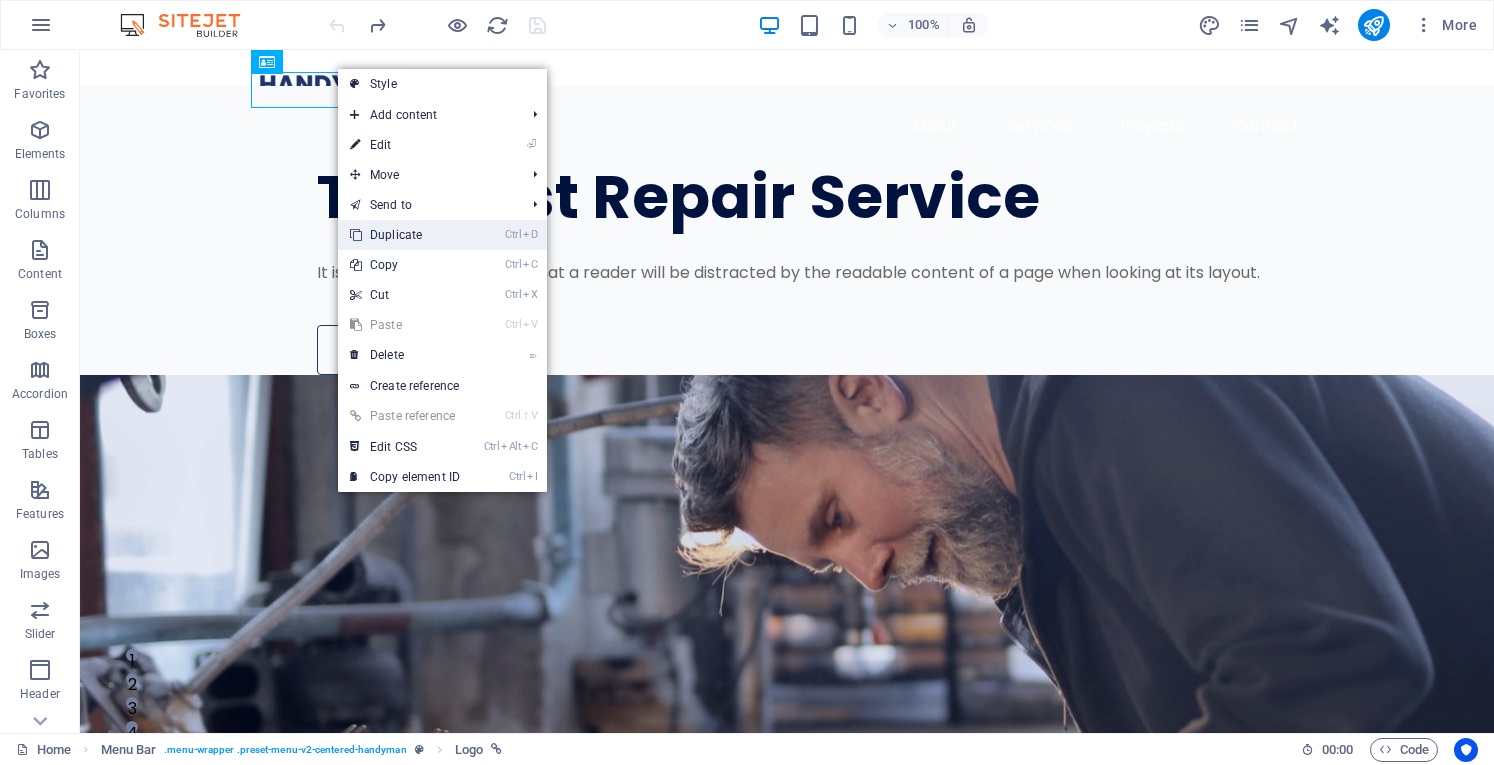 click on "Ctrl D  Duplicate" at bounding box center [405, 235] 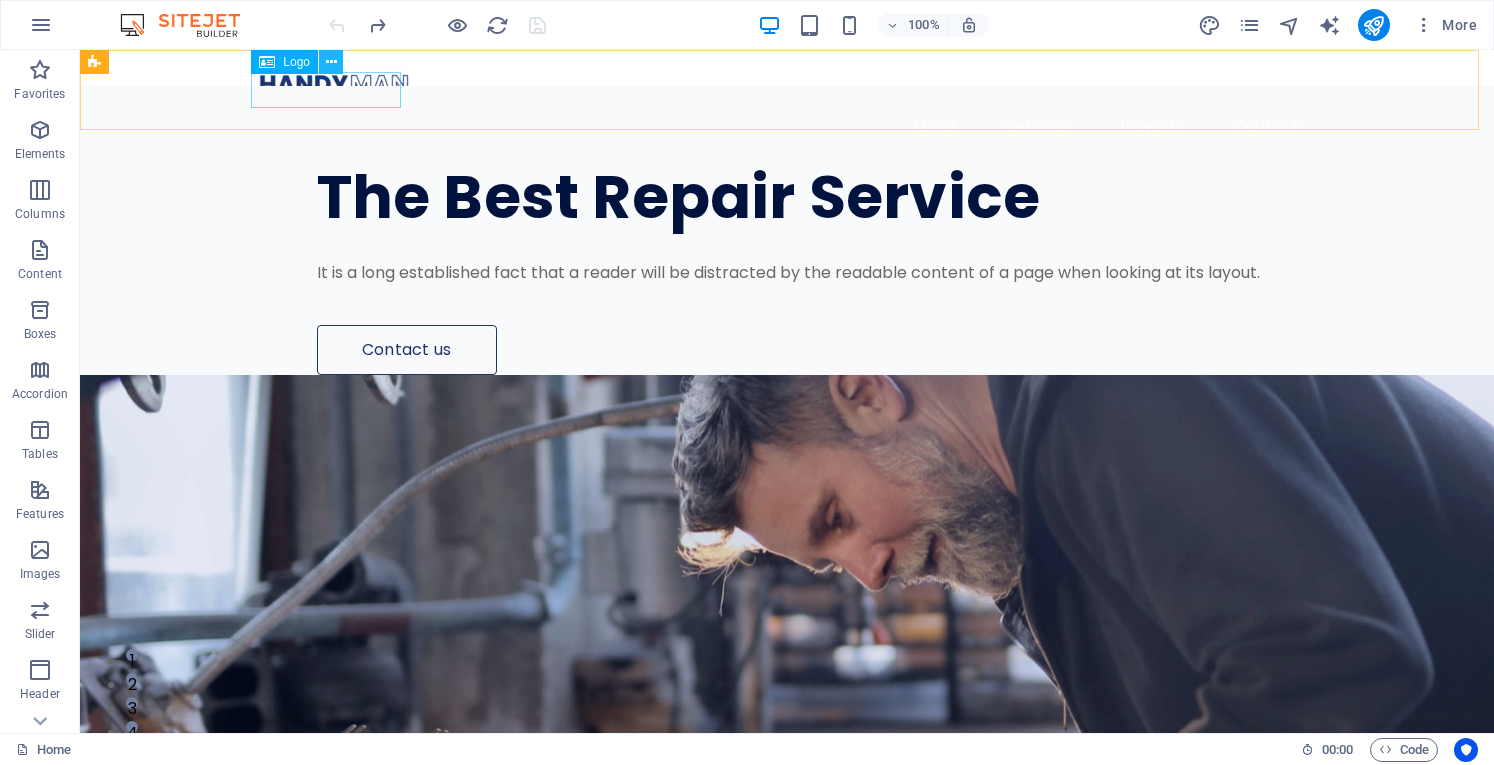 click at bounding box center (331, 62) 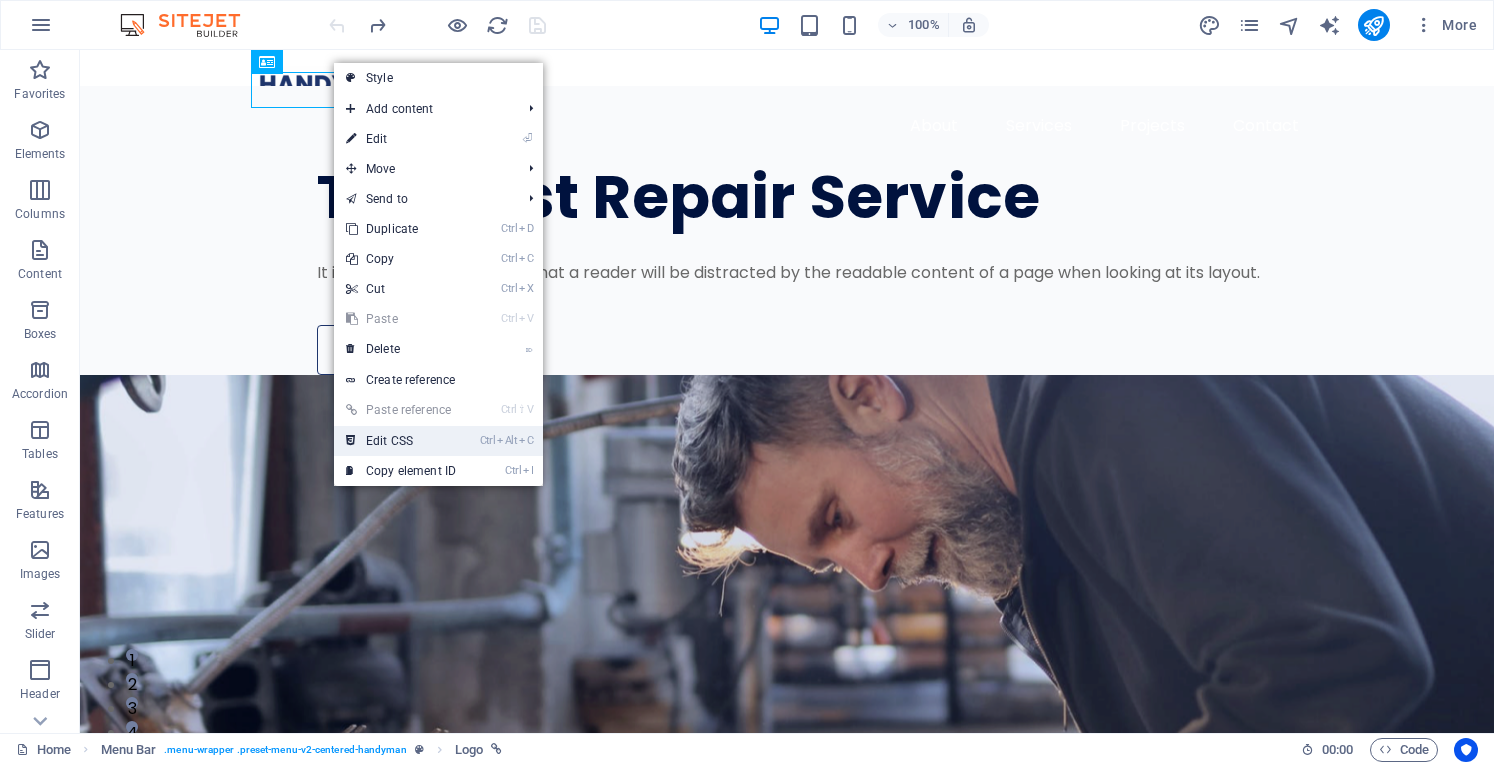 click on "Ctrl Alt C  Edit CSS" at bounding box center [401, 441] 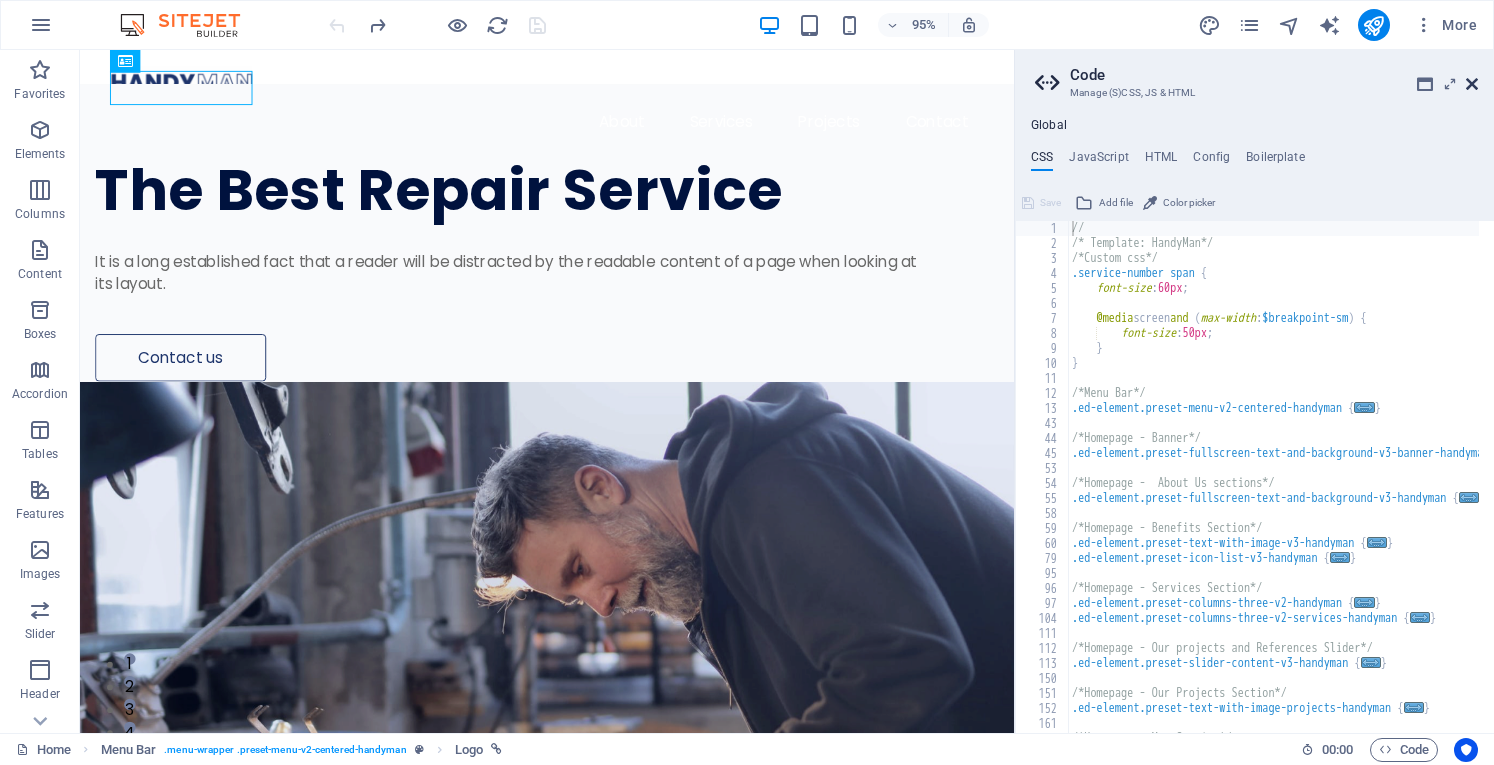 click at bounding box center [1472, 84] 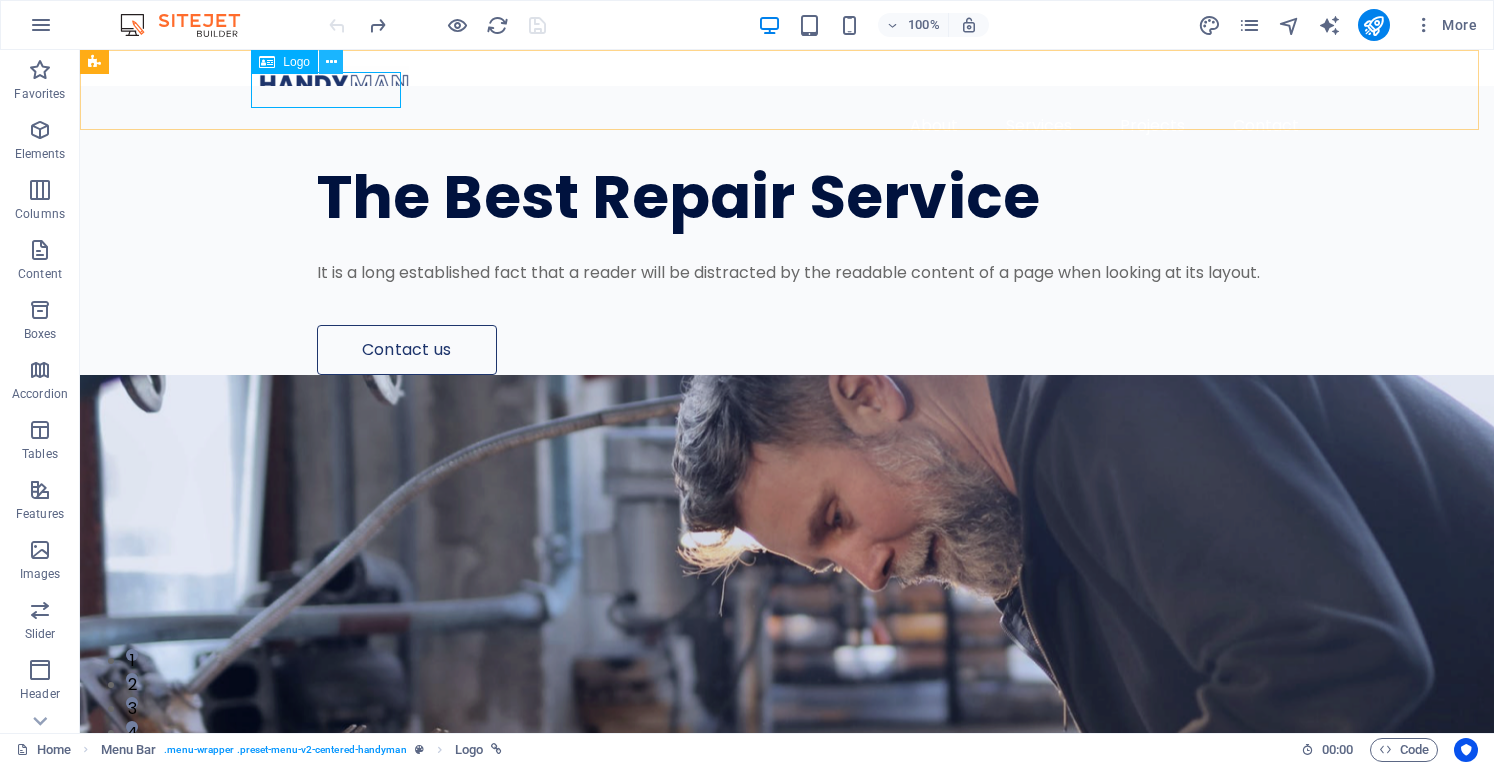 click at bounding box center (331, 62) 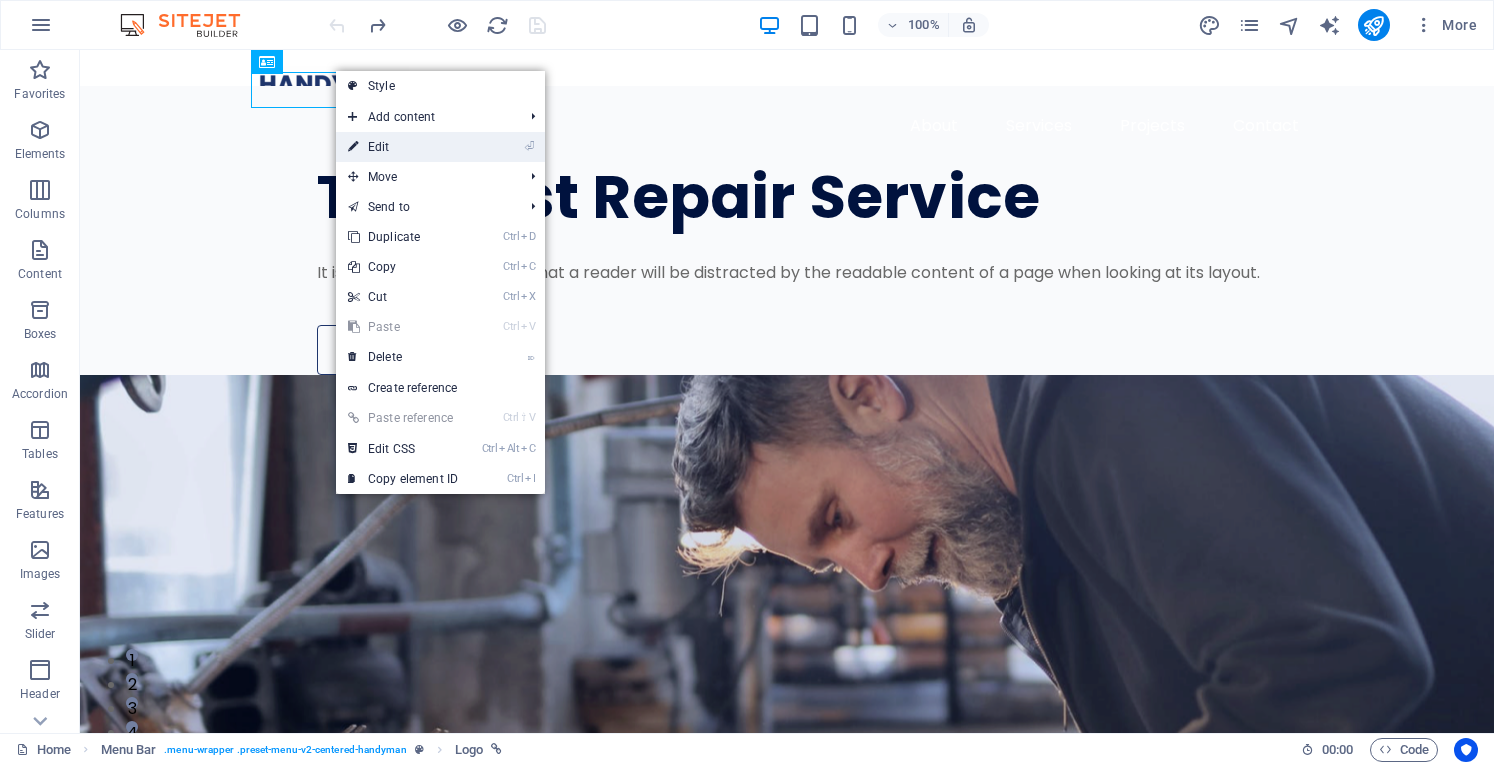 click on "⏎  Edit" at bounding box center (403, 147) 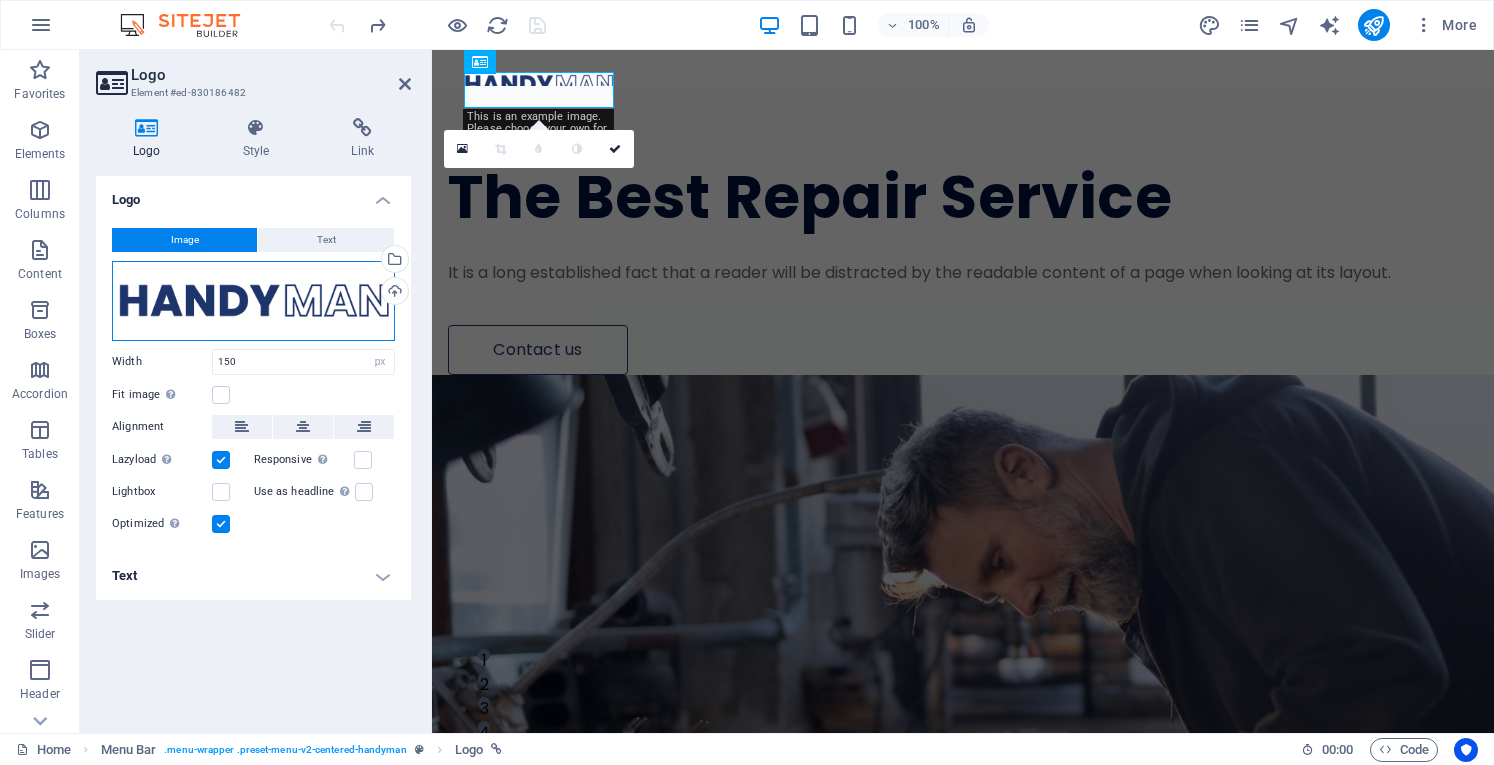 drag, startPoint x: 210, startPoint y: 279, endPoint x: 216, endPoint y: 303, distance: 24.738634 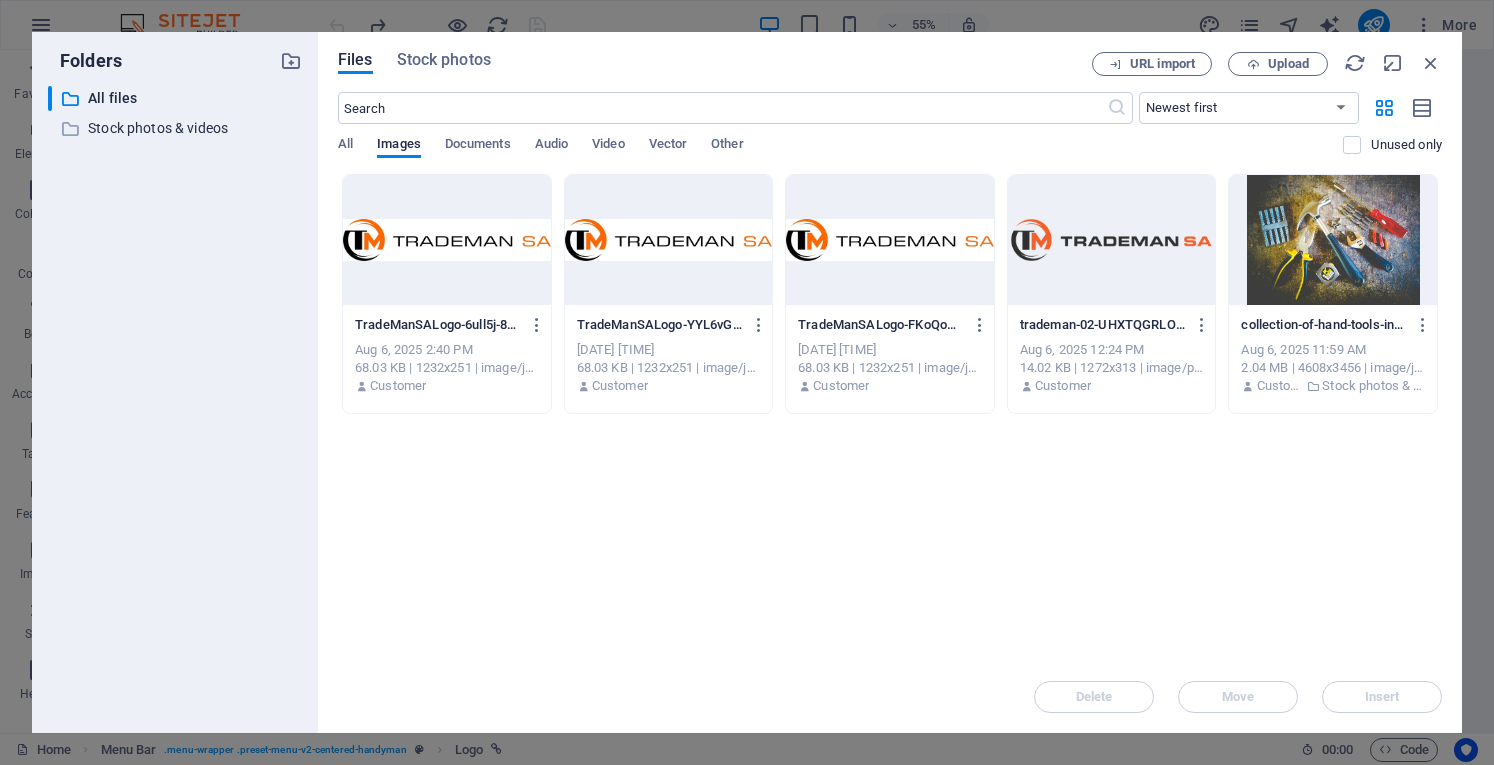 click at bounding box center (447, 240) 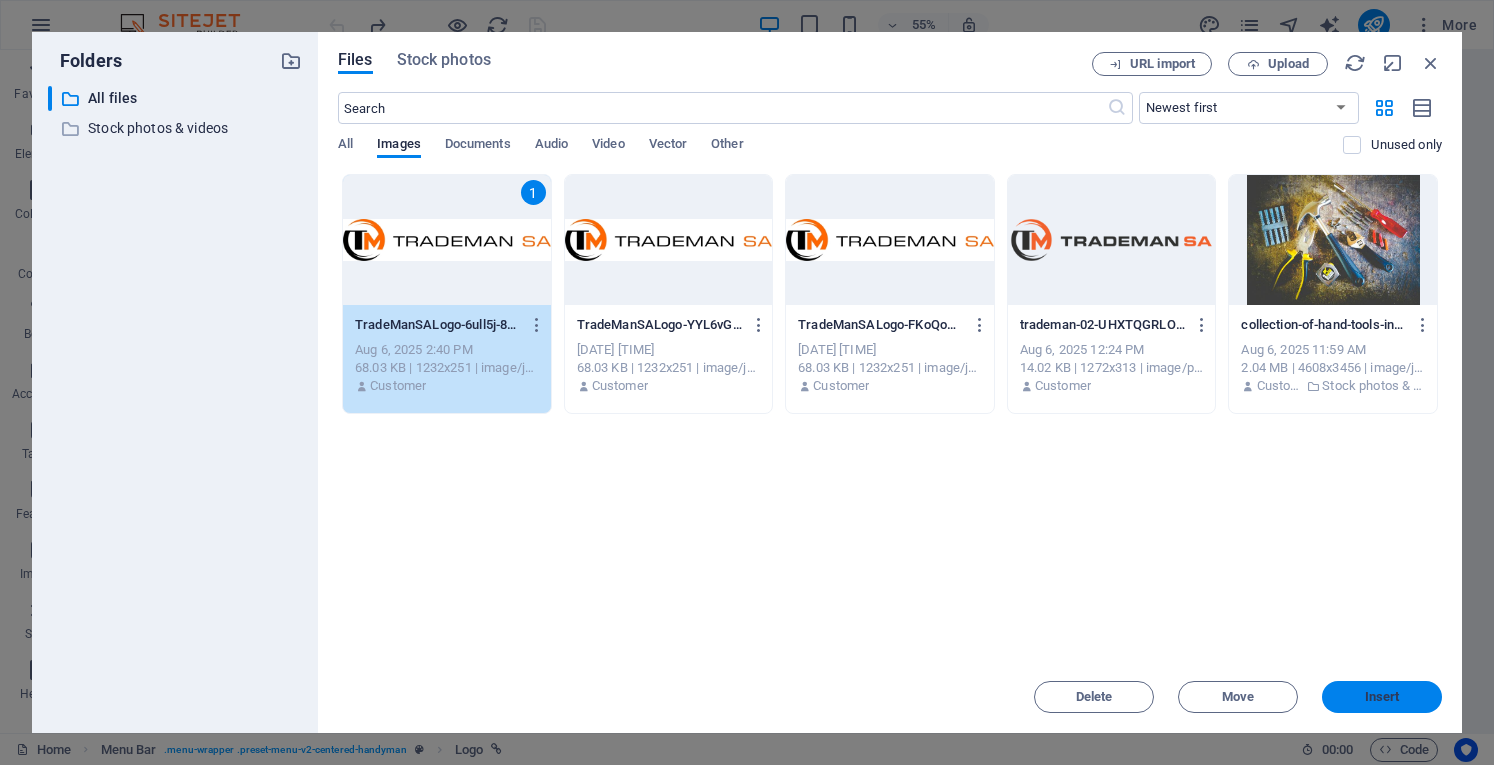 click on "Insert" at bounding box center [1382, 697] 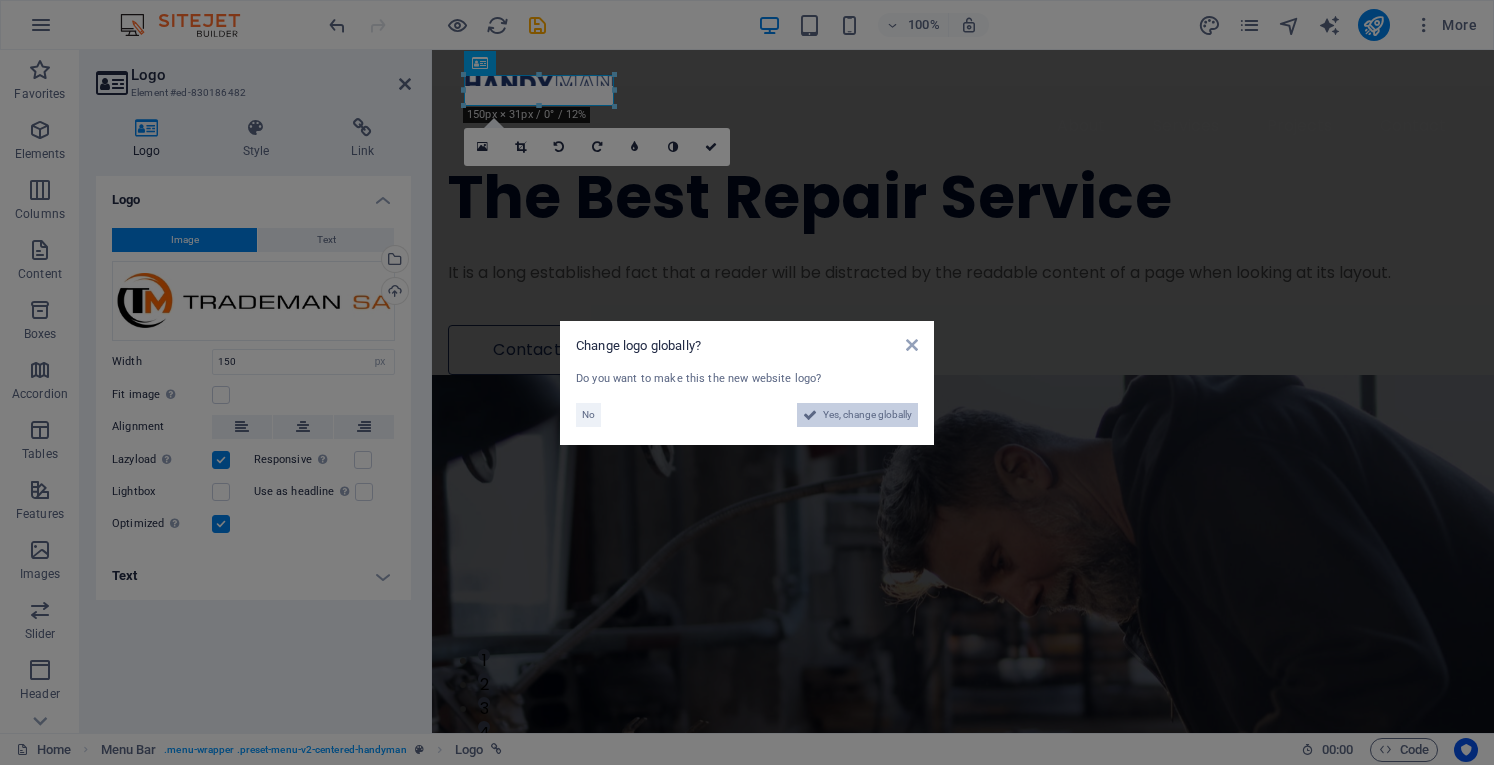 click on "Yes, change globally" at bounding box center [867, 415] 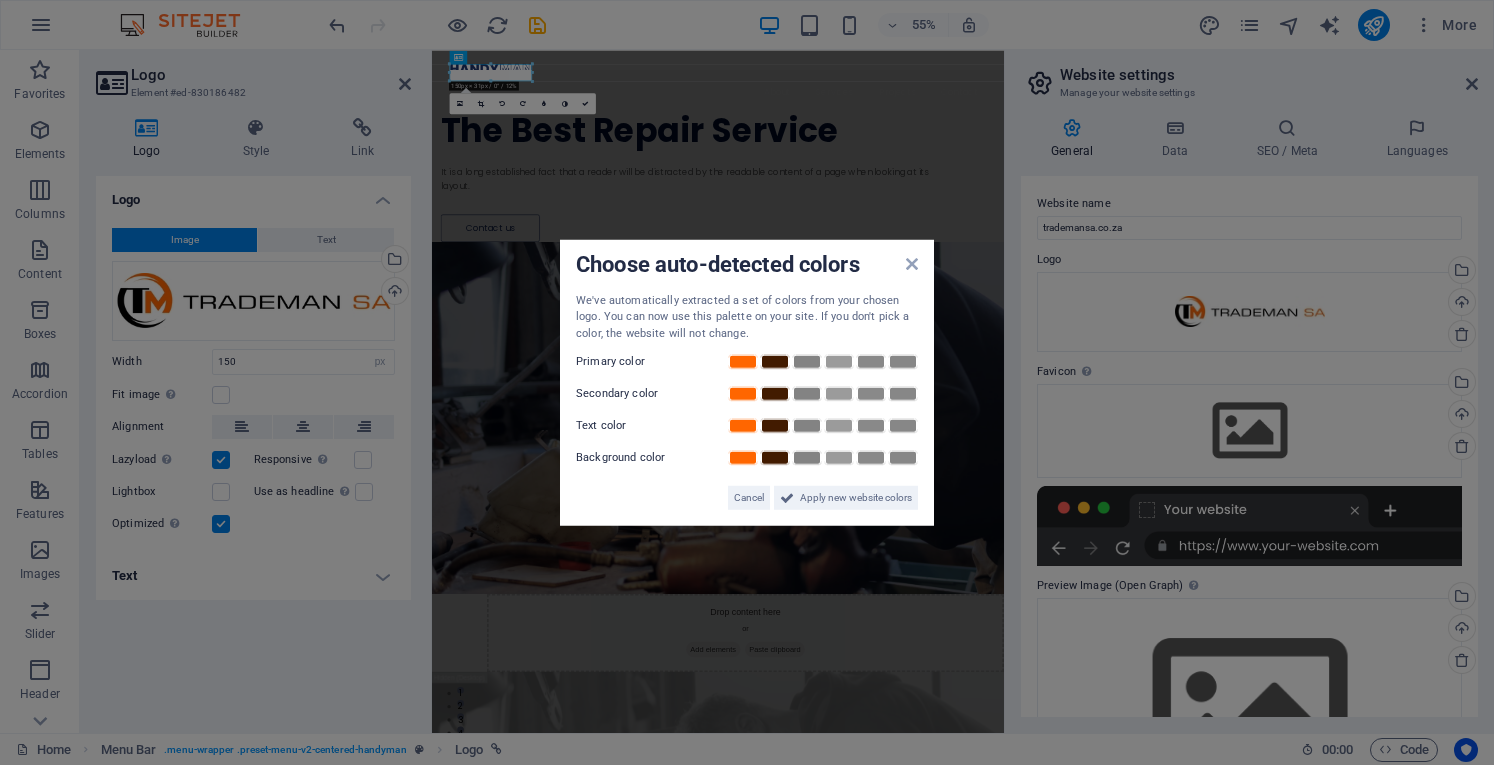 click on "Choose auto-detected colors We've automatically extracted a set of colors from your chosen logo. You can now use this palette on your site. If you don't pick a color, the website will not change.  Primary color Secondary color Text color Background color Cancel Apply new website colors" at bounding box center [747, 382] 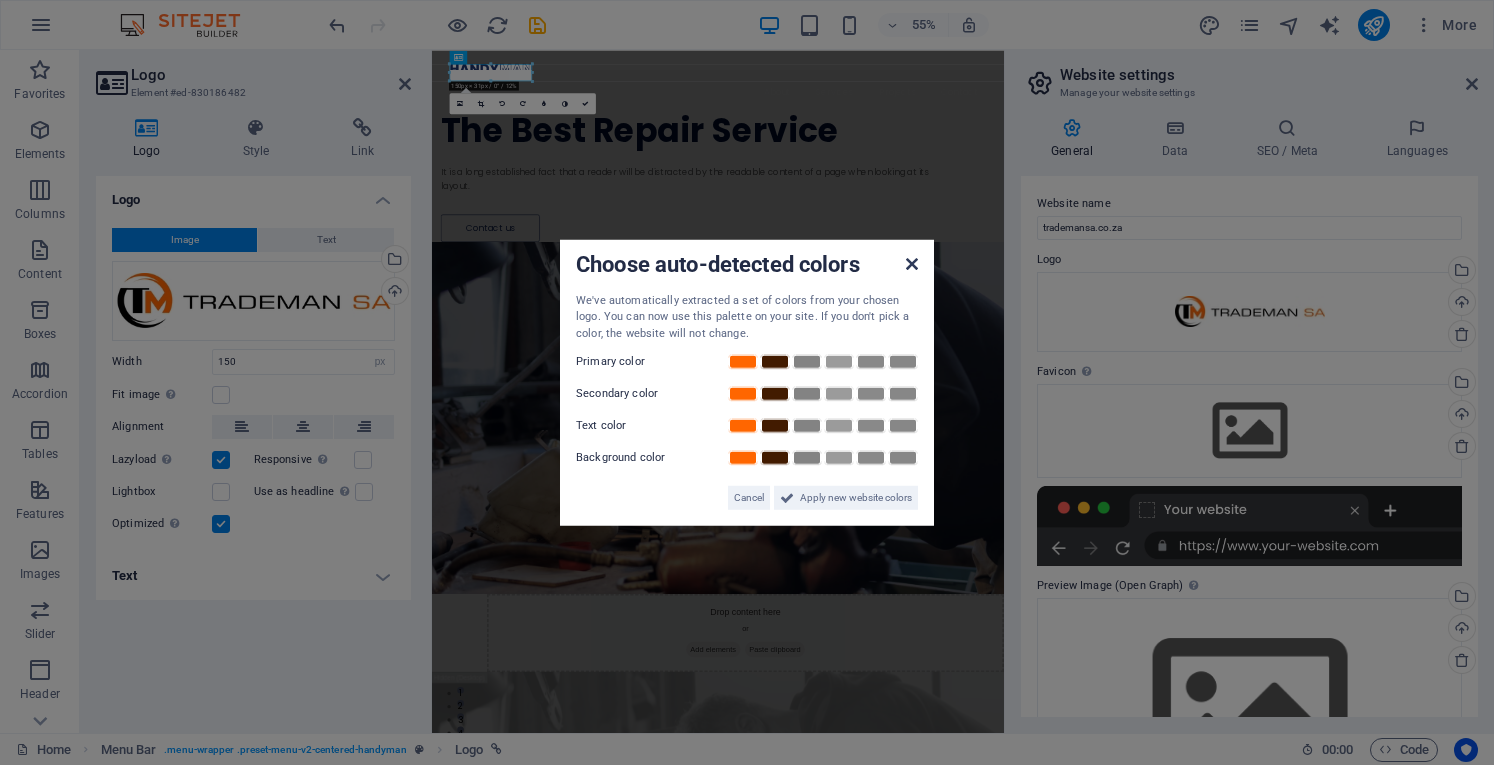 click at bounding box center [912, 263] 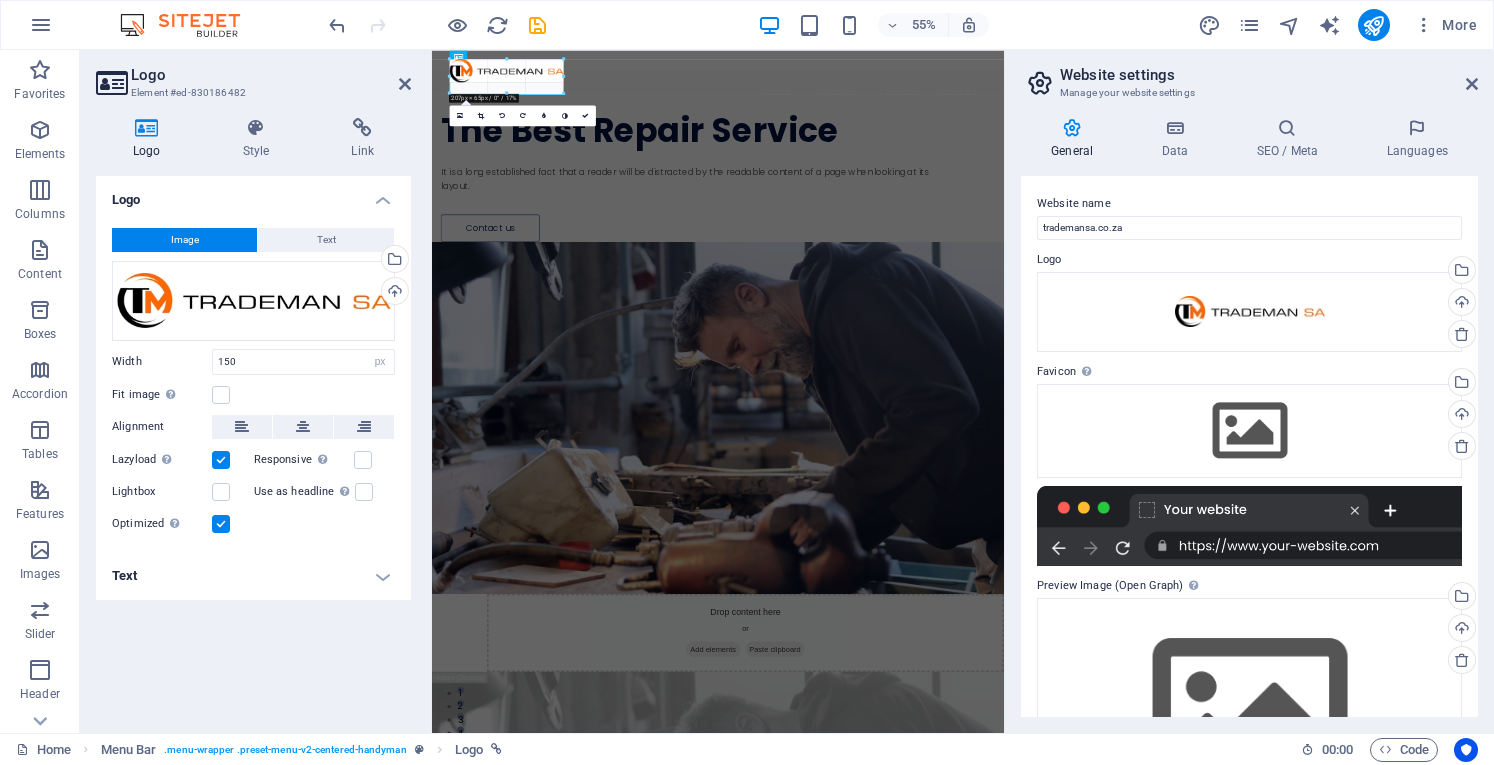 drag, startPoint x: 532, startPoint y: 78, endPoint x: 581, endPoint y: 93, distance: 51.24451 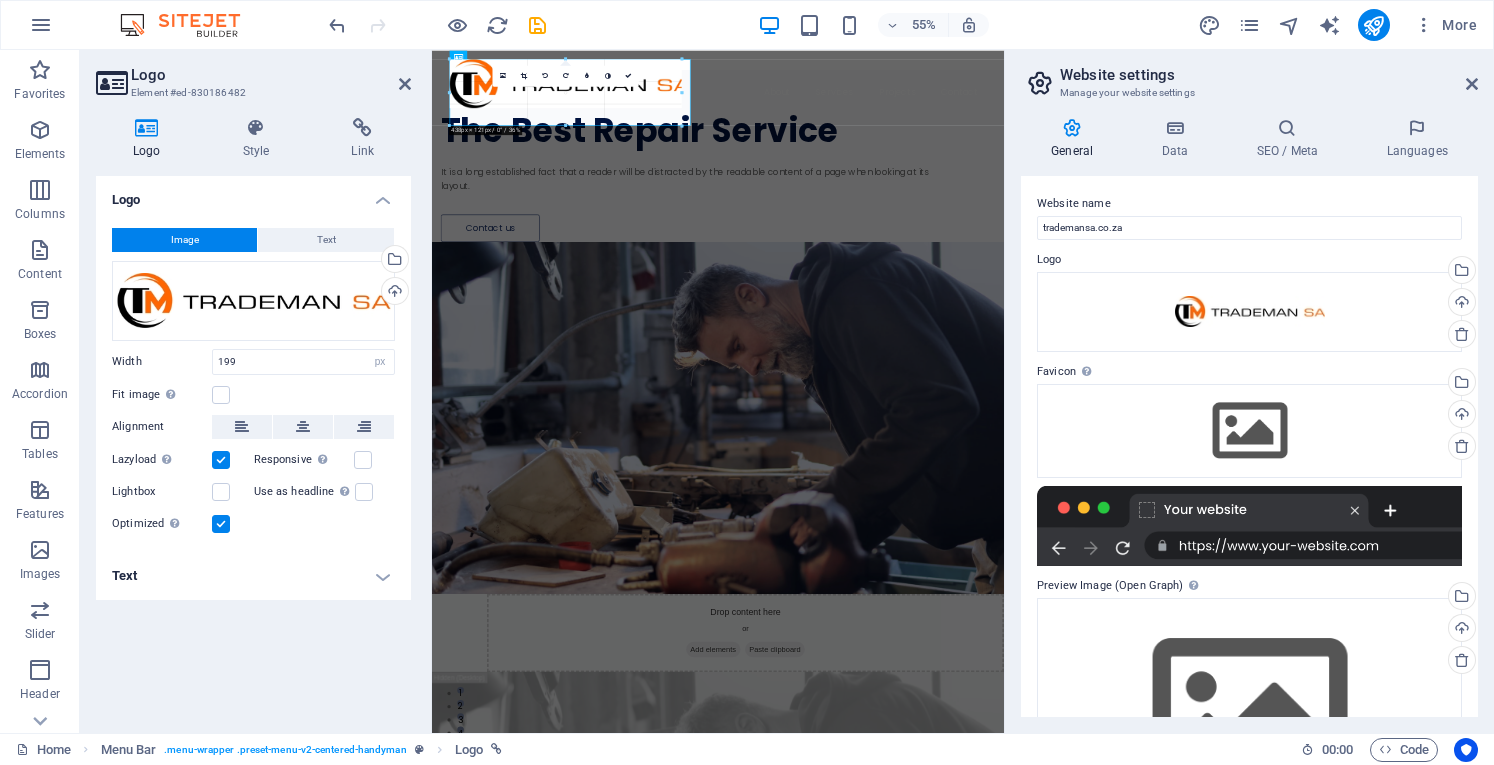 drag, startPoint x: 556, startPoint y: 84, endPoint x: 735, endPoint y: 159, distance: 194.0773 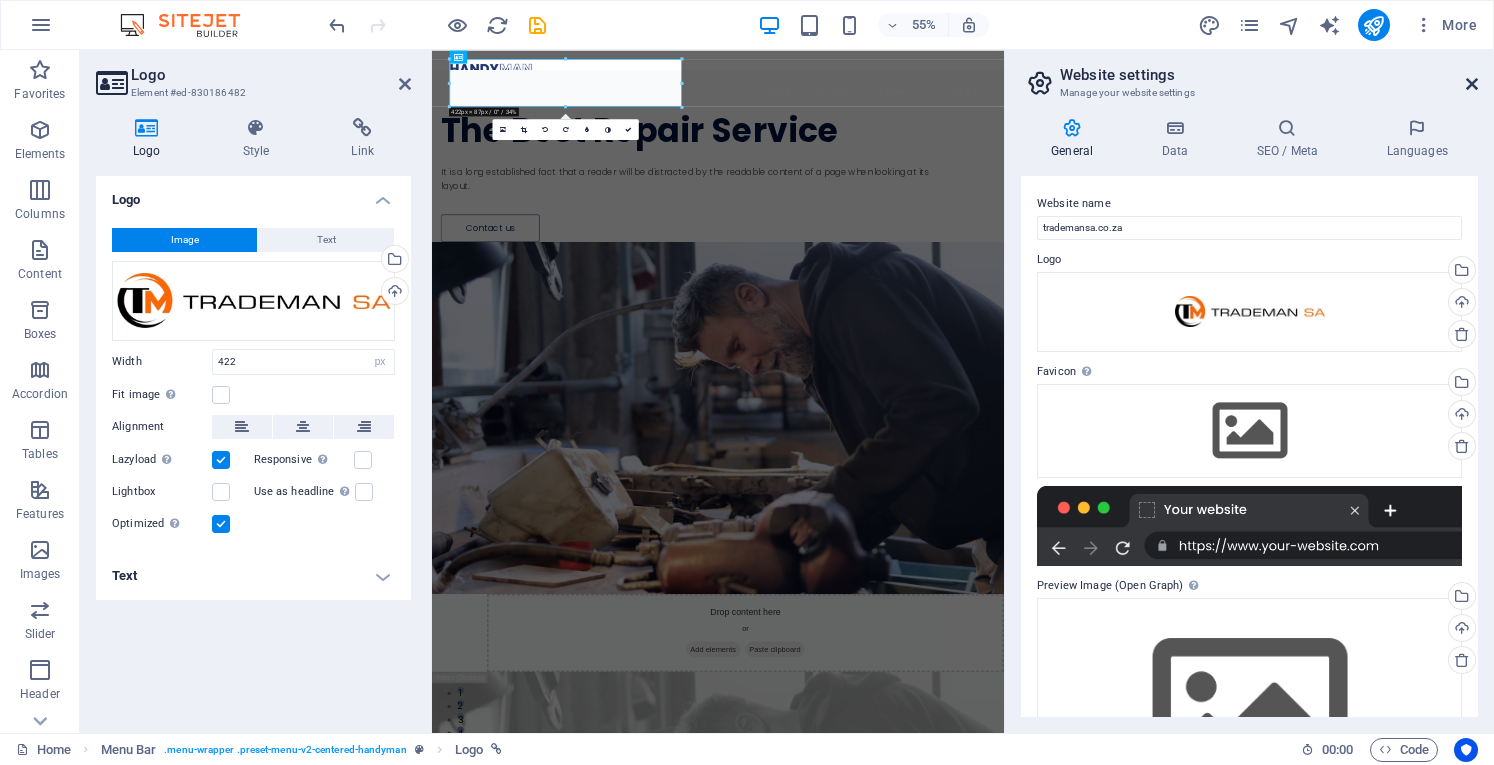 click at bounding box center (1472, 84) 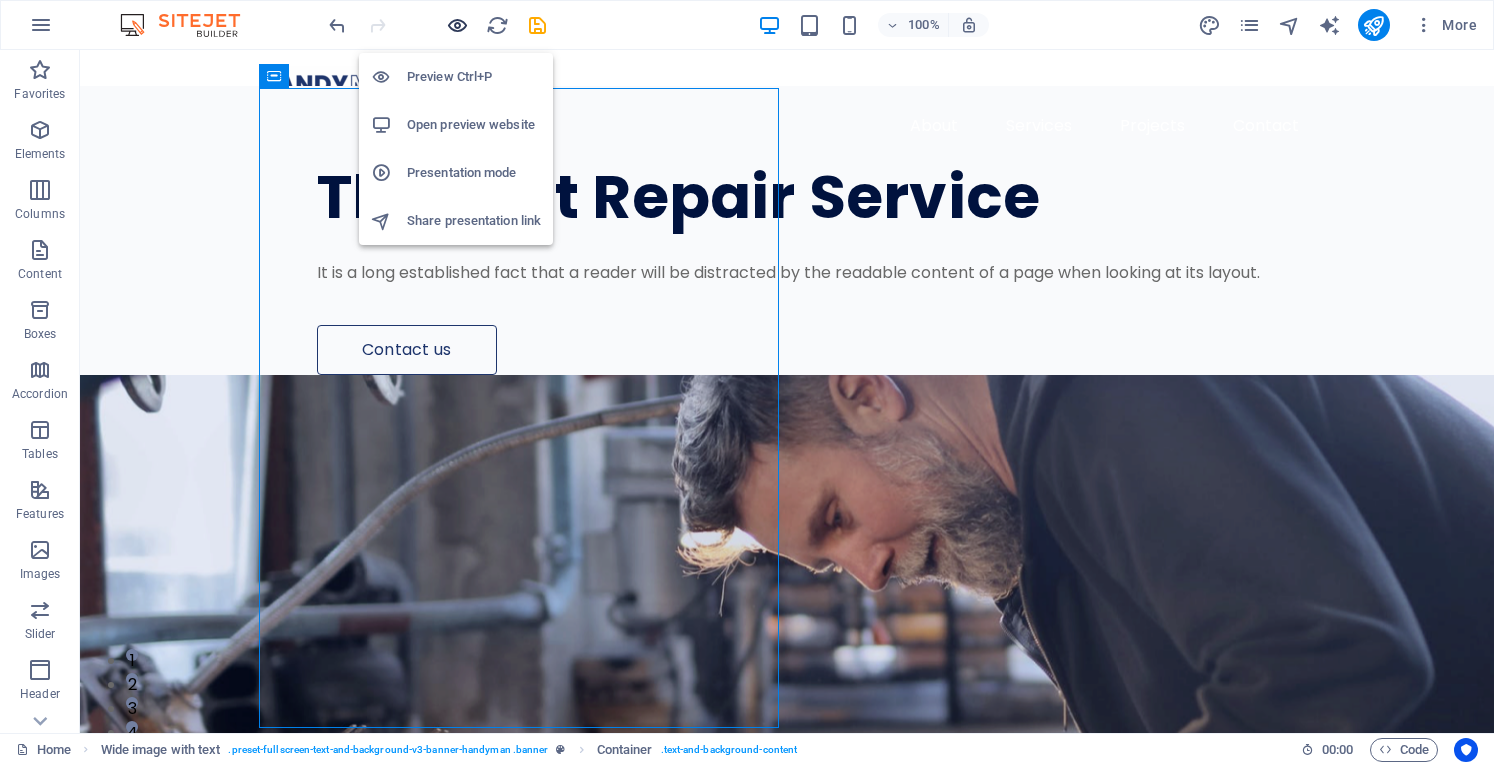 click at bounding box center [457, 25] 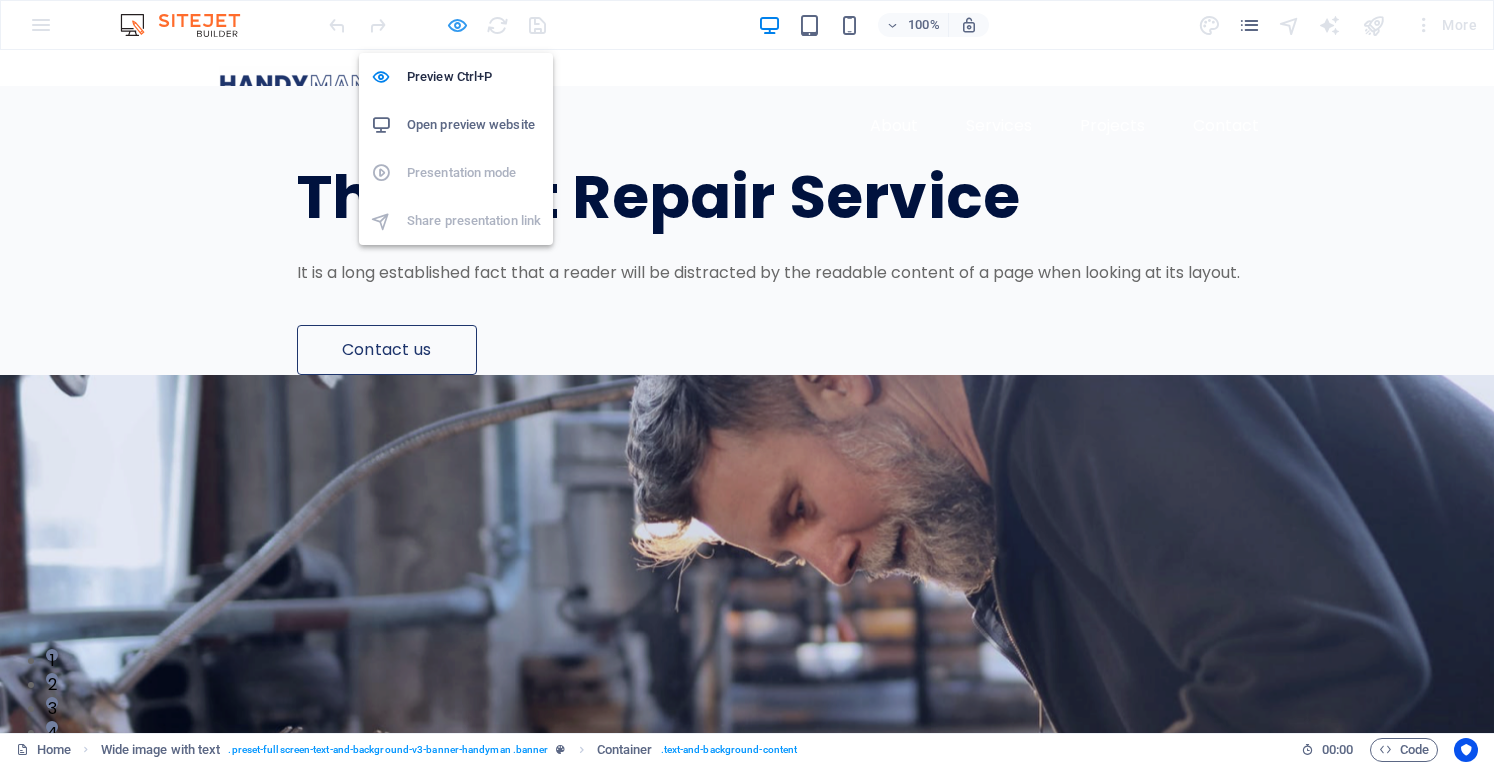 click at bounding box center (457, 25) 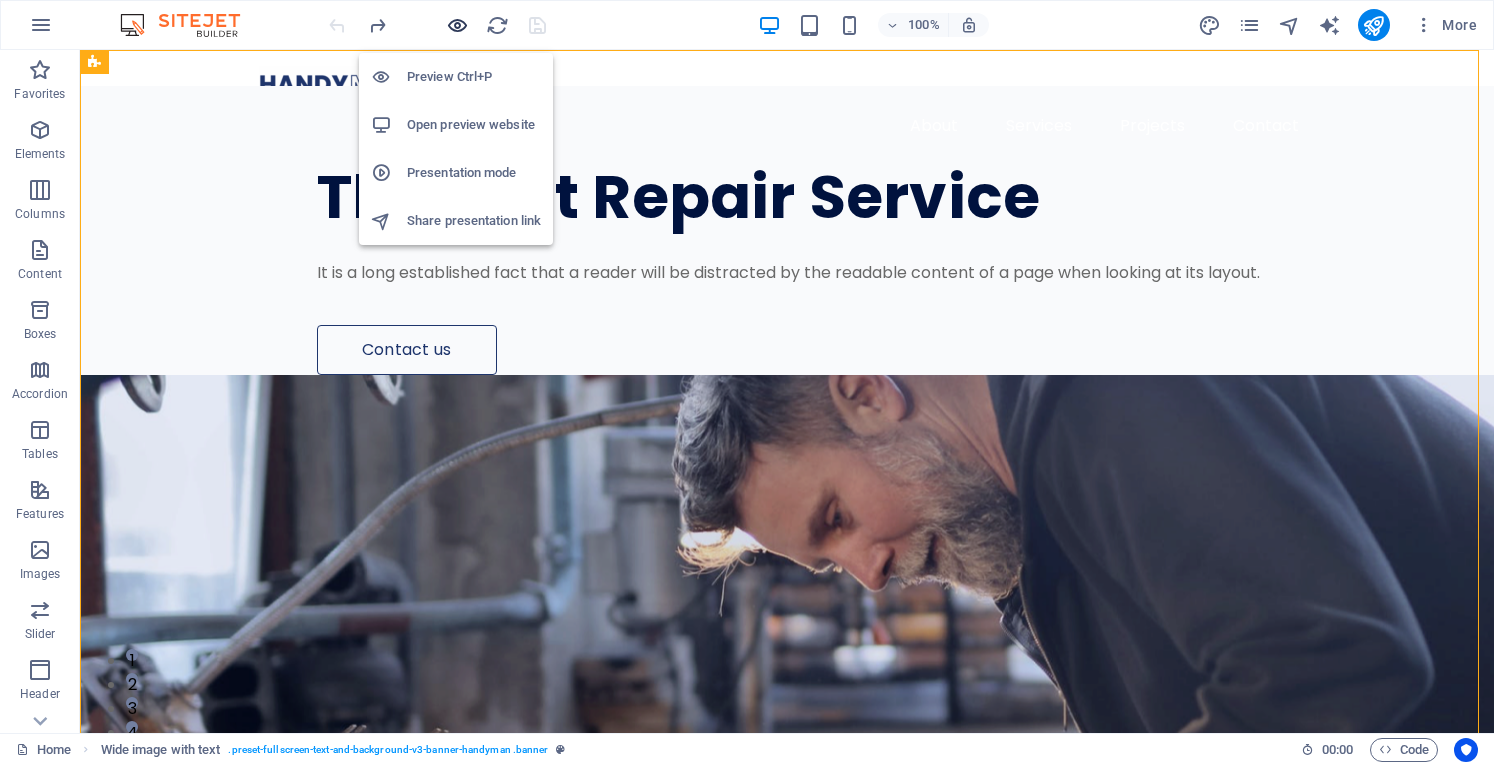 click at bounding box center [457, 25] 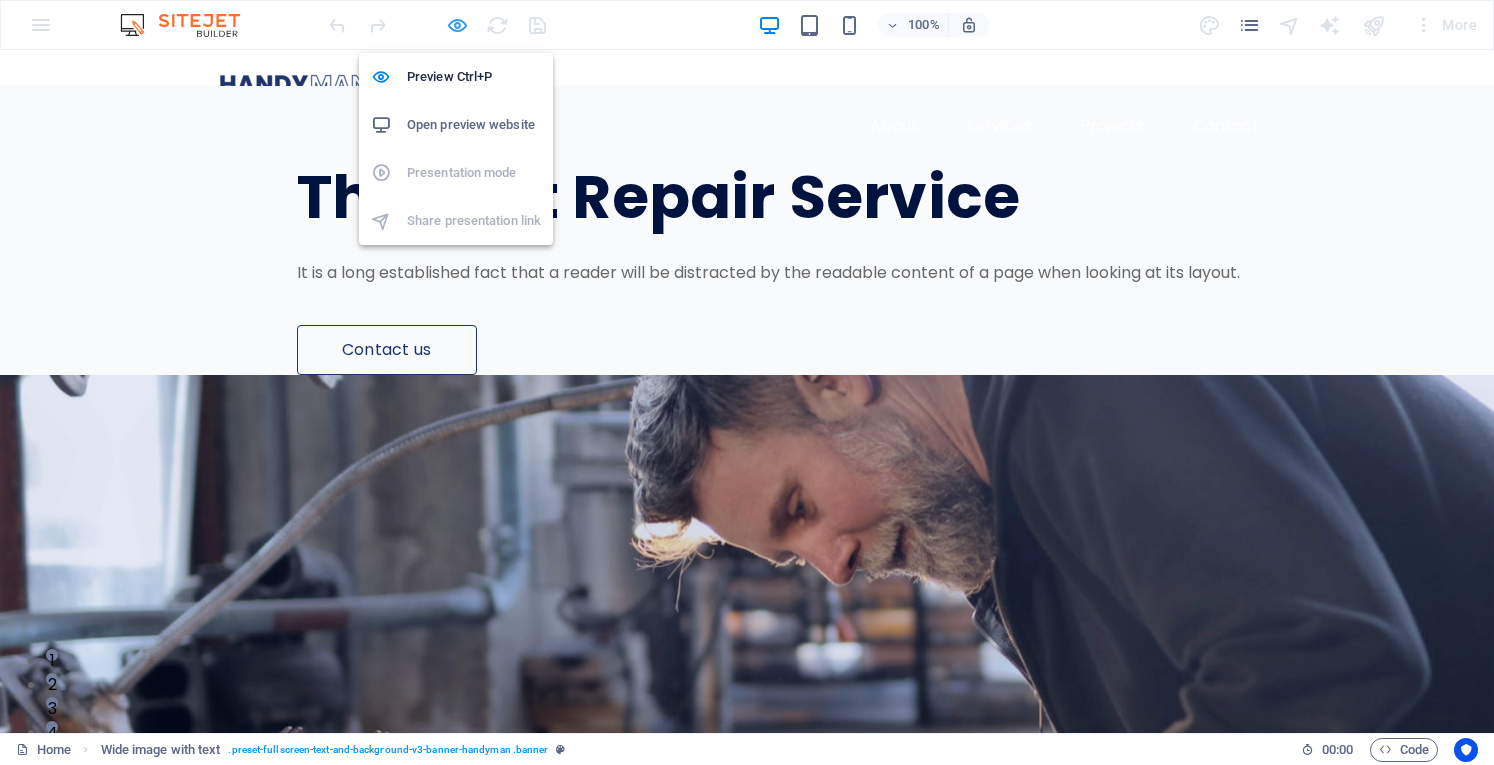 click at bounding box center (457, 25) 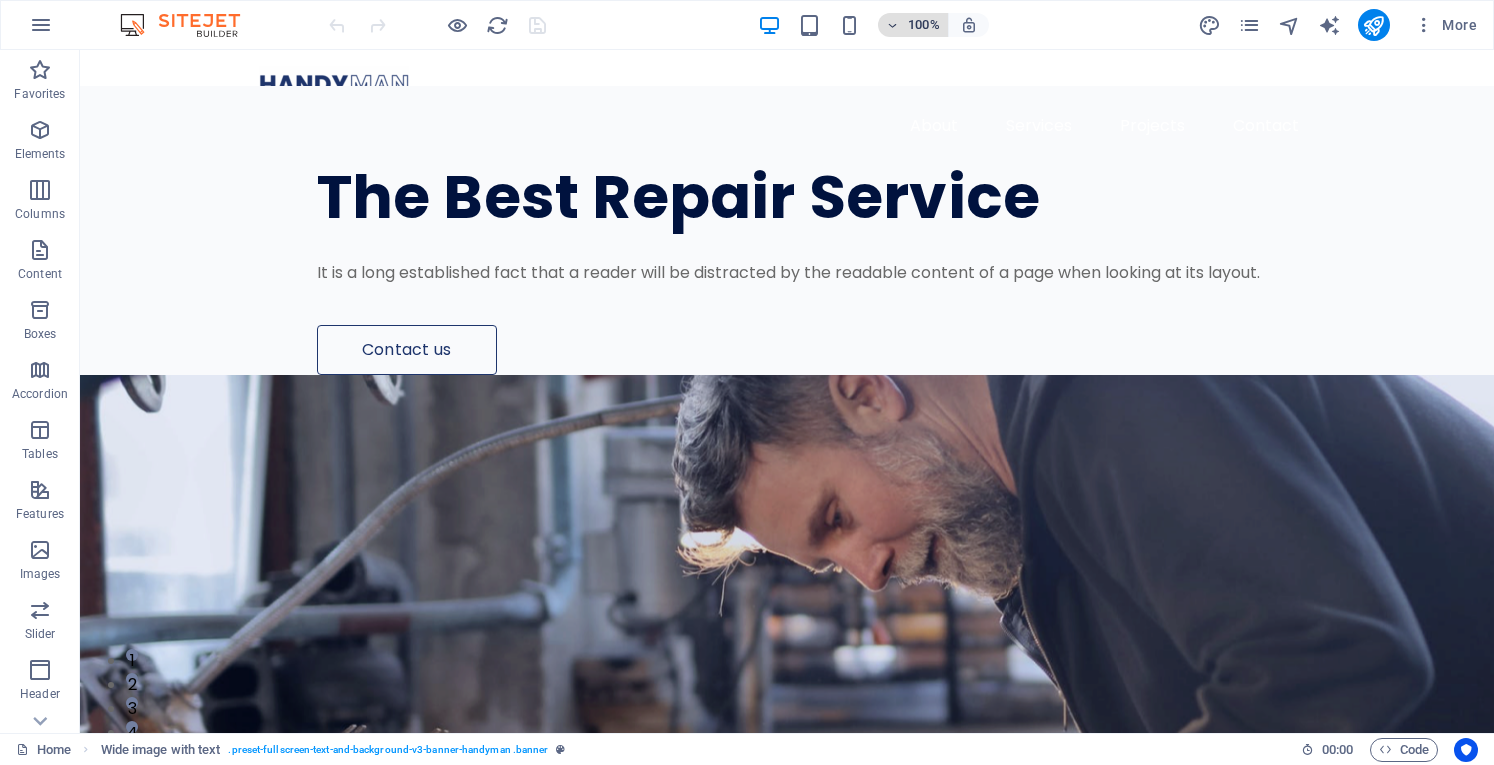 click at bounding box center (893, 25) 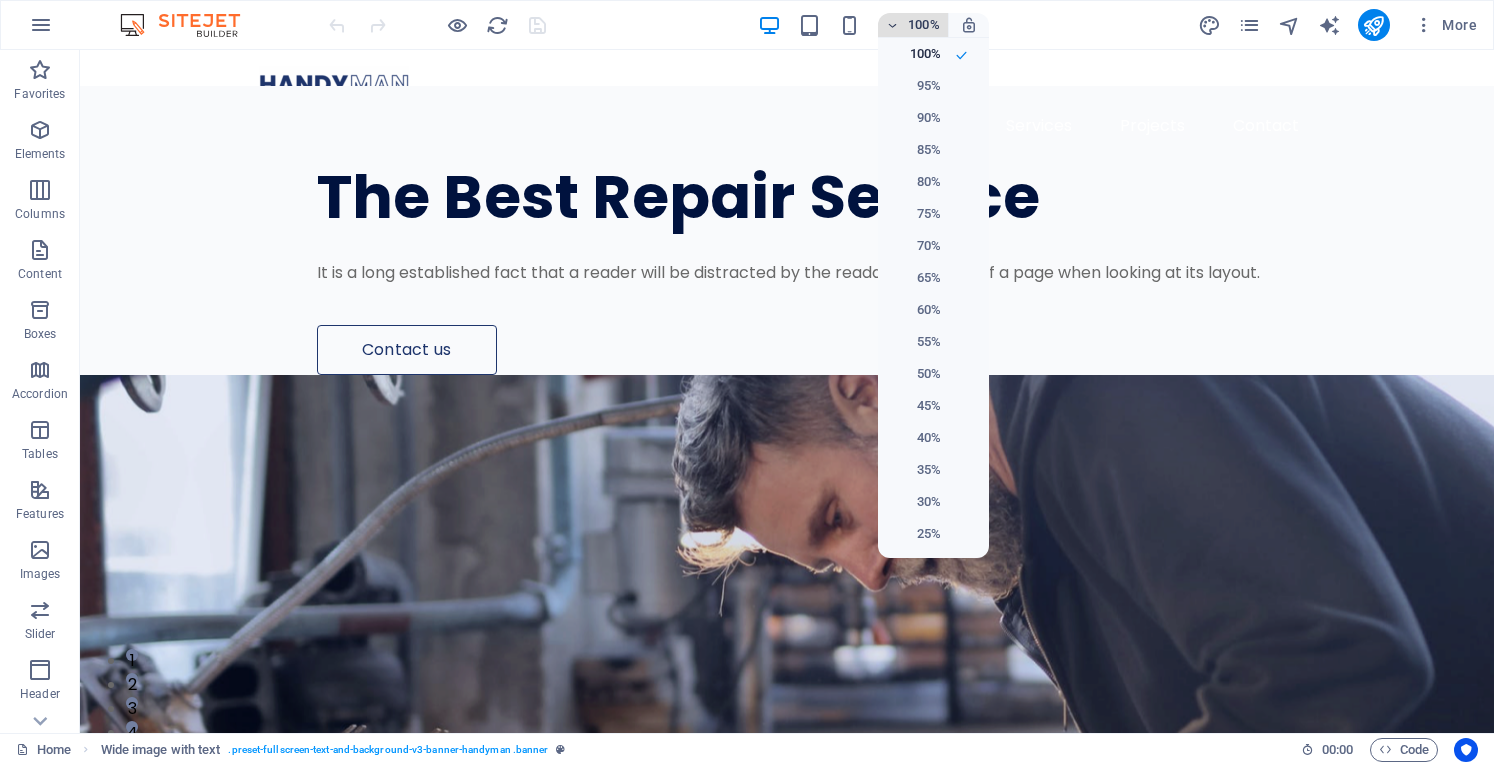click at bounding box center [747, 382] 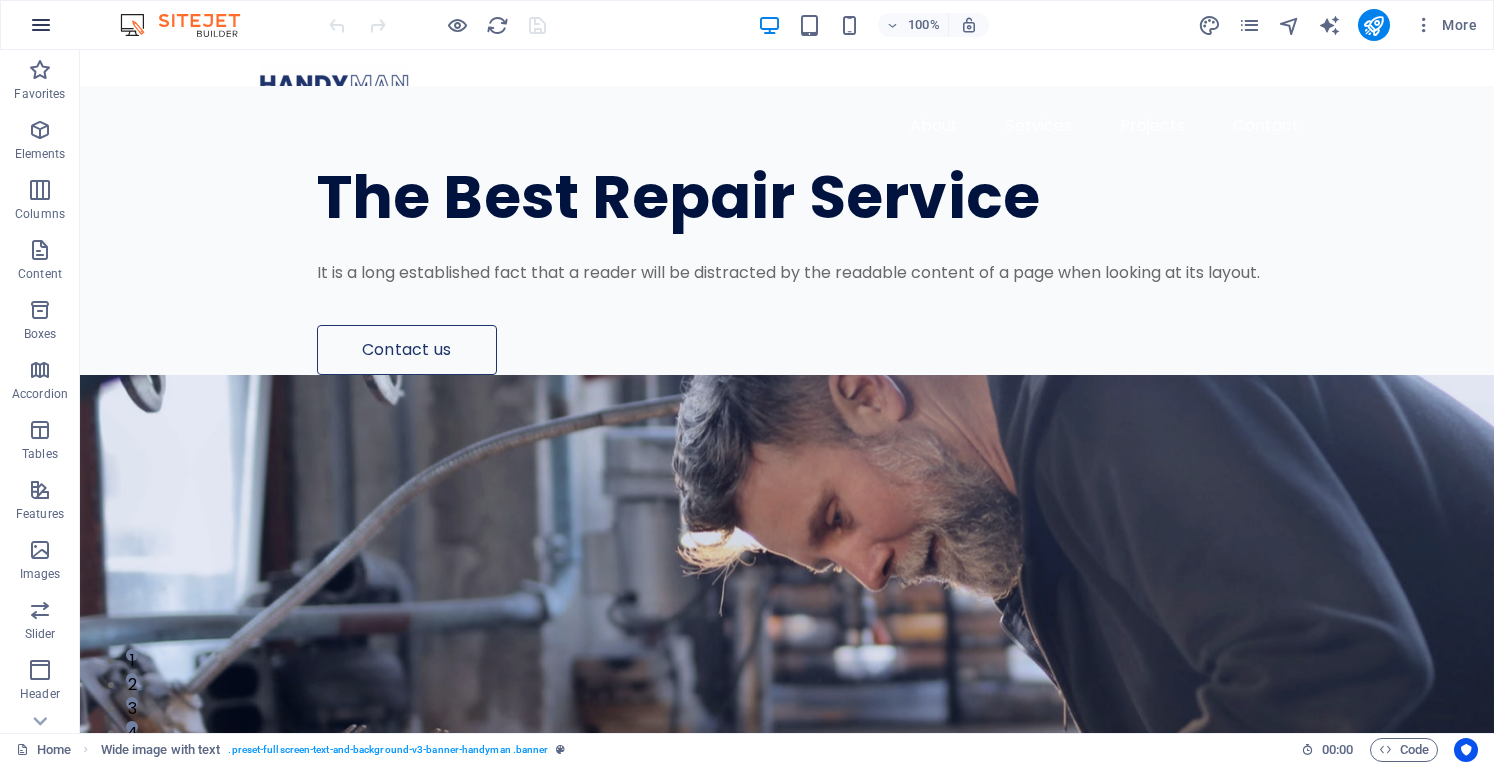 click at bounding box center [41, 25] 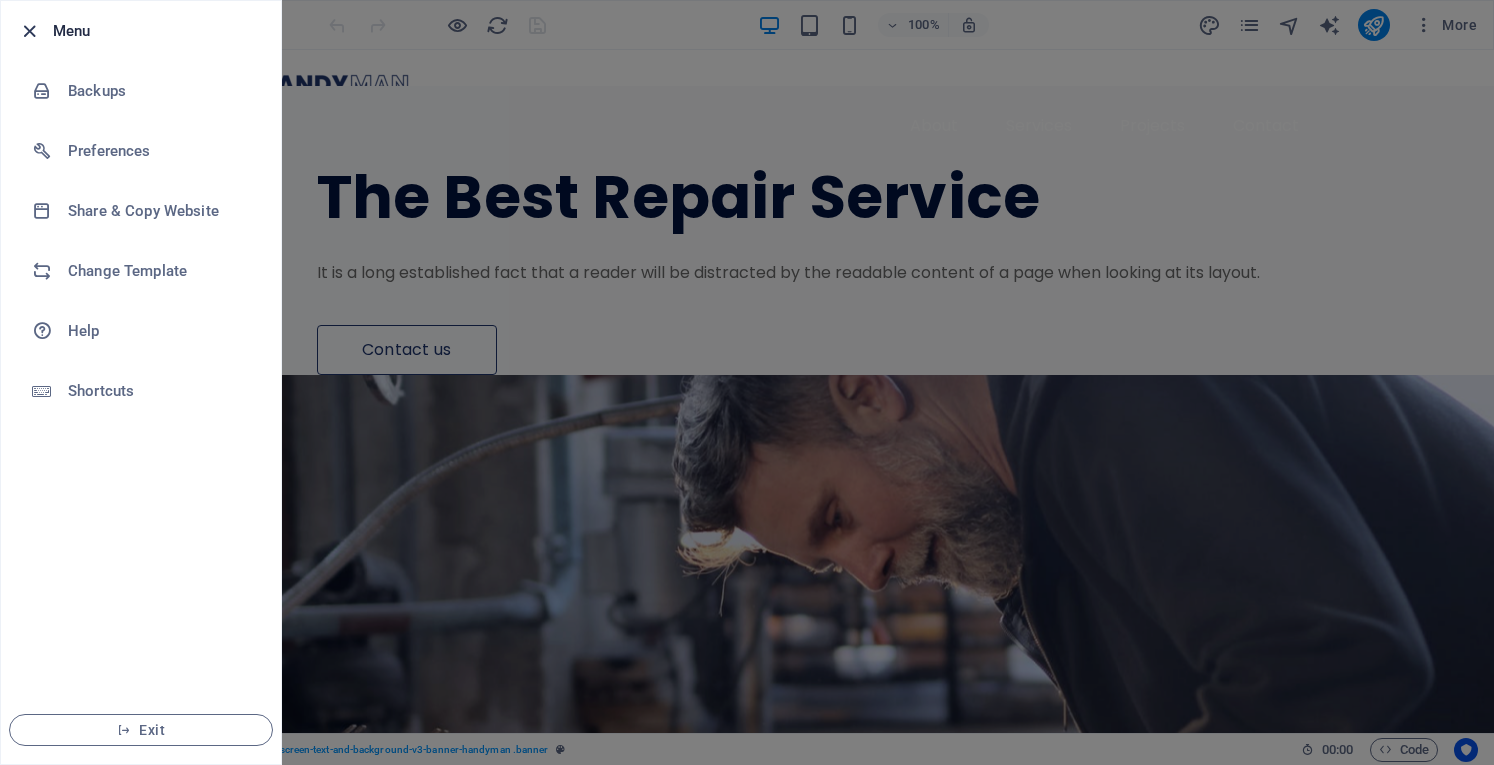 click at bounding box center (29, 31) 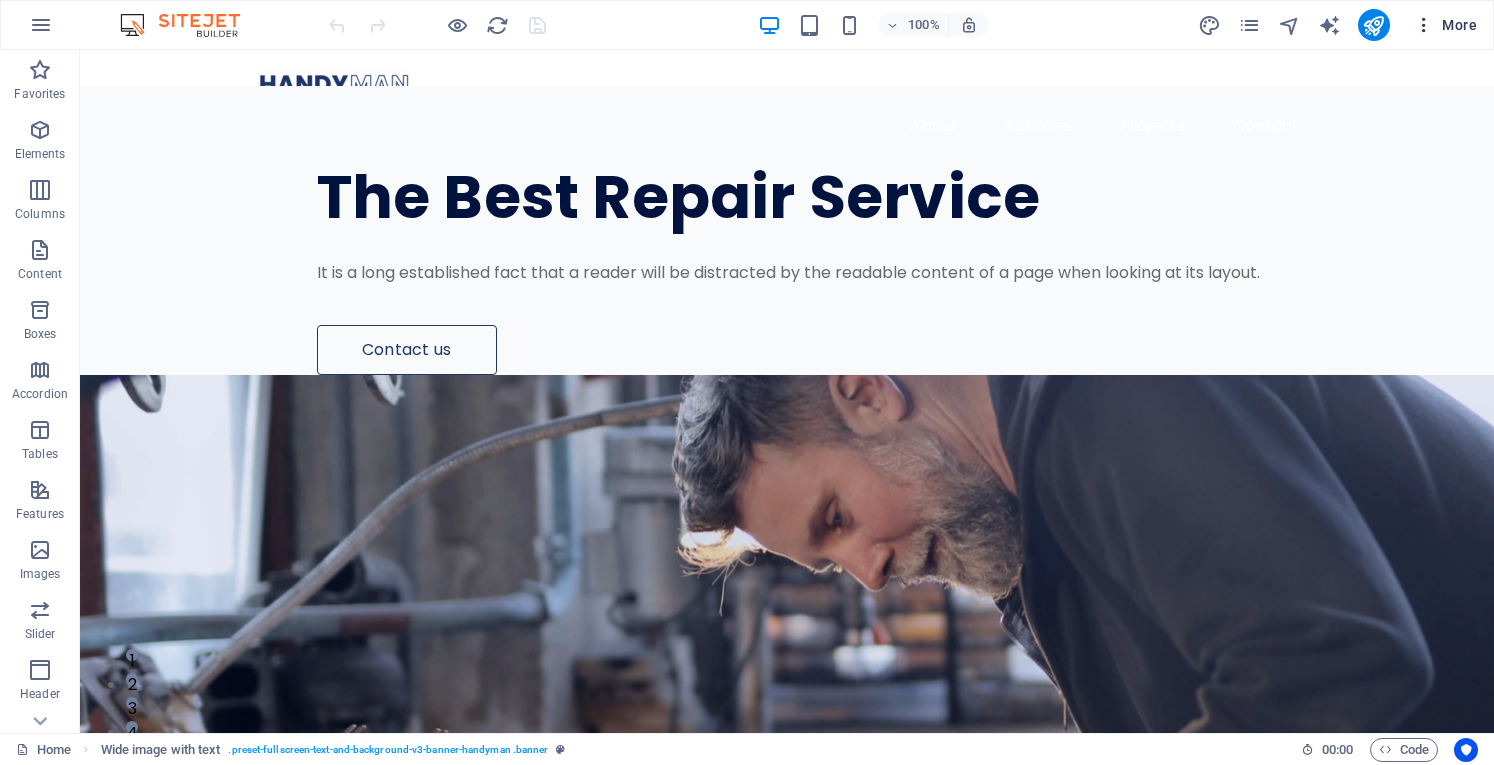 click on "More" at bounding box center (1445, 25) 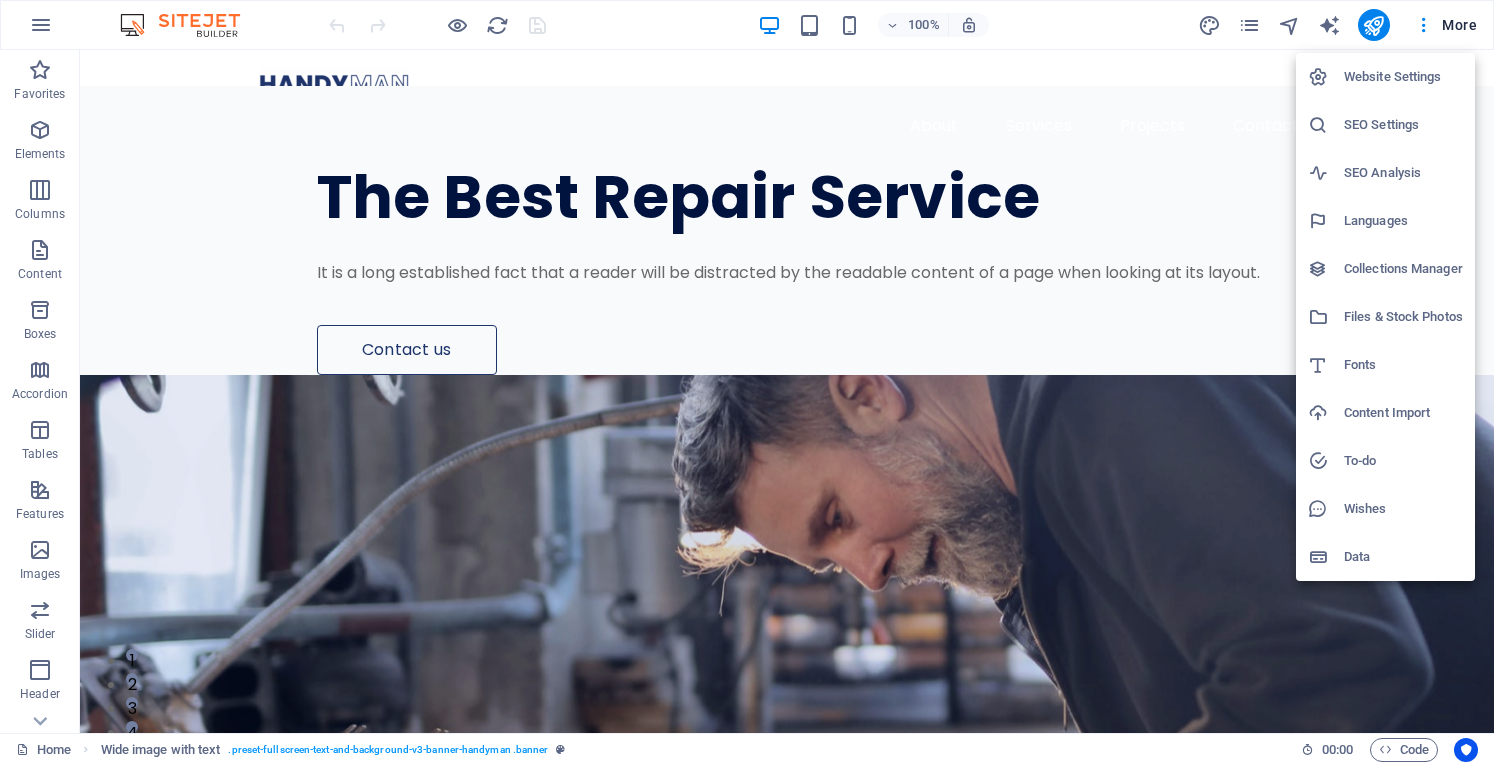 click on "Website Settings" at bounding box center (1403, 77) 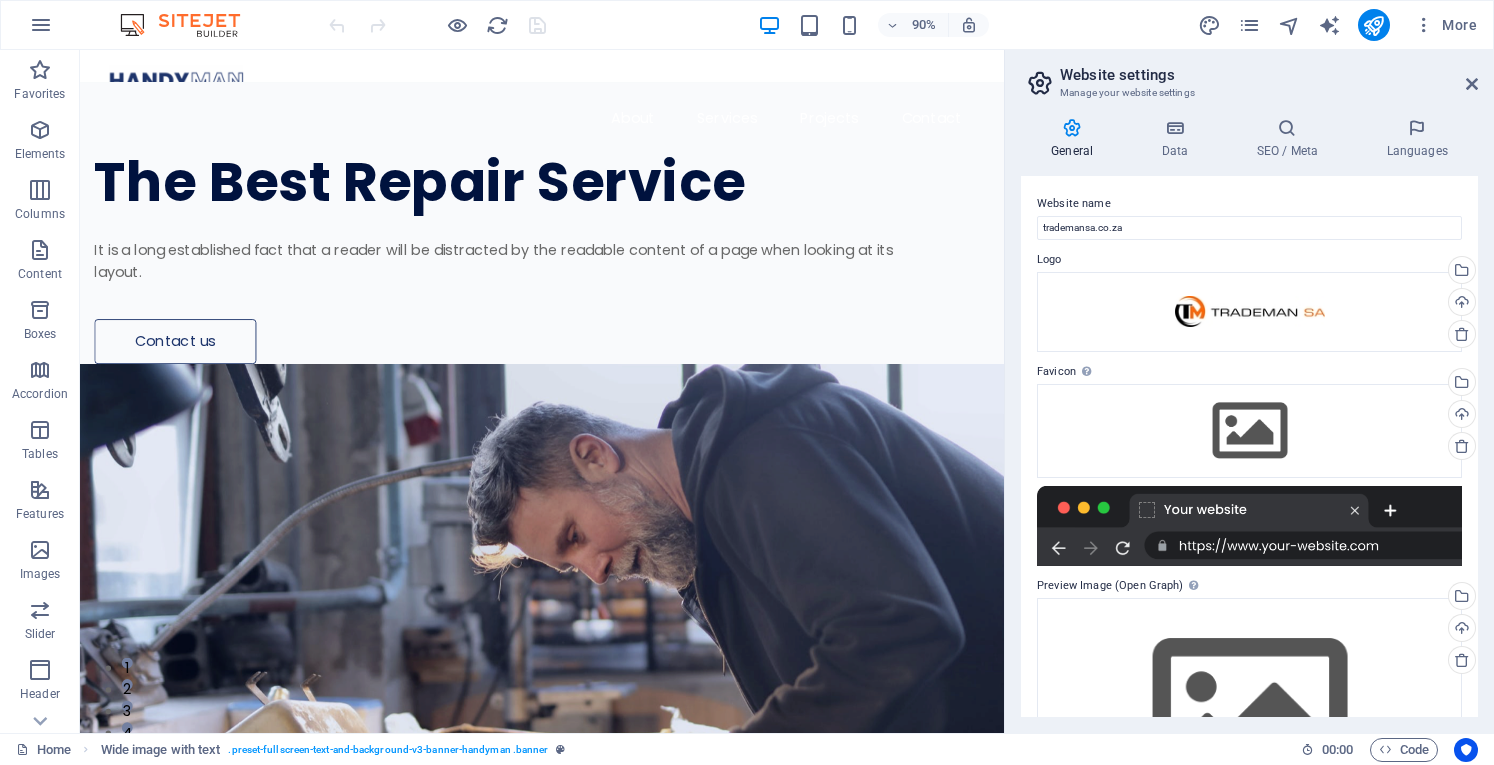 scroll, scrollTop: 0, scrollLeft: 0, axis: both 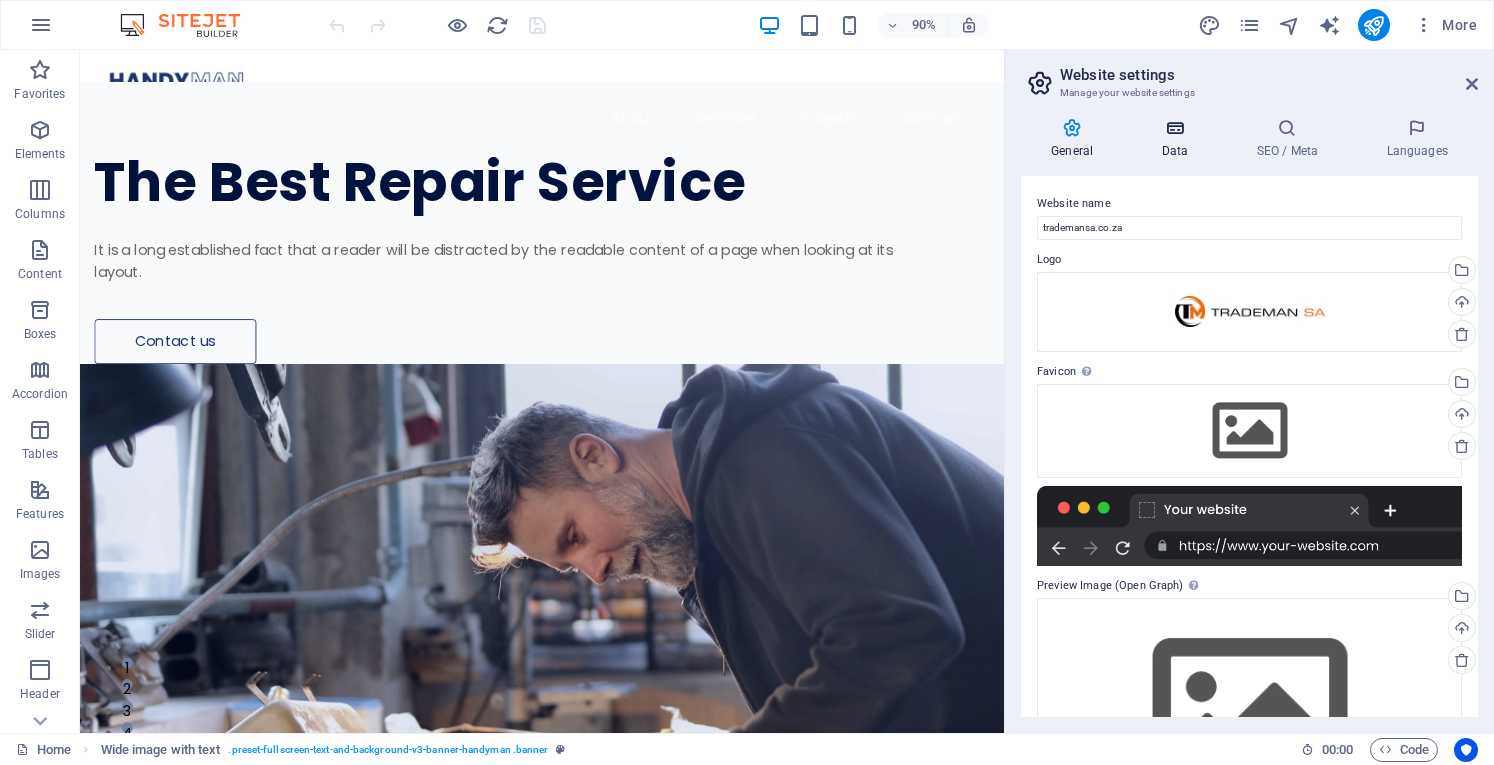 click at bounding box center [1174, 128] 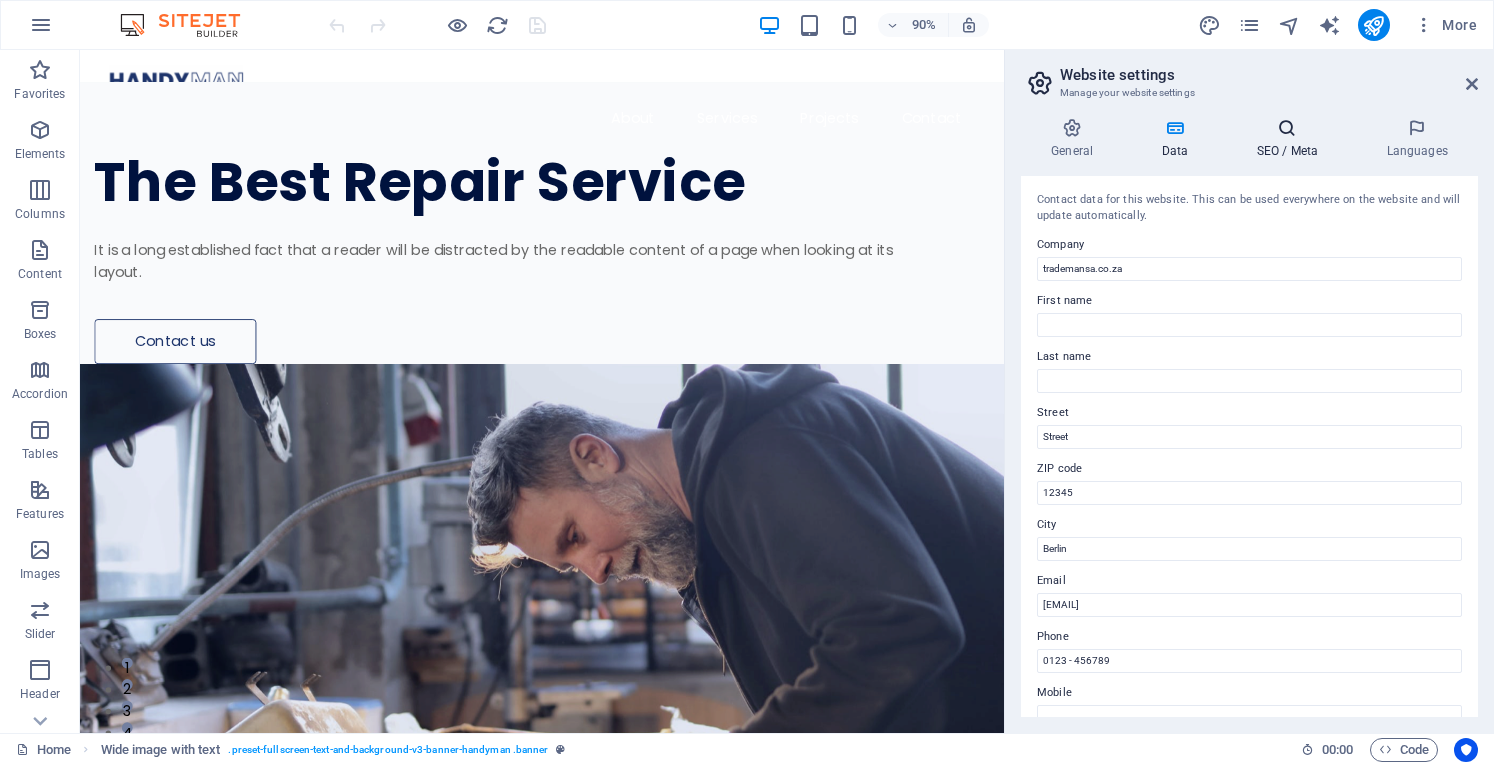 click on "SEO / Meta" at bounding box center (1291, 139) 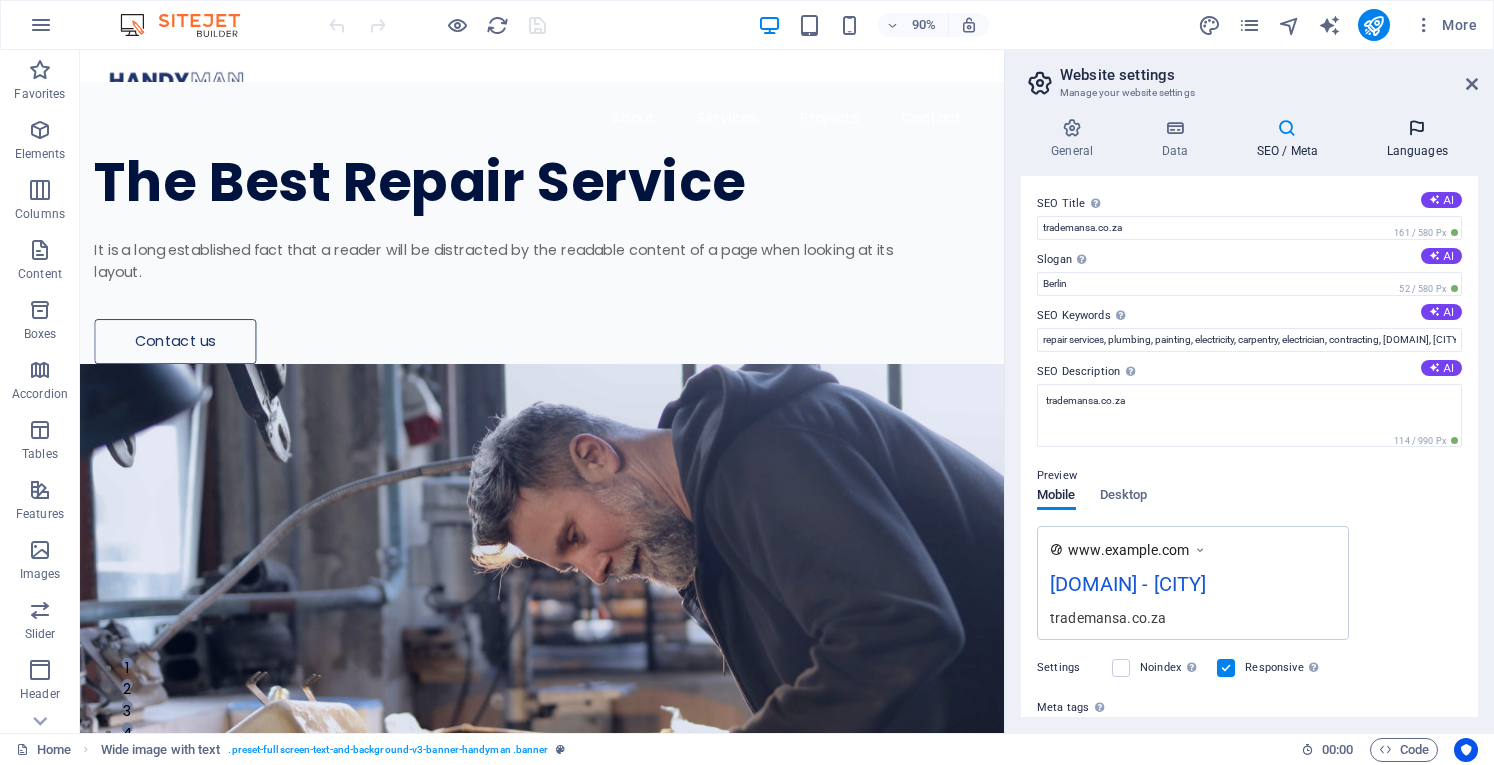 click on "Languages" at bounding box center [1417, 139] 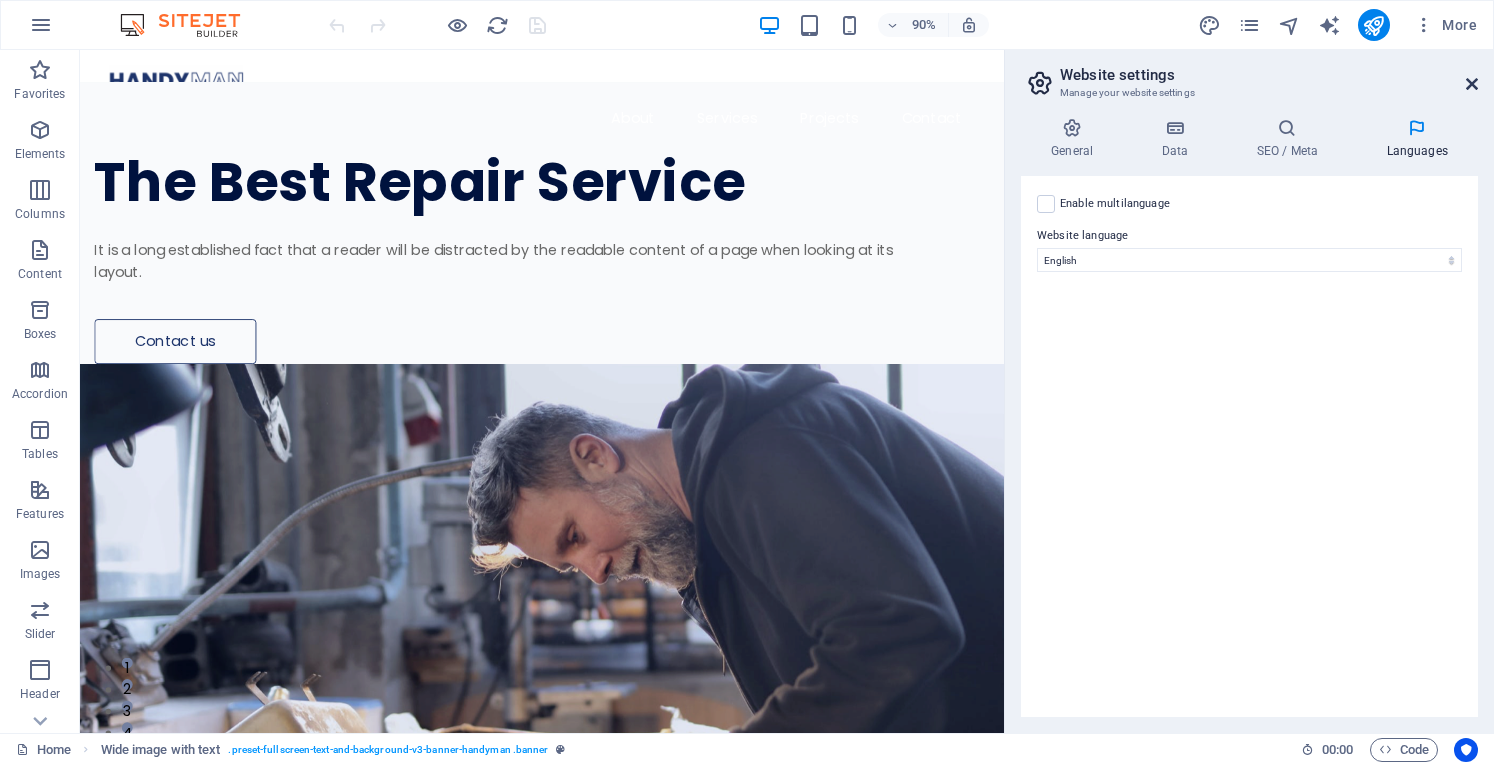 click at bounding box center (1472, 84) 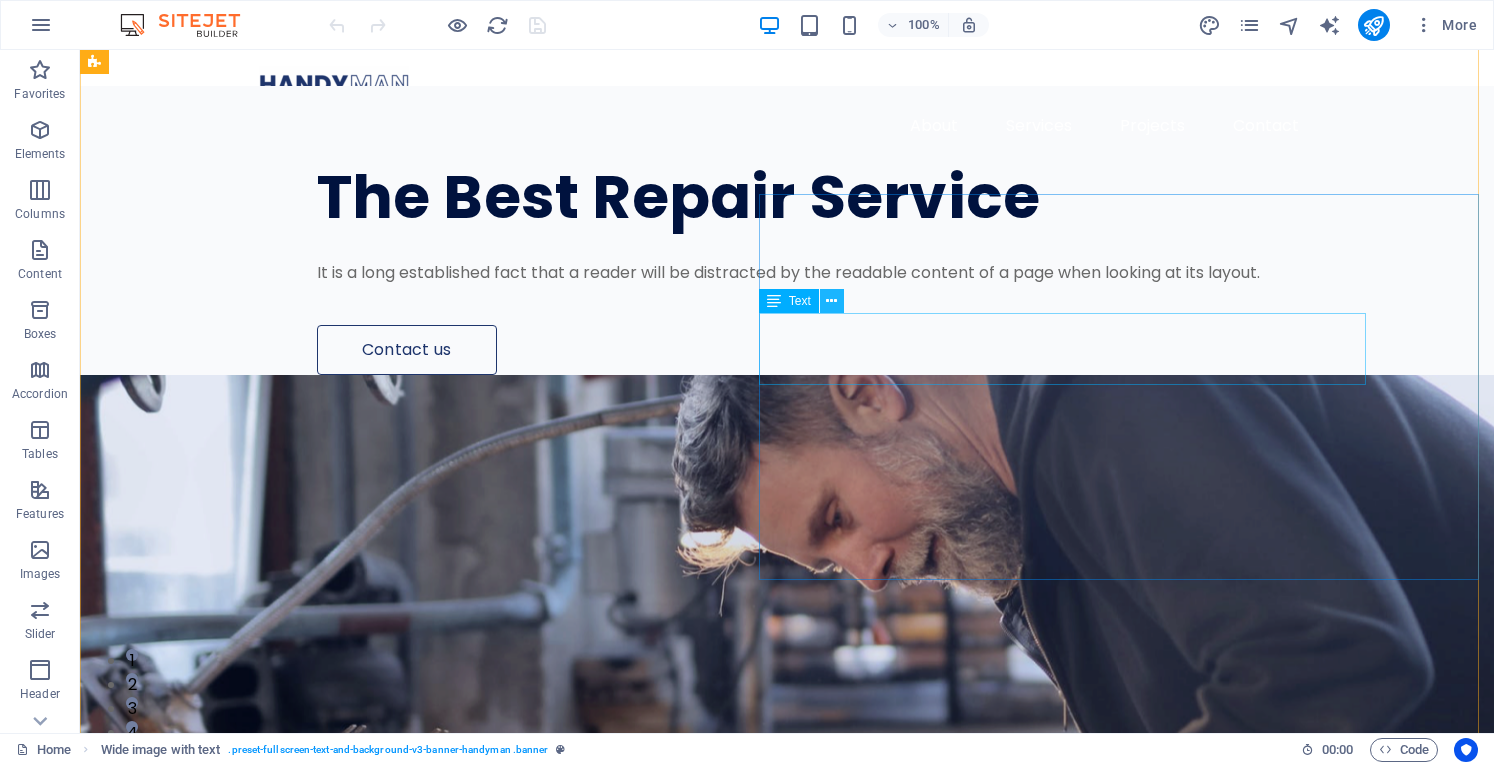 click at bounding box center [831, 301] 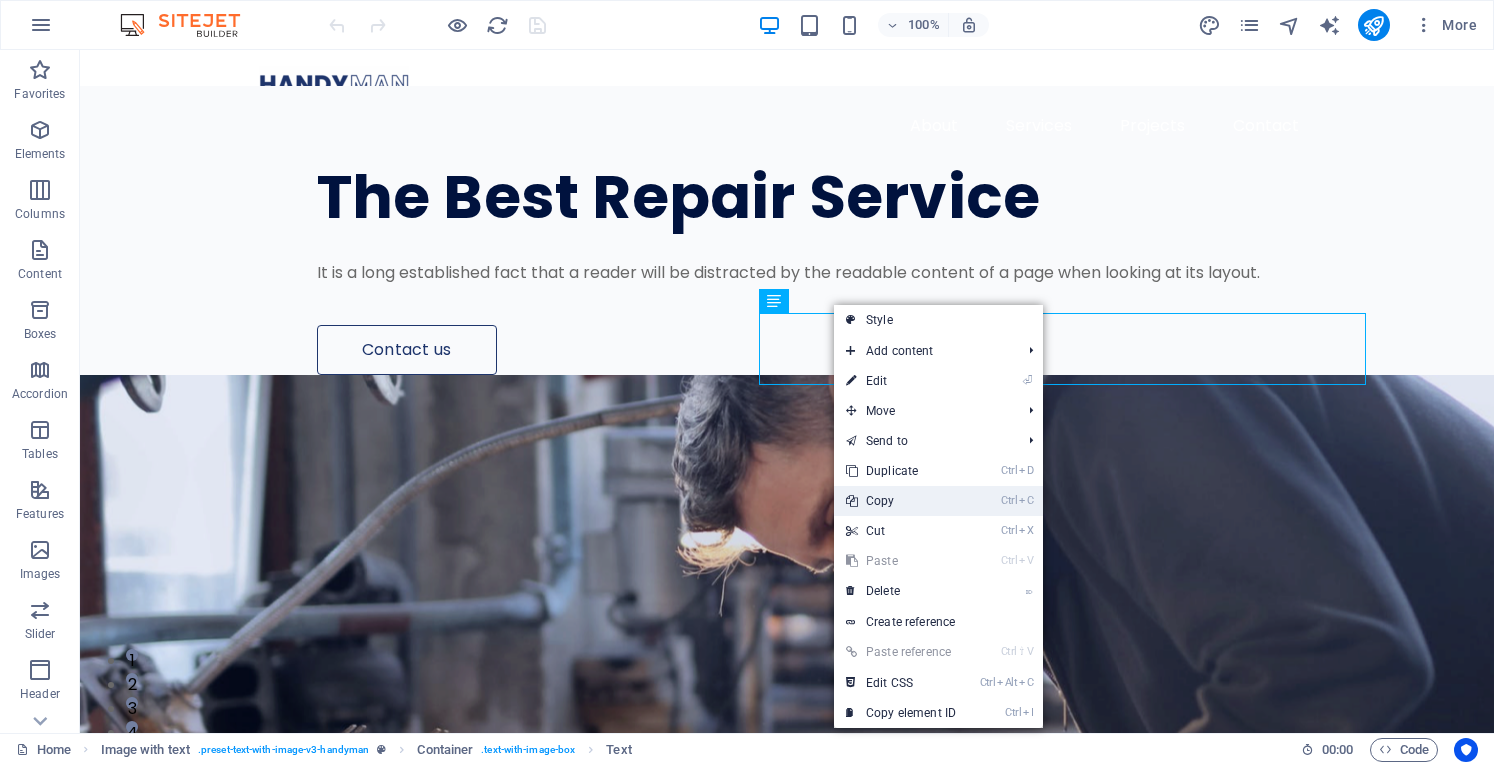 click on "Ctrl C  Copy" at bounding box center (901, 501) 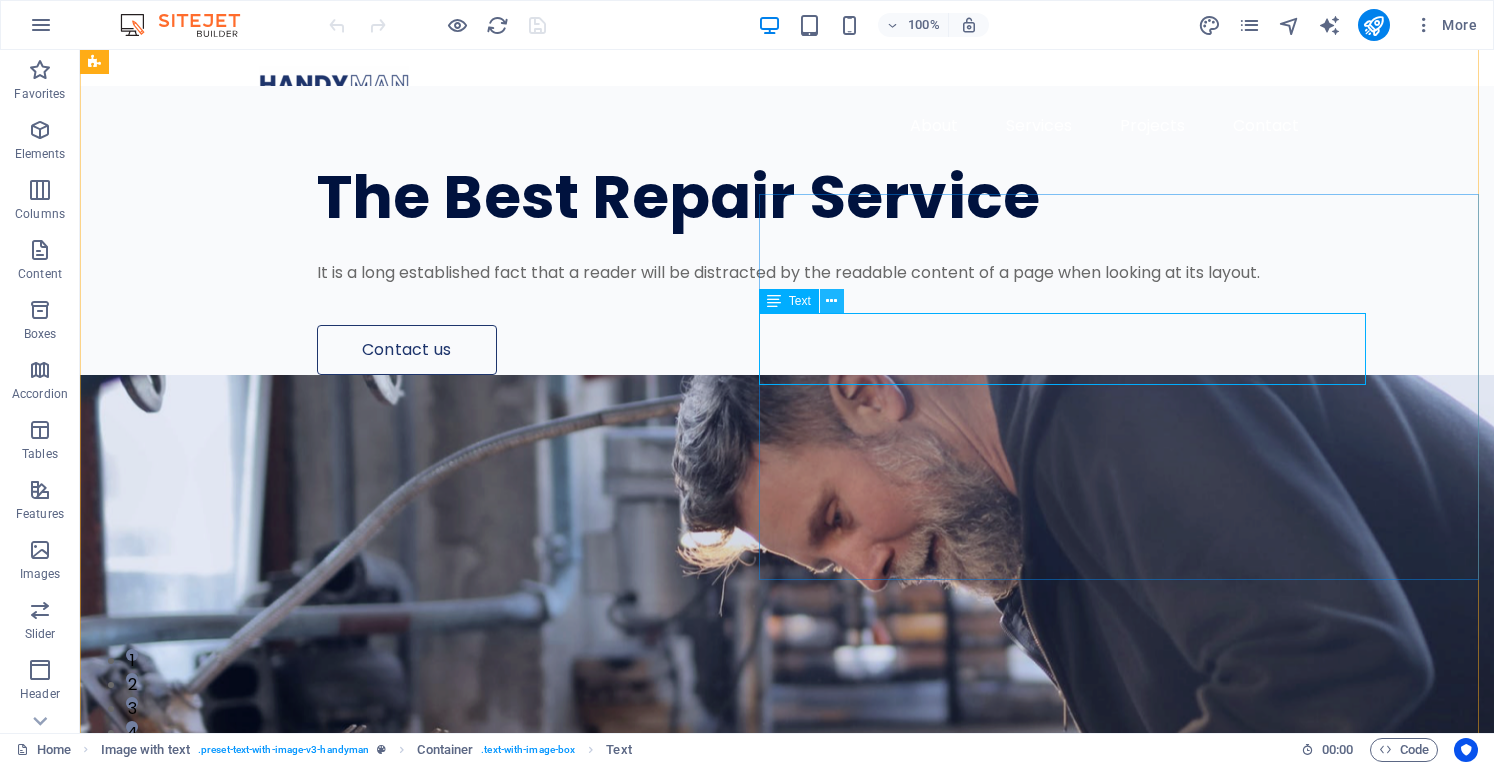 click at bounding box center (831, 301) 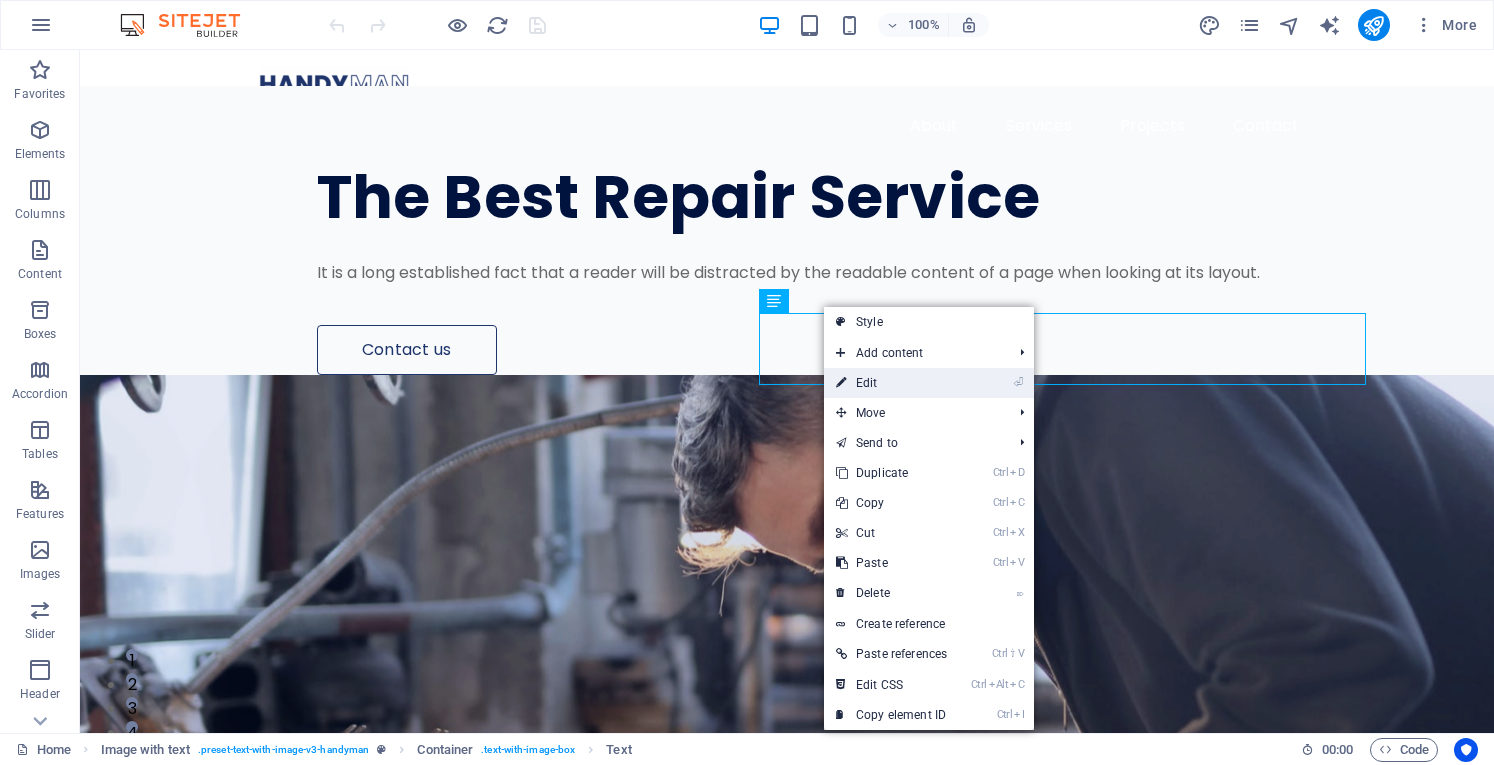 click on "⏎  Edit" at bounding box center (891, 383) 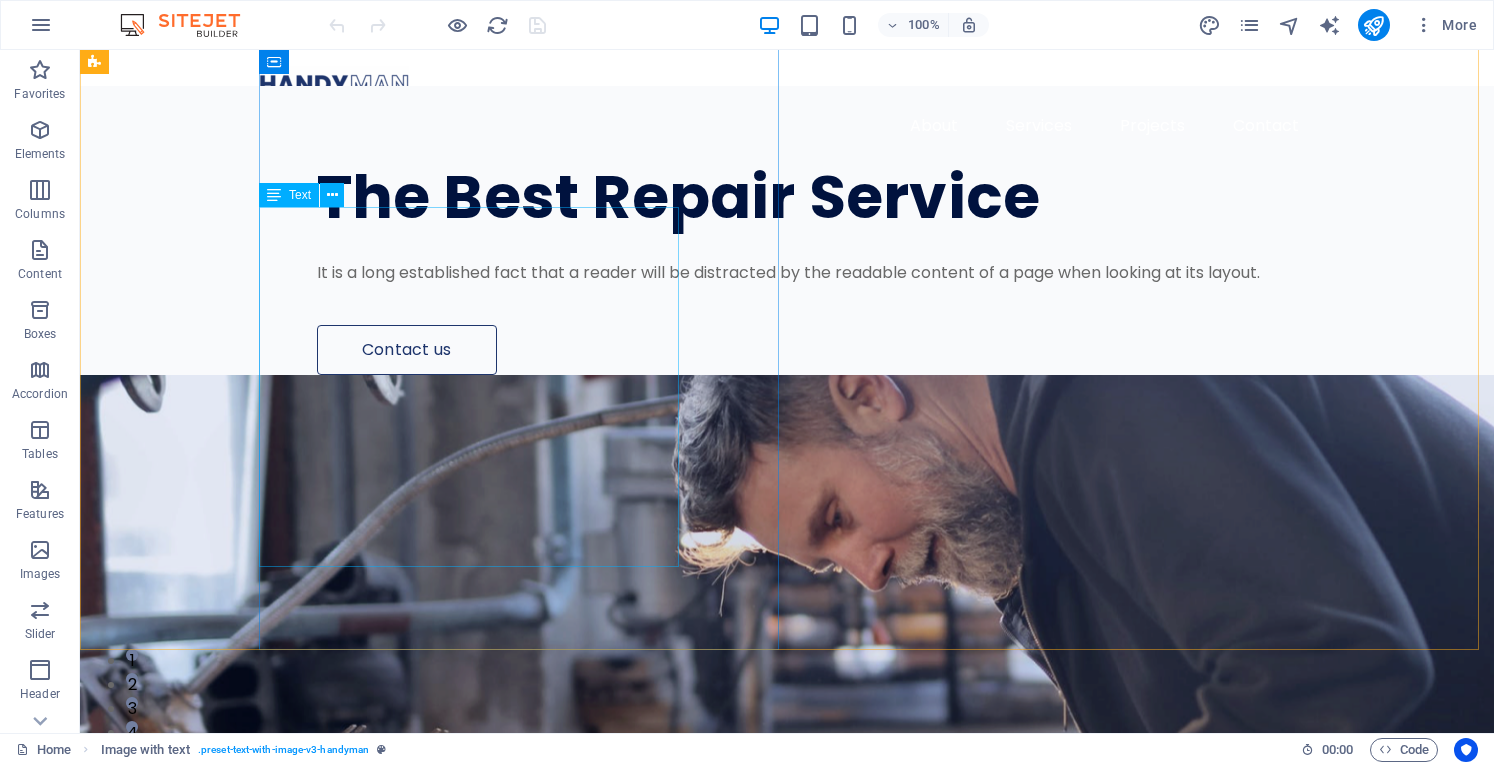 click on "Text" at bounding box center (300, 195) 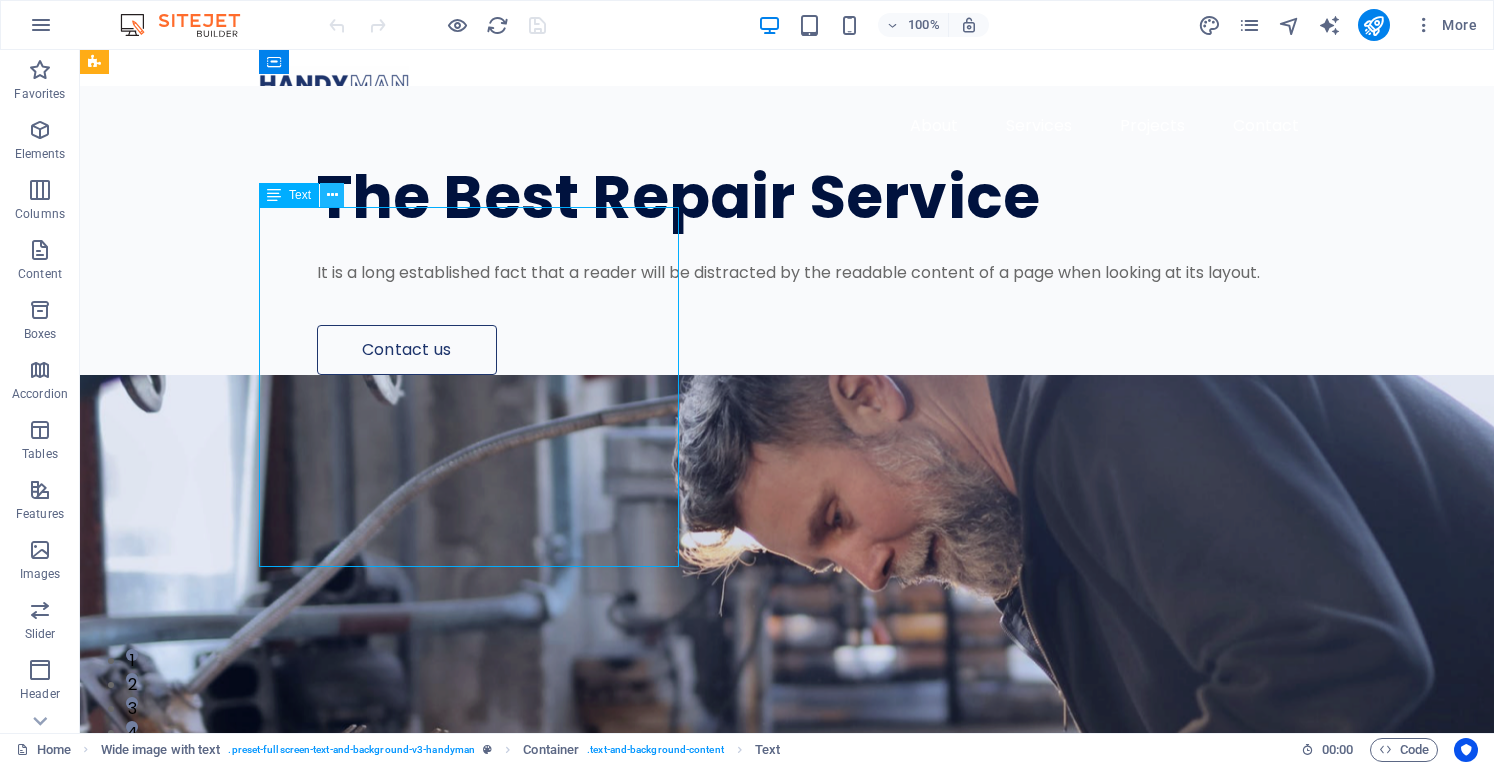 click at bounding box center [332, 195] 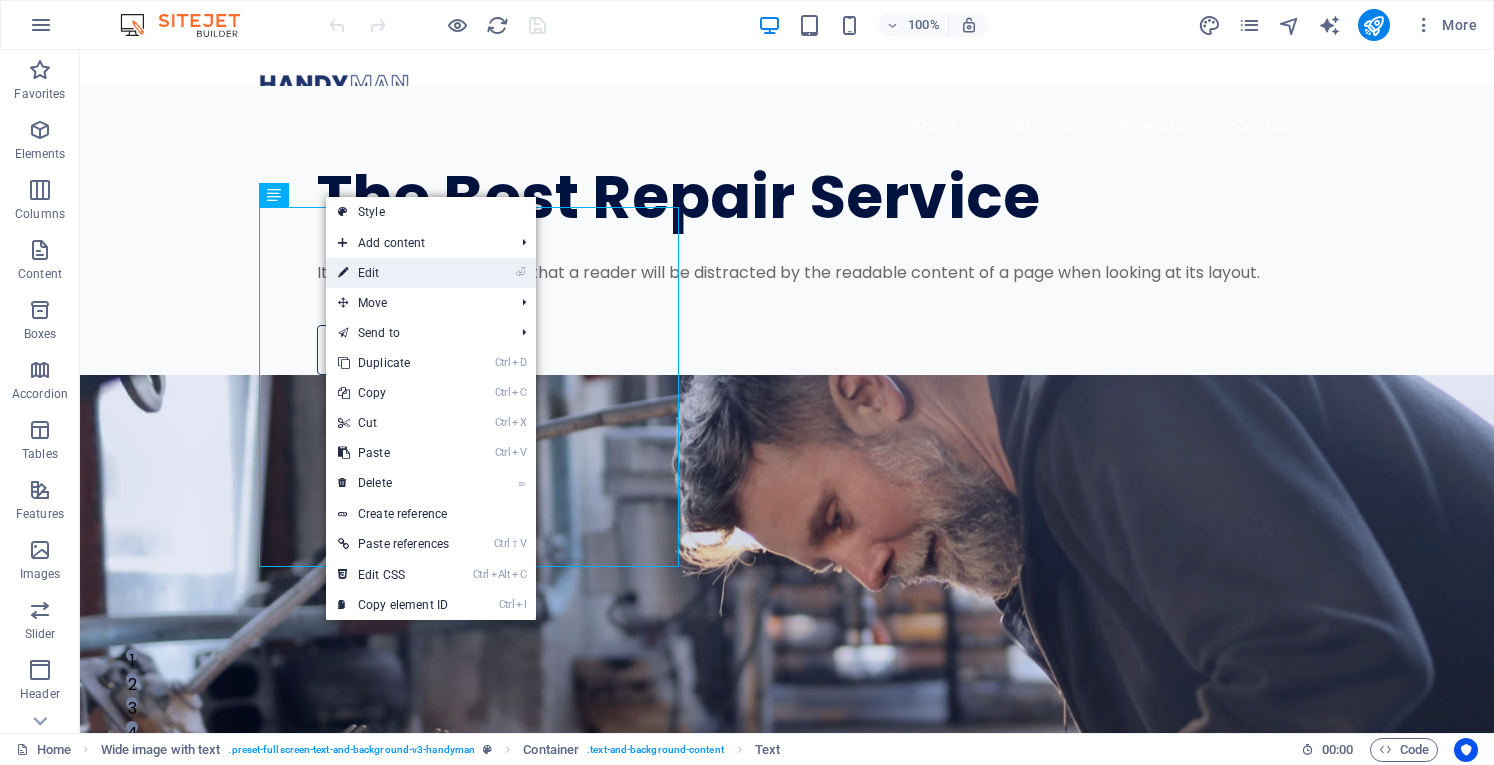 click on "⏎  Edit" at bounding box center (393, 273) 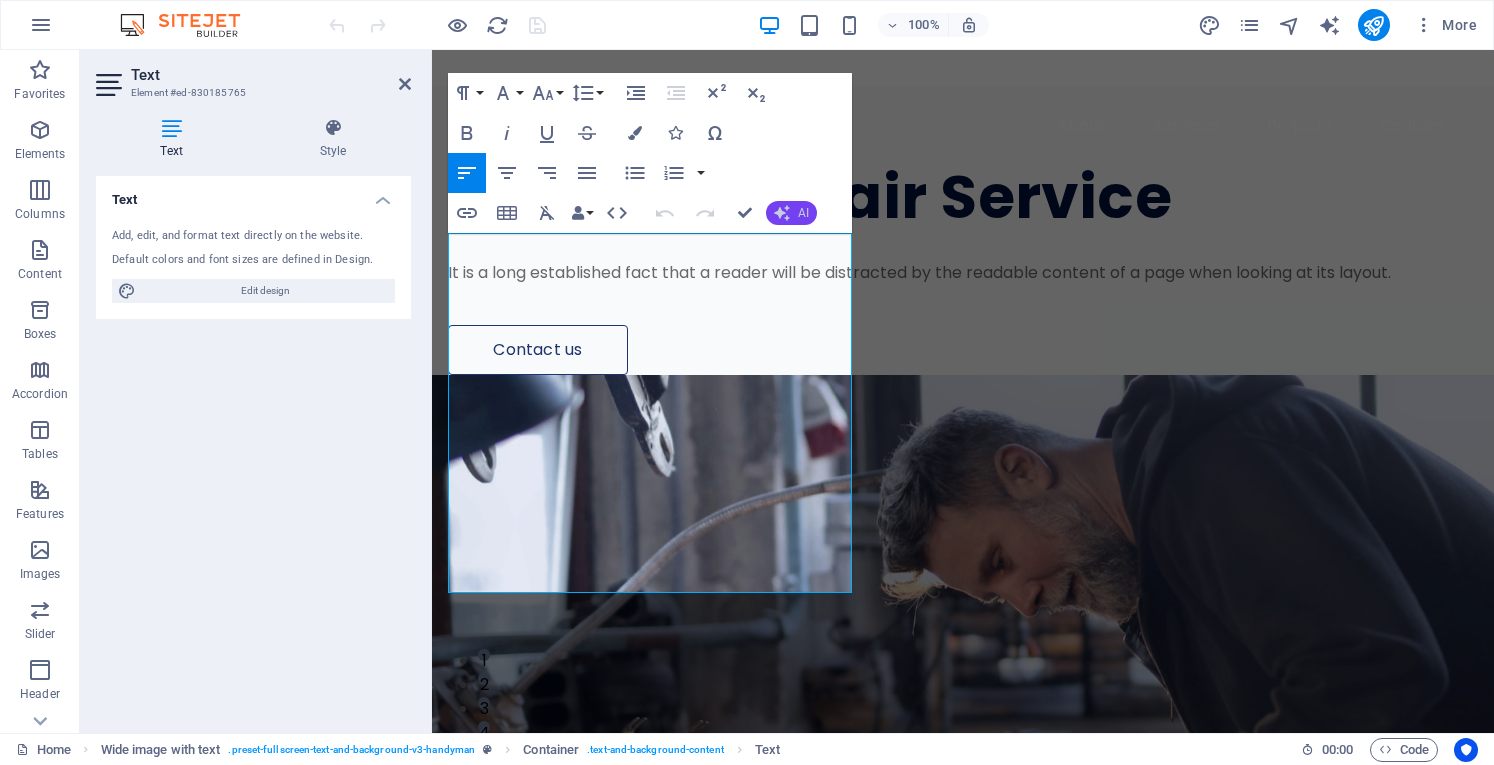 click on "AI" at bounding box center (791, 213) 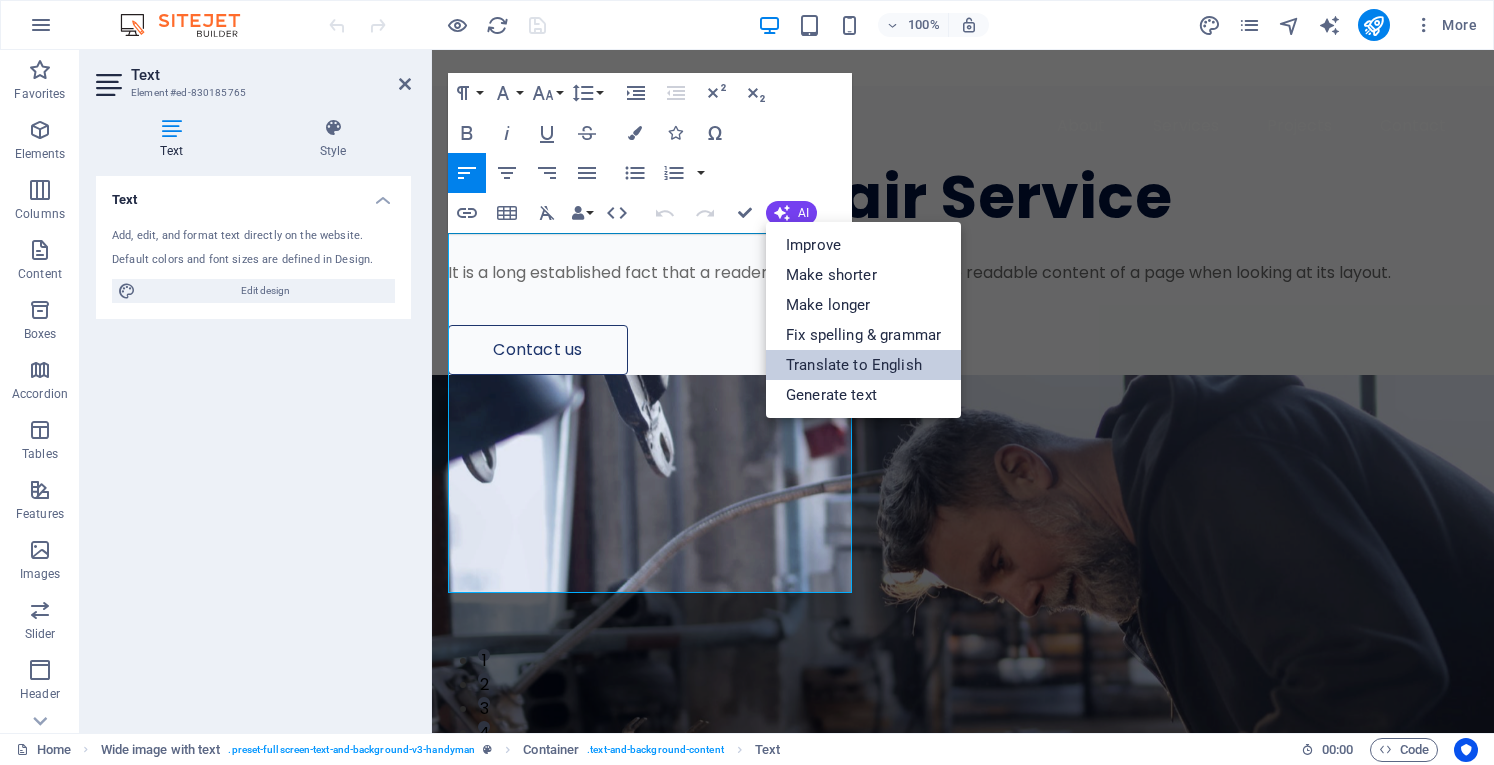 click on "Translate to English" at bounding box center [863, 365] 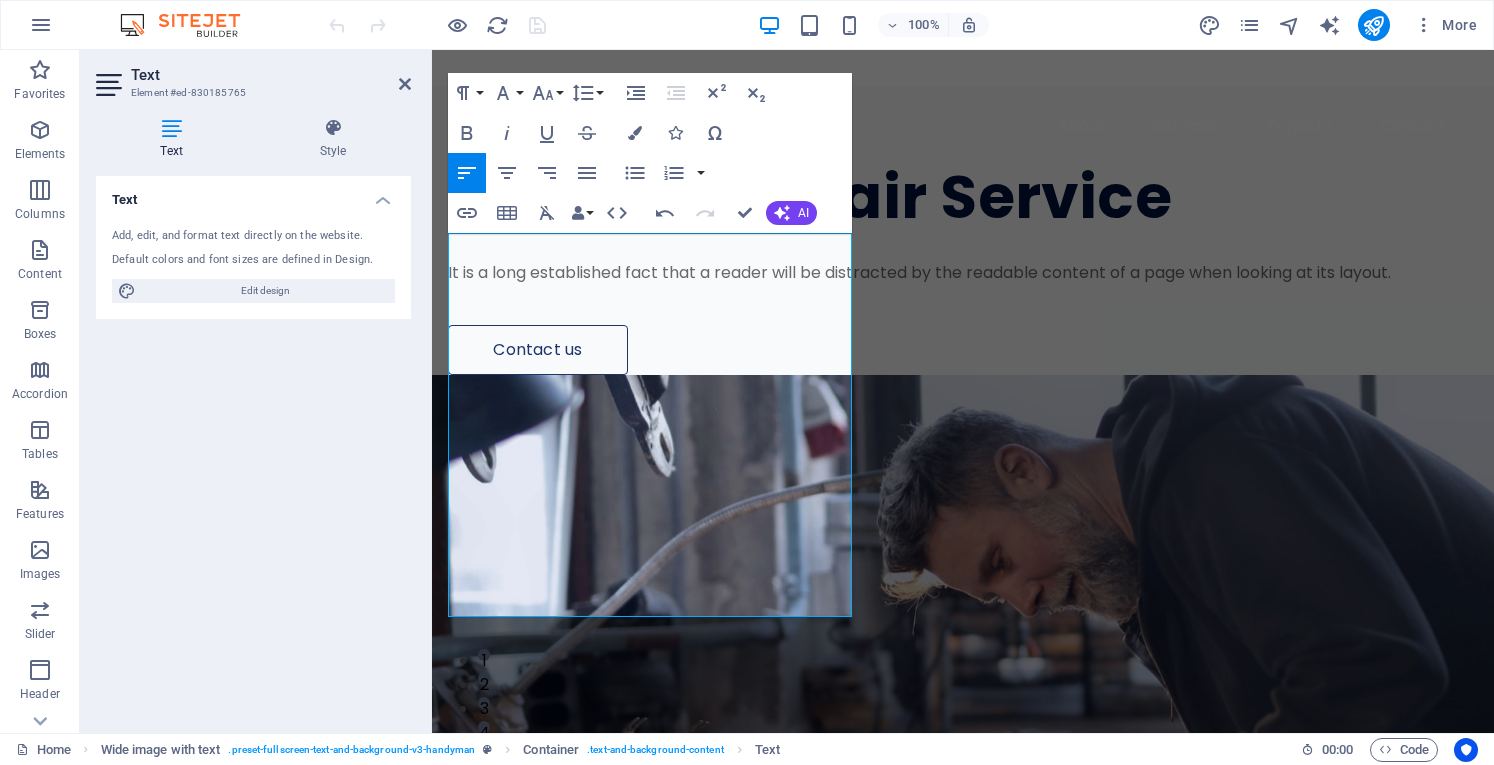 click on "Text Add, edit, and format text directly on the website. Default colors and font sizes are defined in Design. Edit design Alignment Left aligned Centered Right aligned" at bounding box center (253, 446) 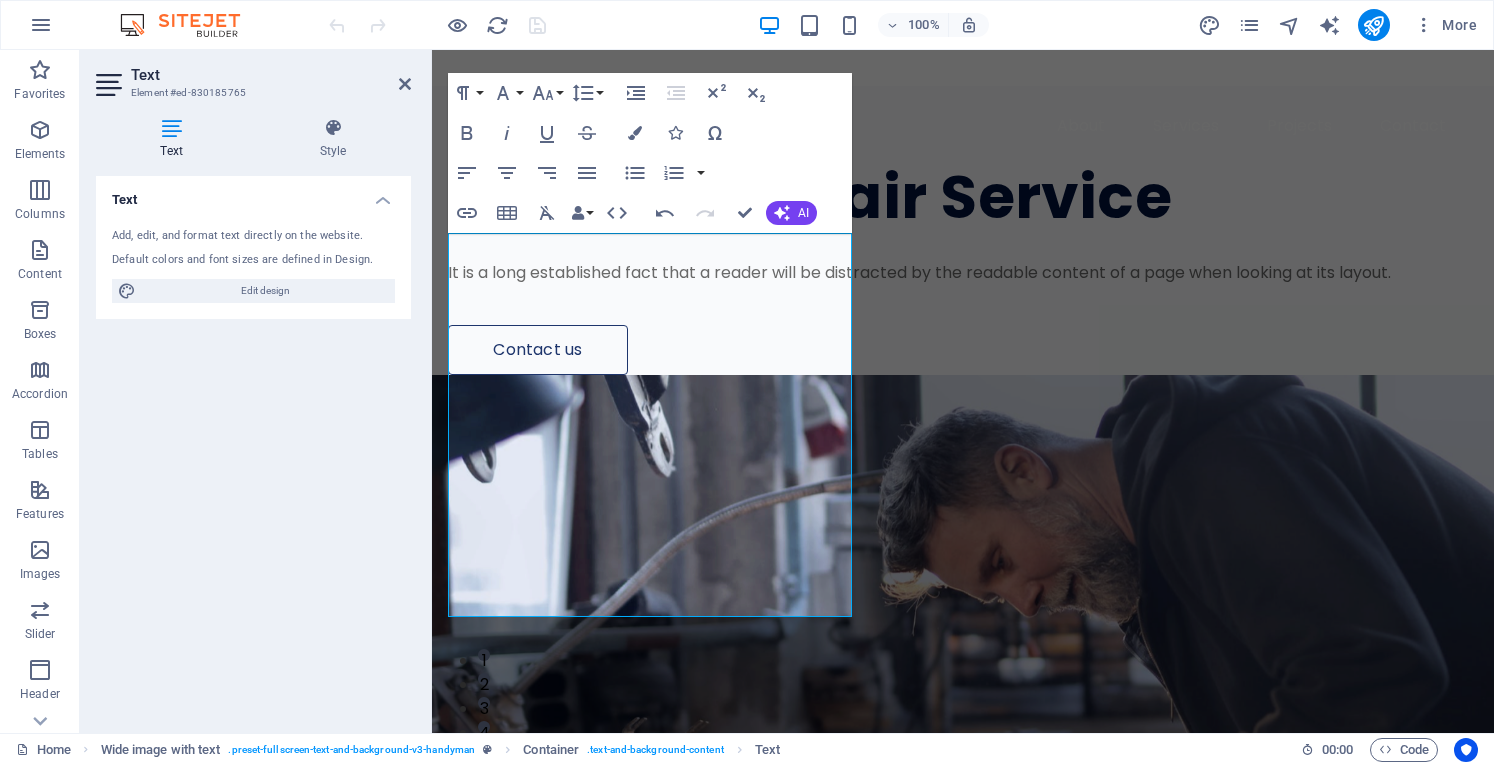 click on "Text Add, edit, and format text directly on the website. Default colors and font sizes are defined in Design. Edit design Alignment Left aligned Centered Right aligned" at bounding box center [253, 446] 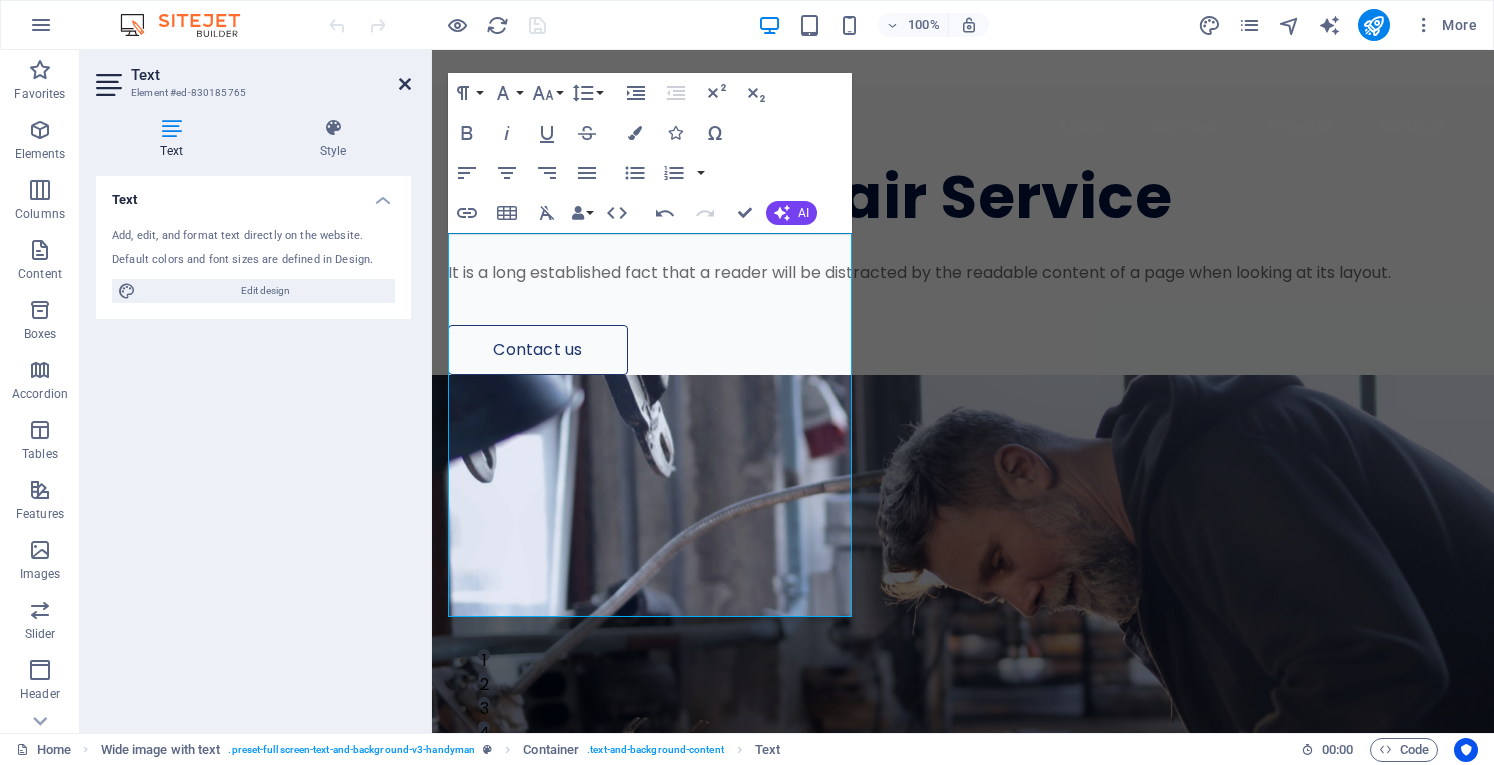 click at bounding box center (405, 84) 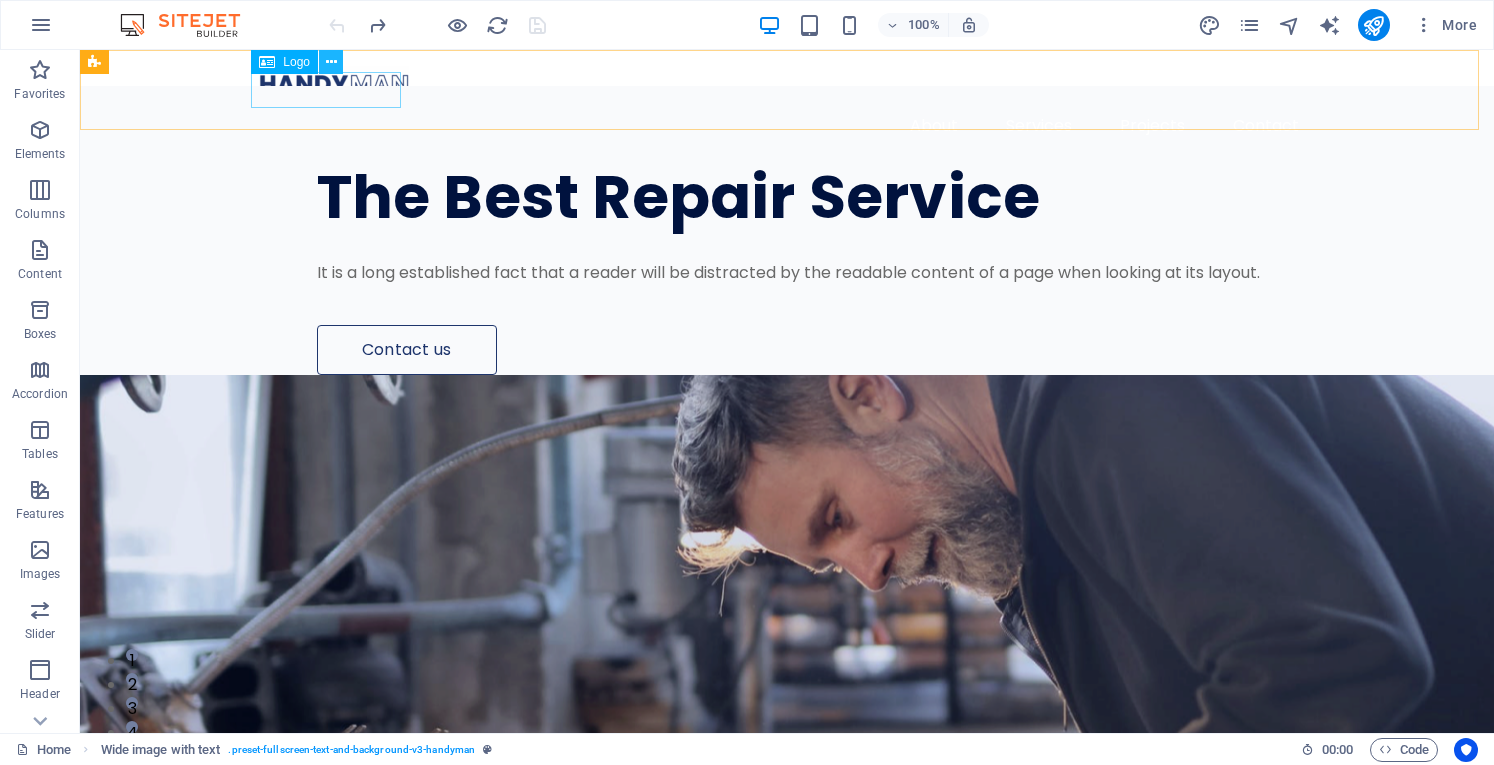 click at bounding box center [331, 62] 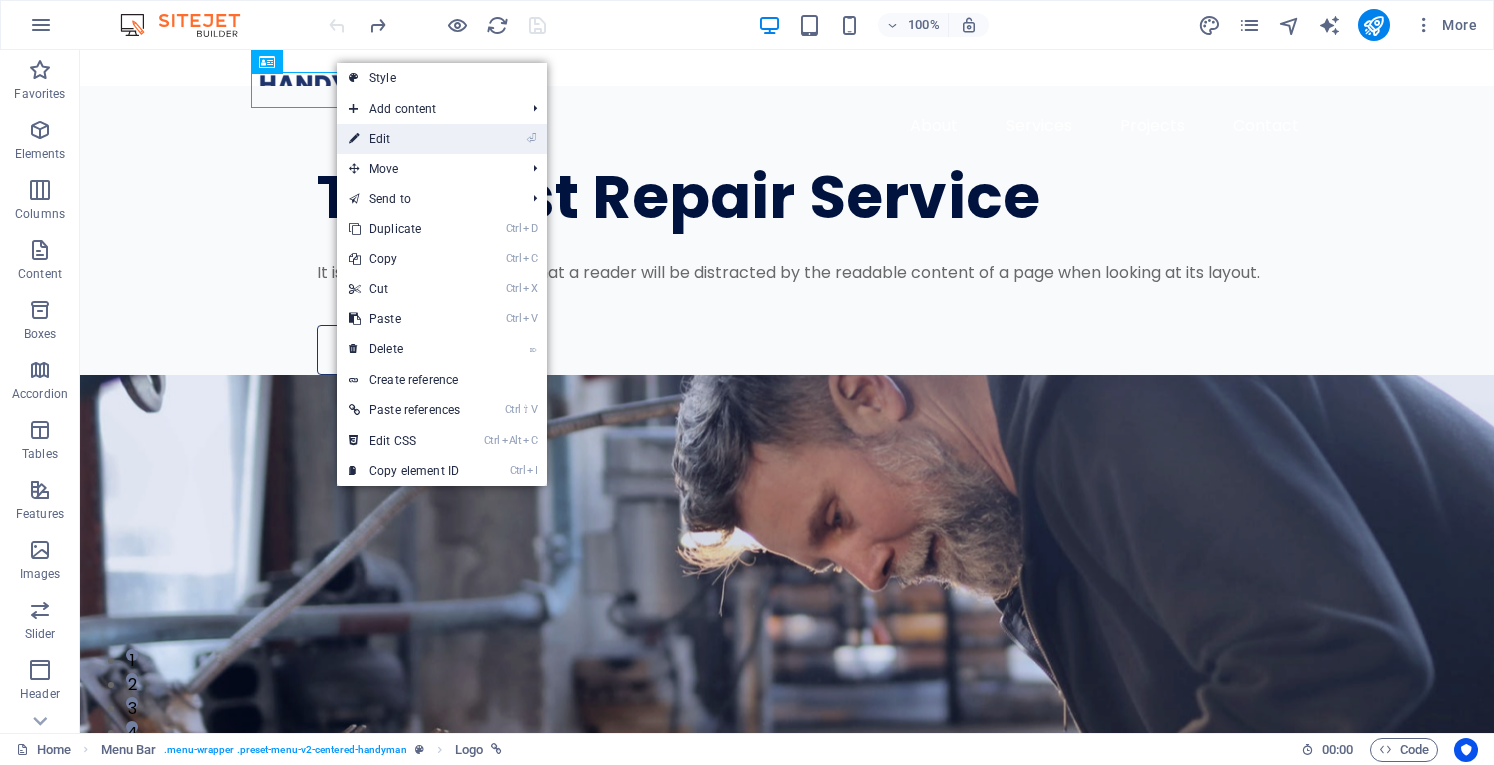 click on "⏎  Edit" at bounding box center [404, 139] 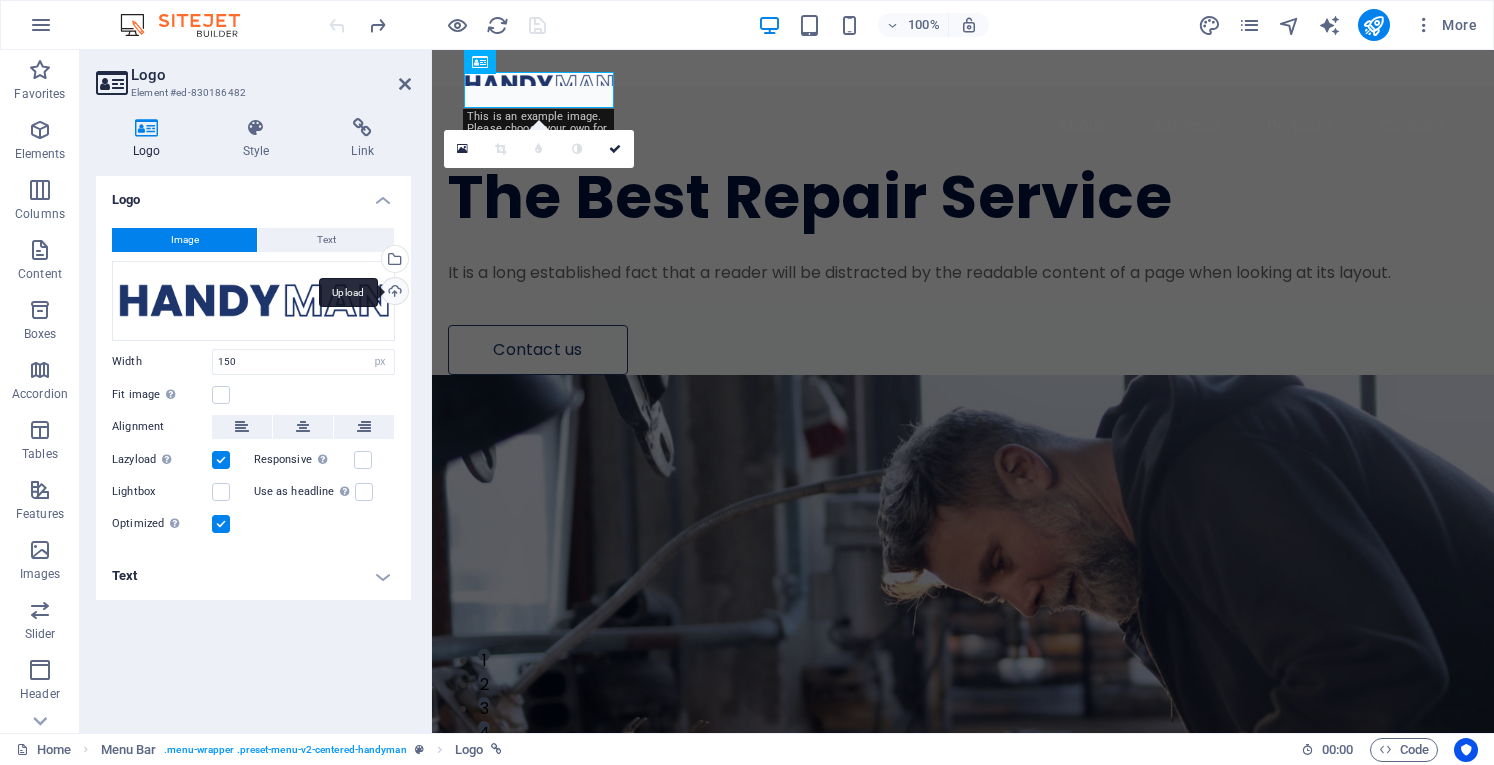 click on "Upload" at bounding box center [393, 293] 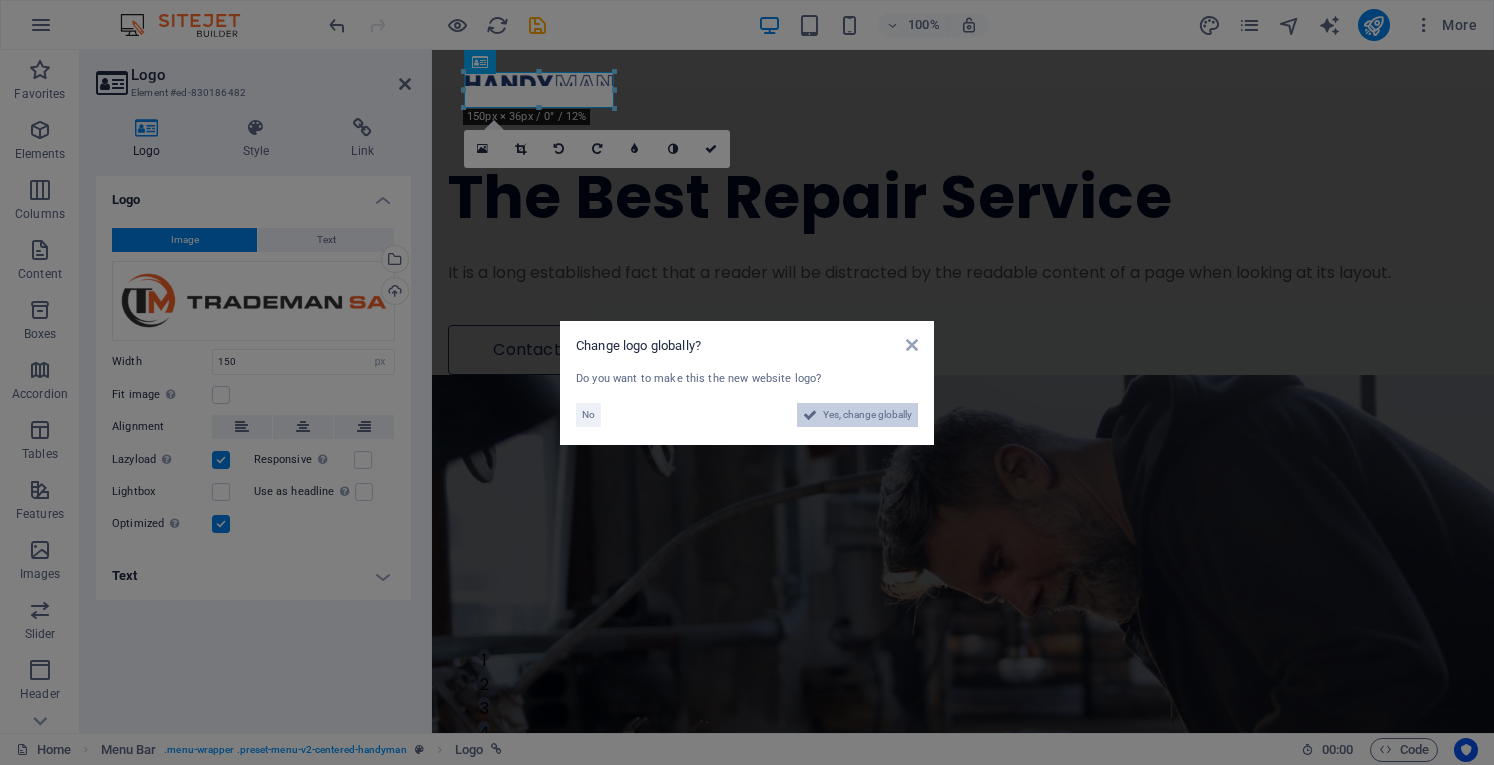 click on "Yes, change globally" at bounding box center [867, 415] 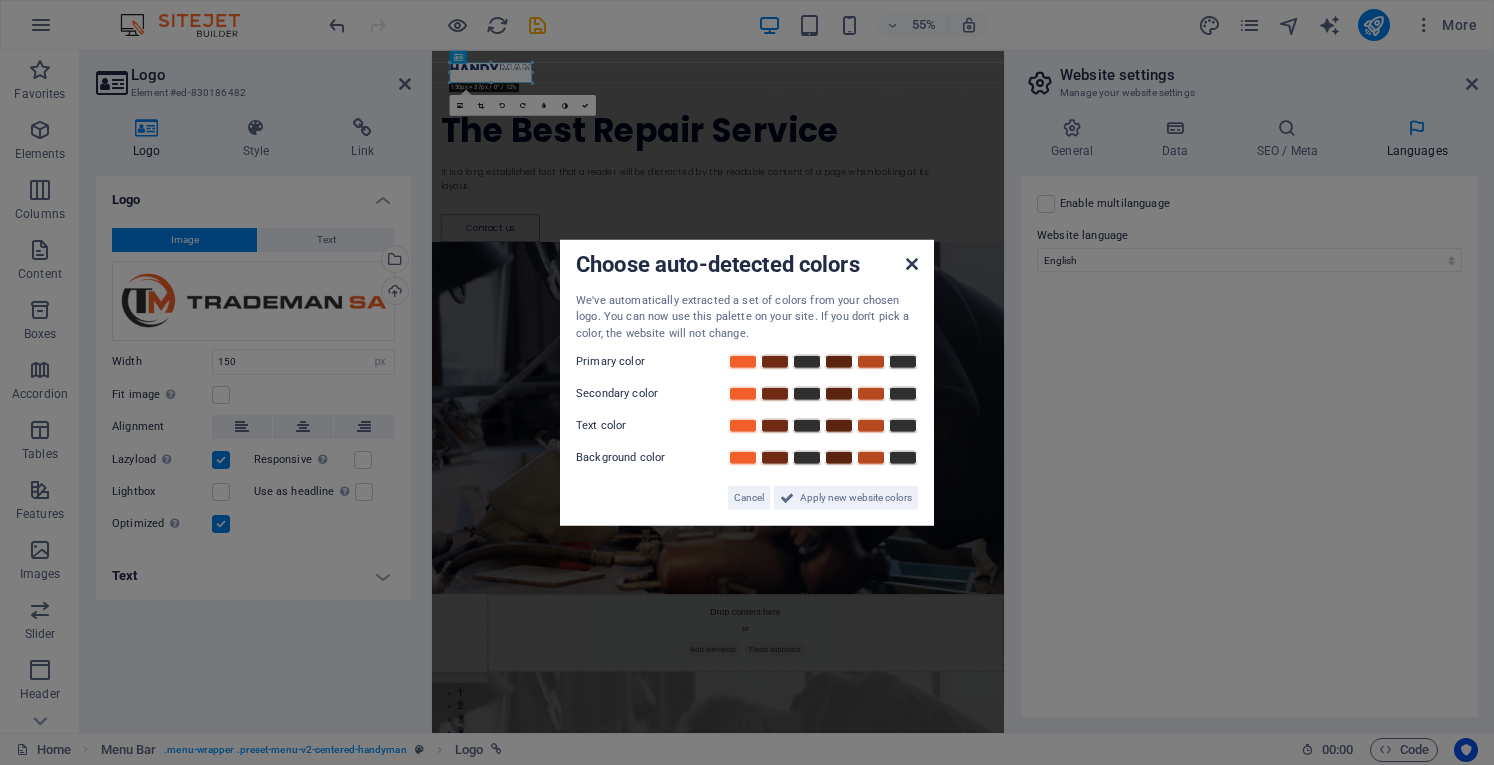click at bounding box center (912, 263) 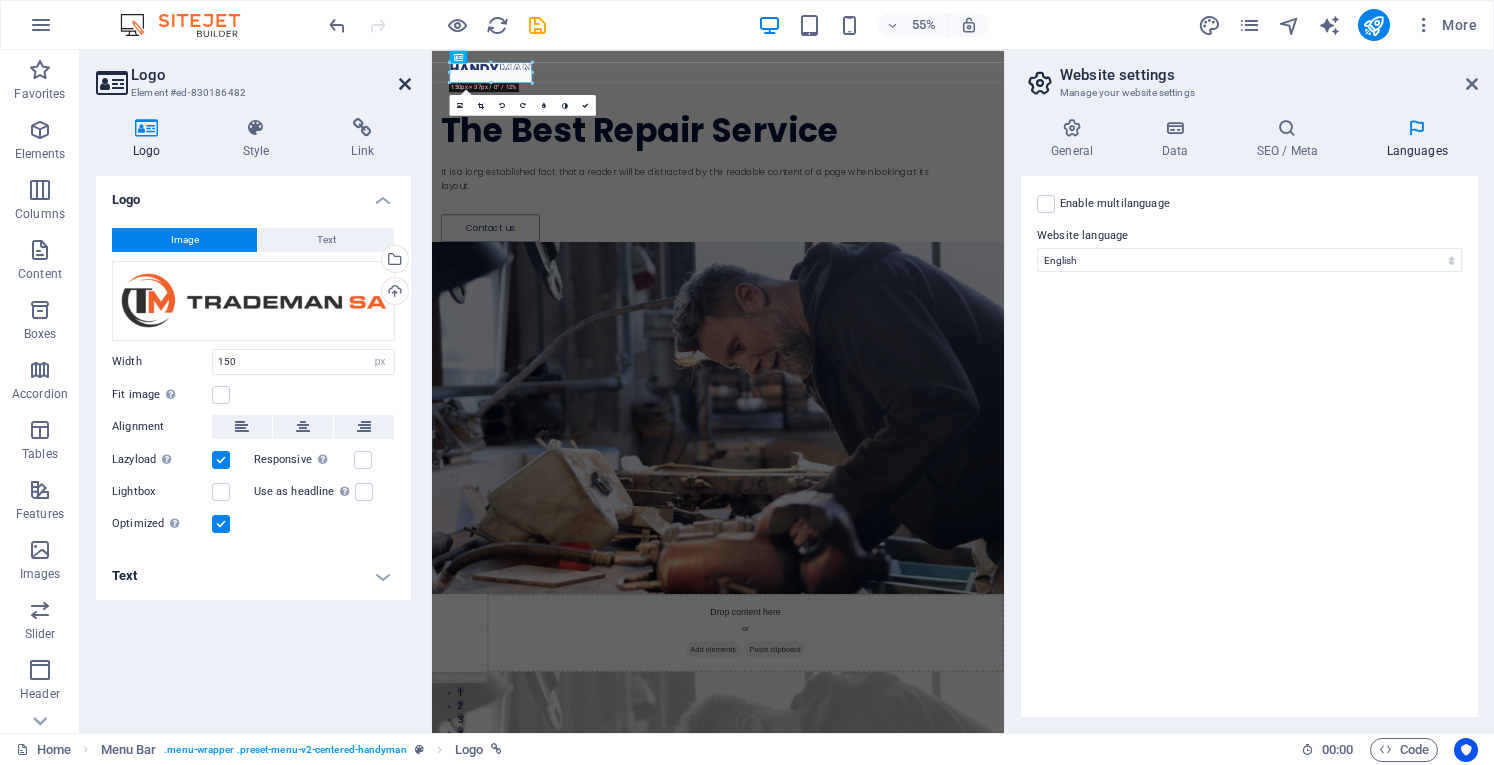 click at bounding box center (405, 84) 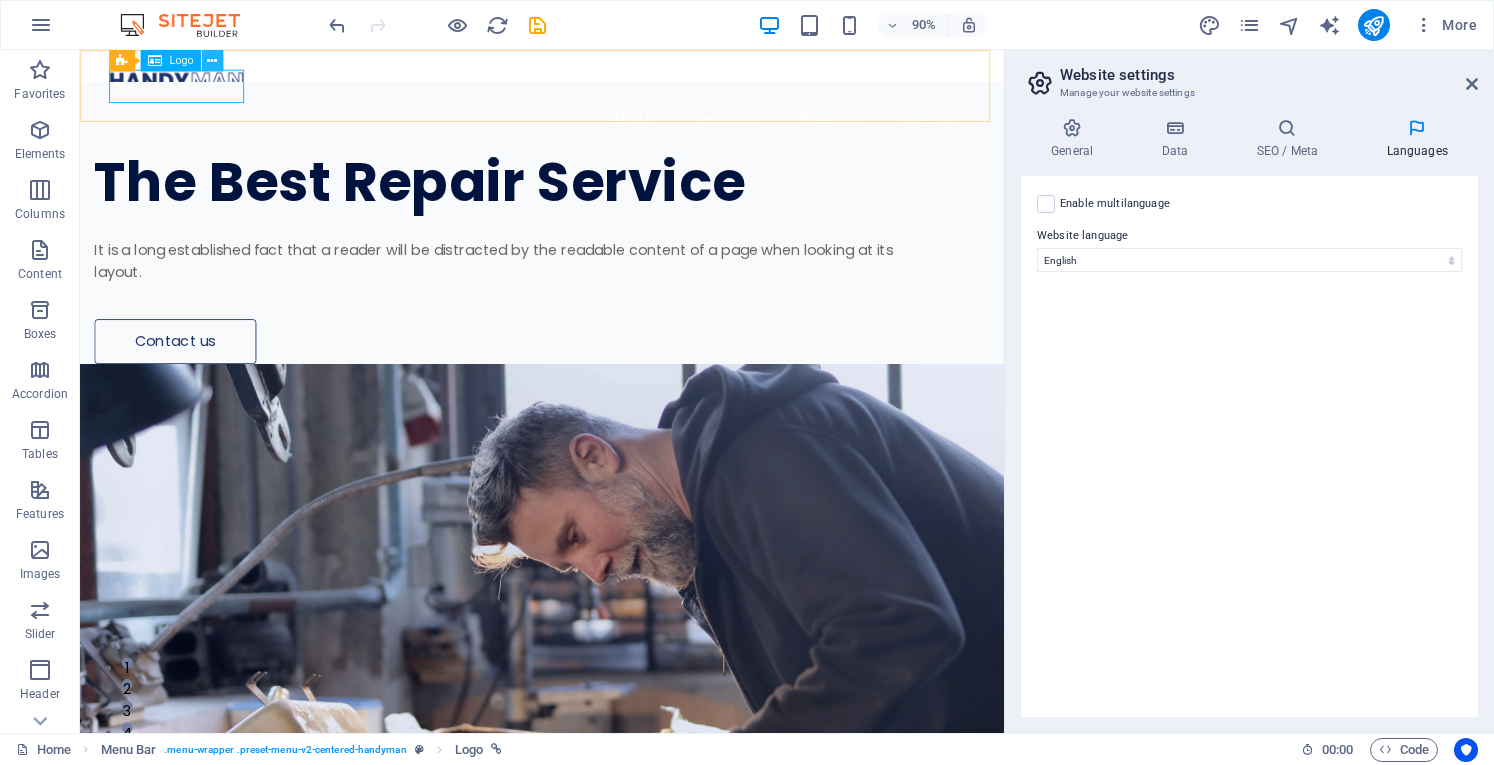 click at bounding box center [212, 60] 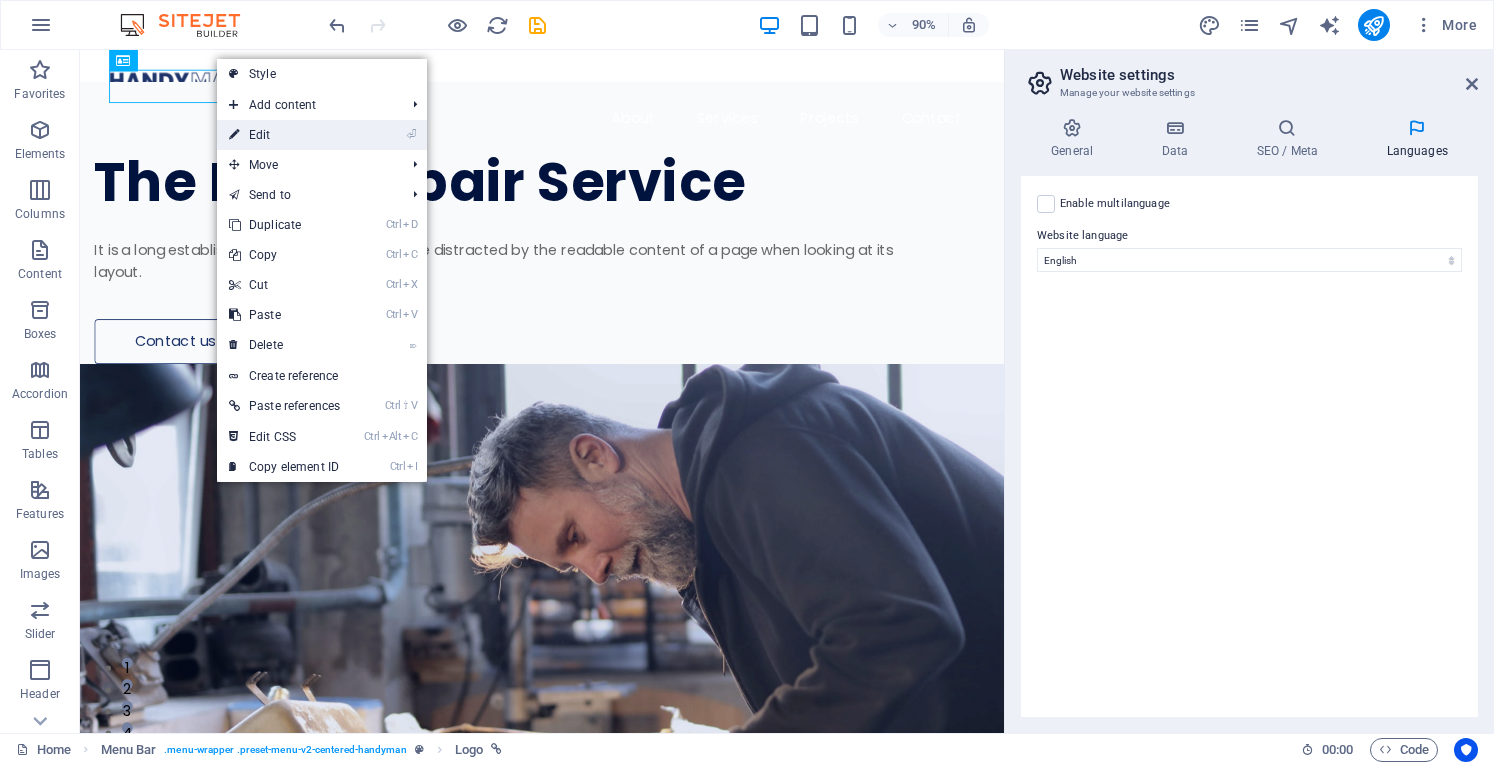 click on "⏎  Edit" at bounding box center (284, 135) 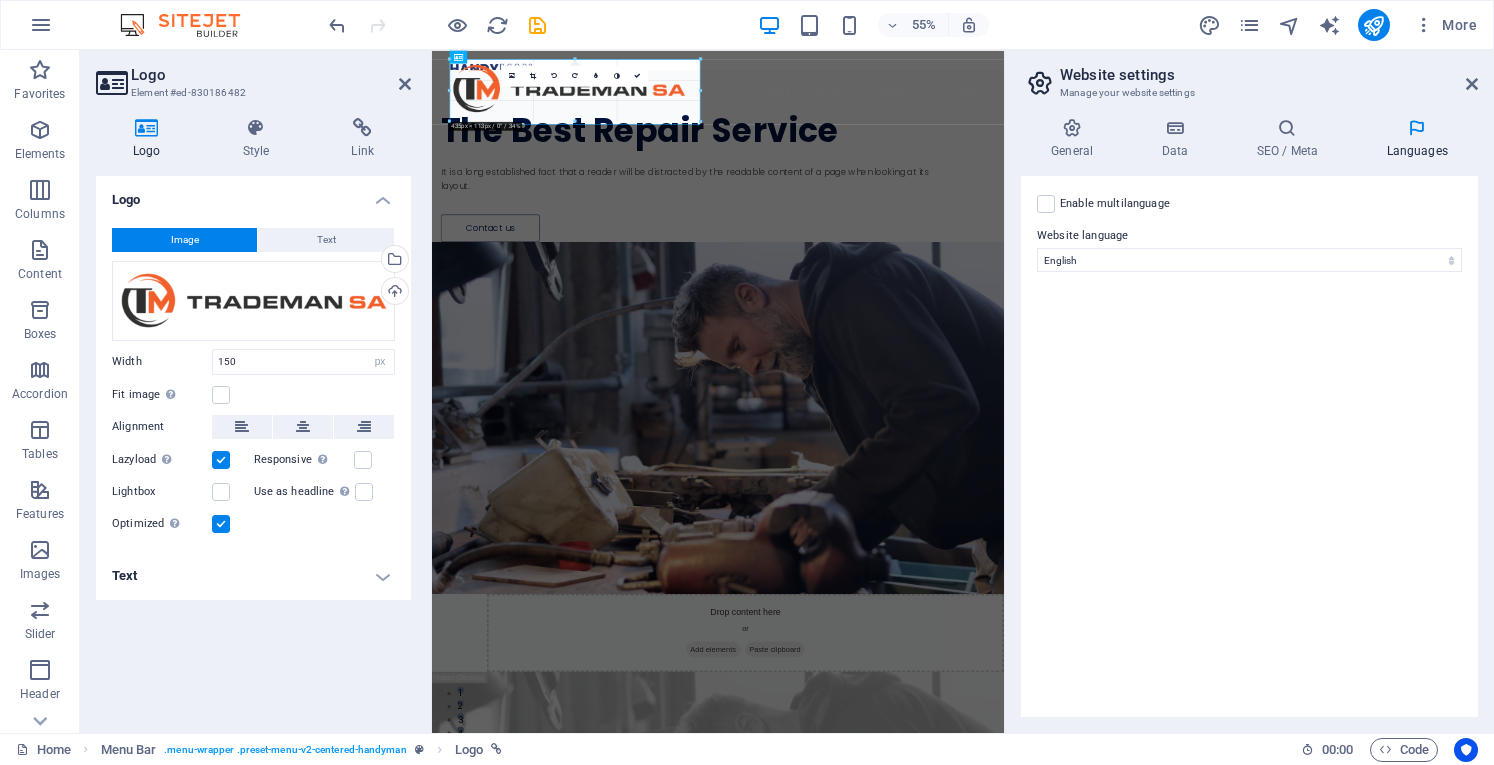 drag, startPoint x: 533, startPoint y: 83, endPoint x: 706, endPoint y: 165, distance: 191.44974 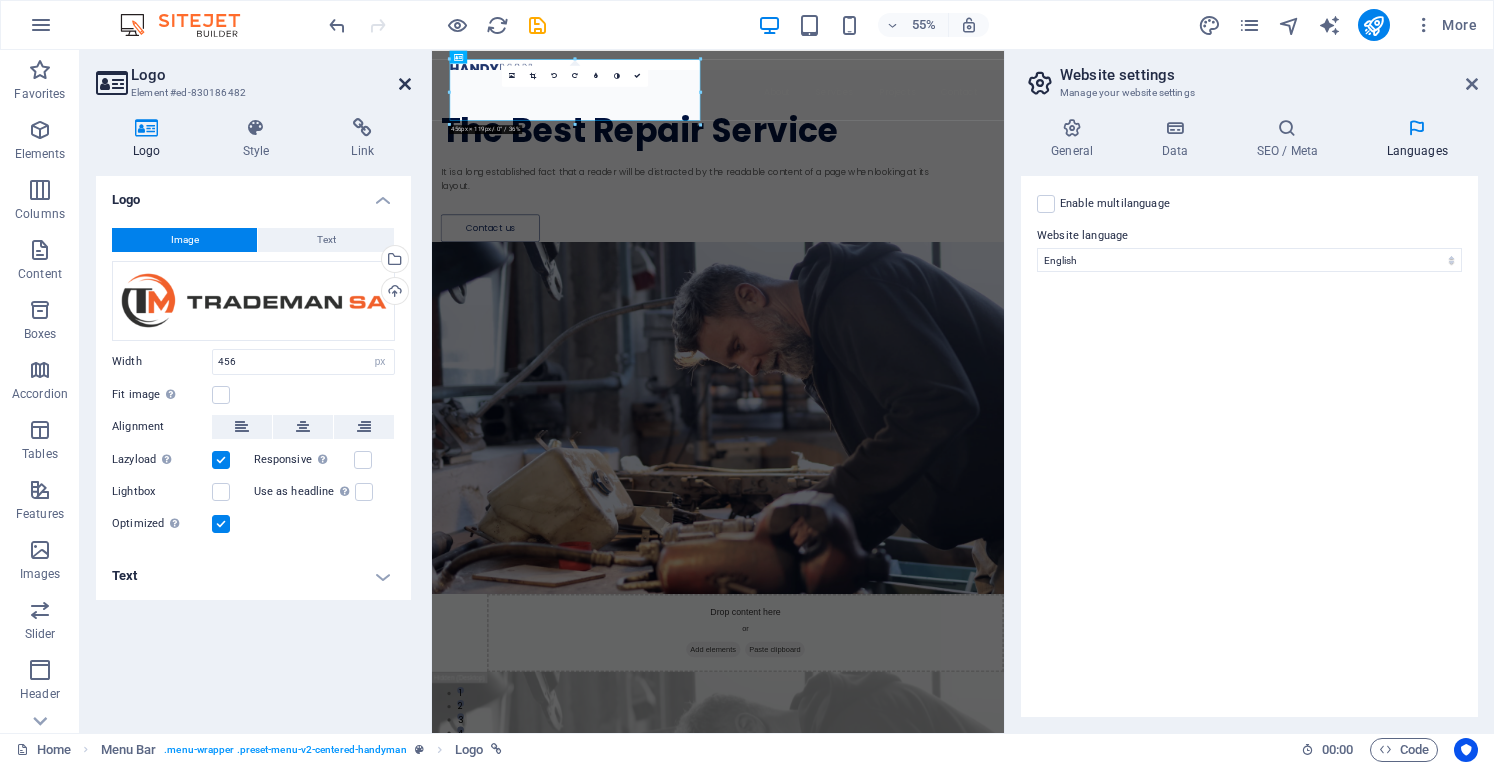 click at bounding box center [405, 84] 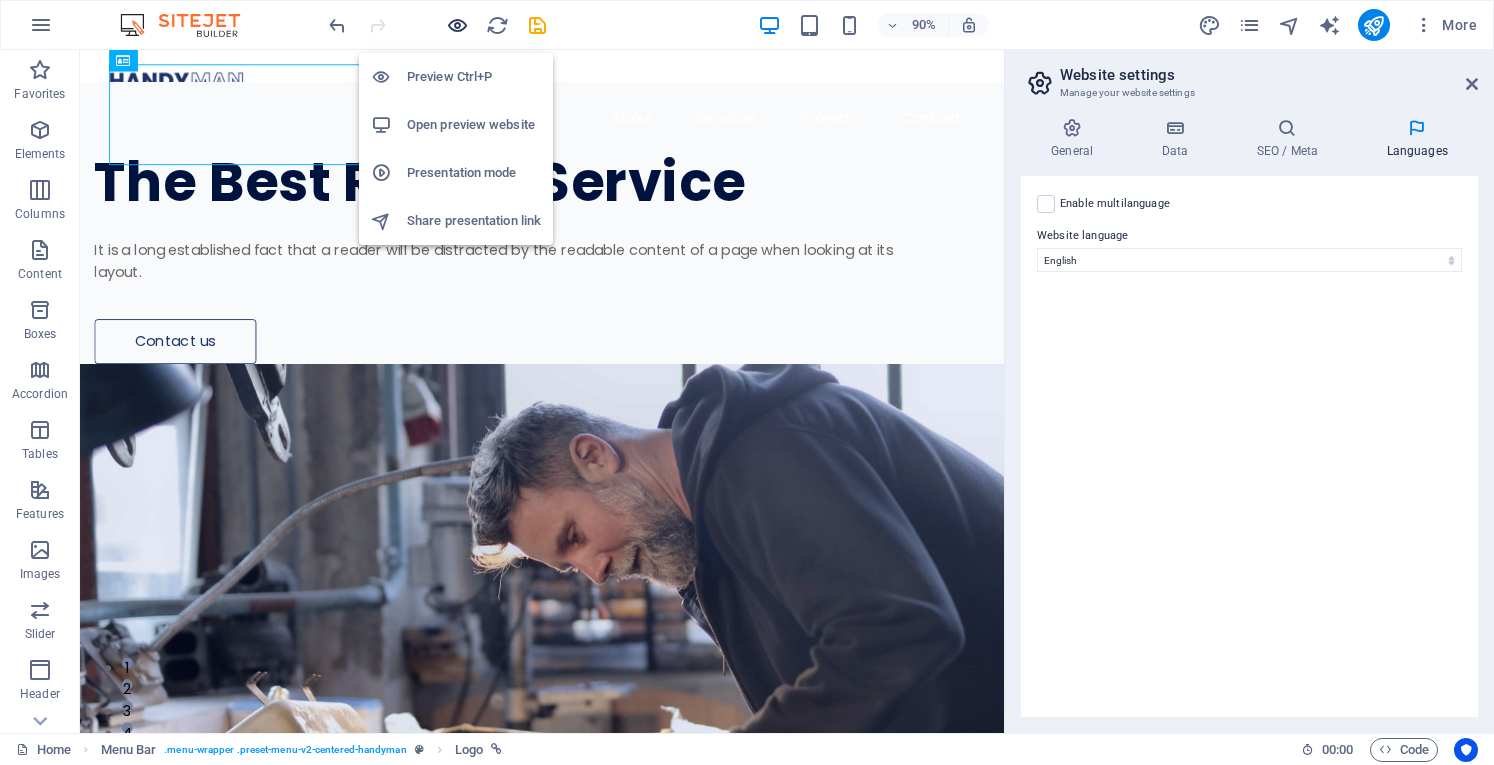 click at bounding box center [457, 25] 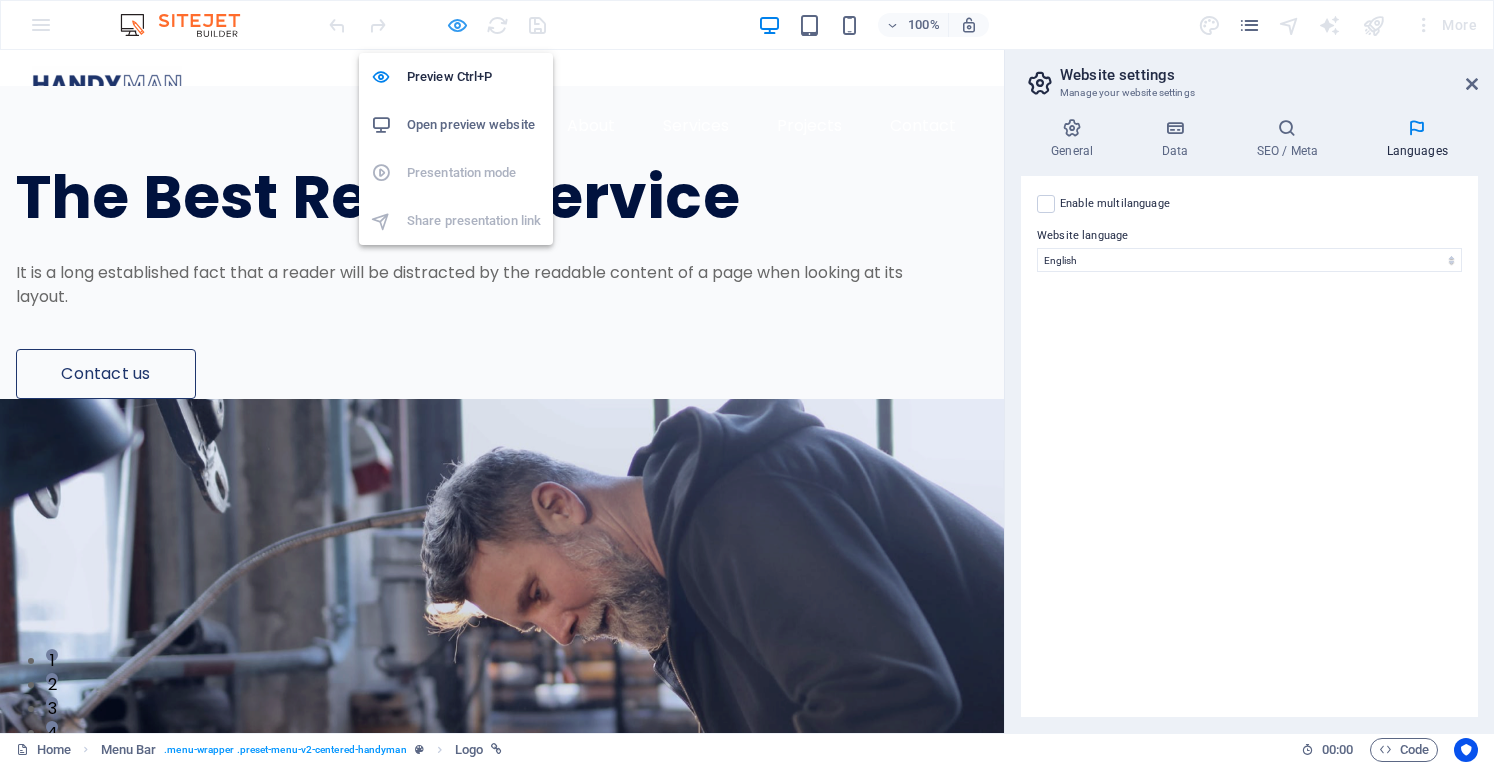 click at bounding box center (457, 25) 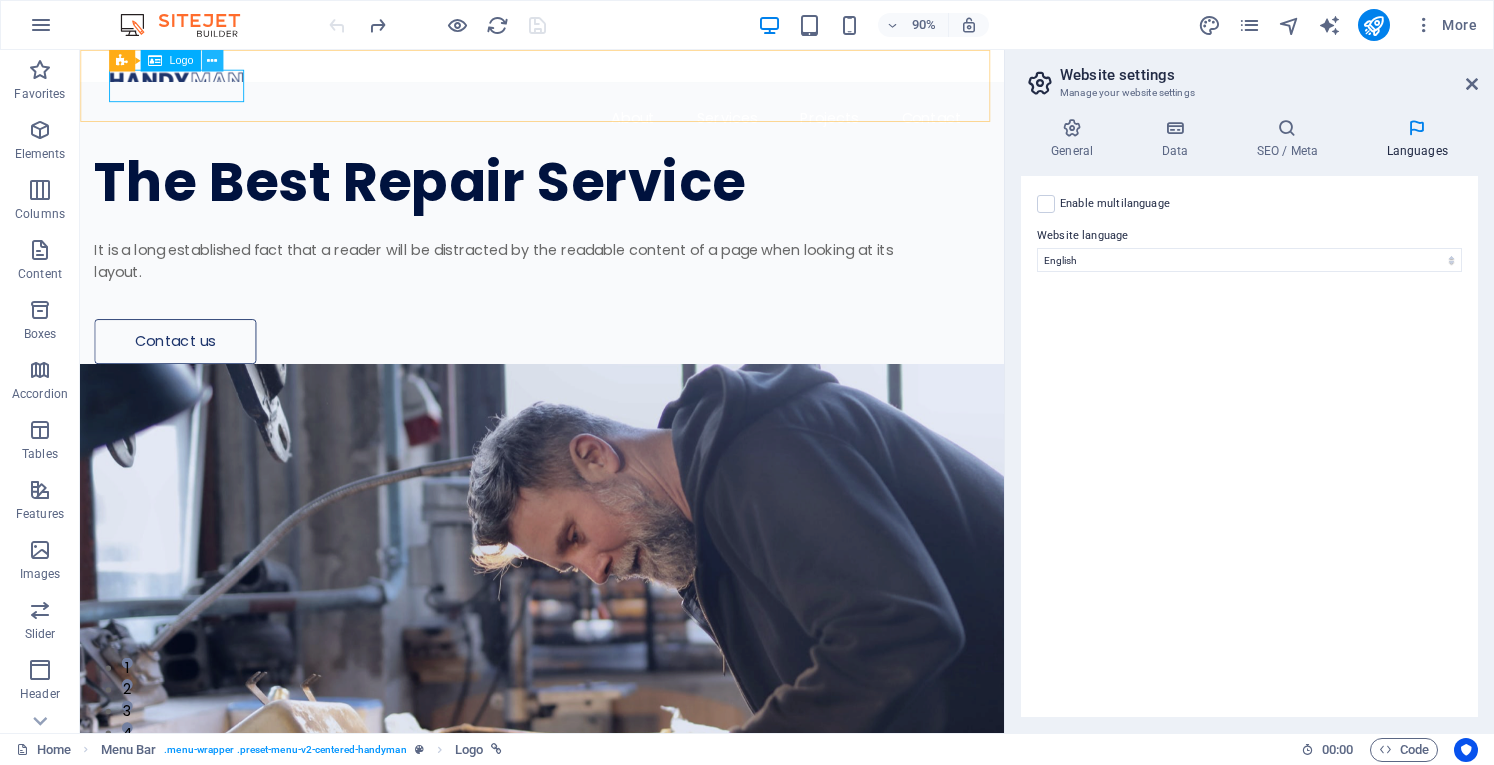 click at bounding box center [212, 60] 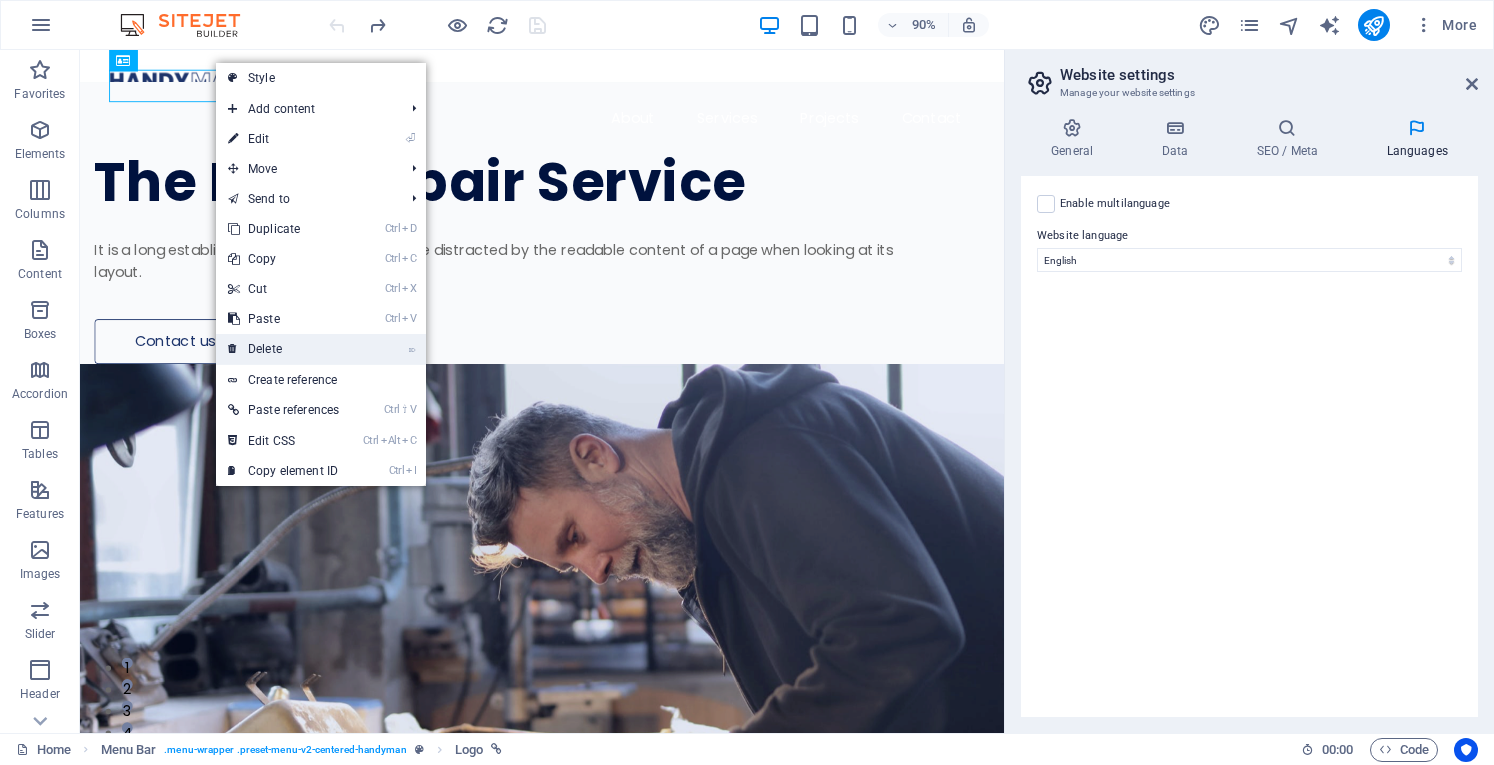 click on "⌦  Delete" at bounding box center (283, 349) 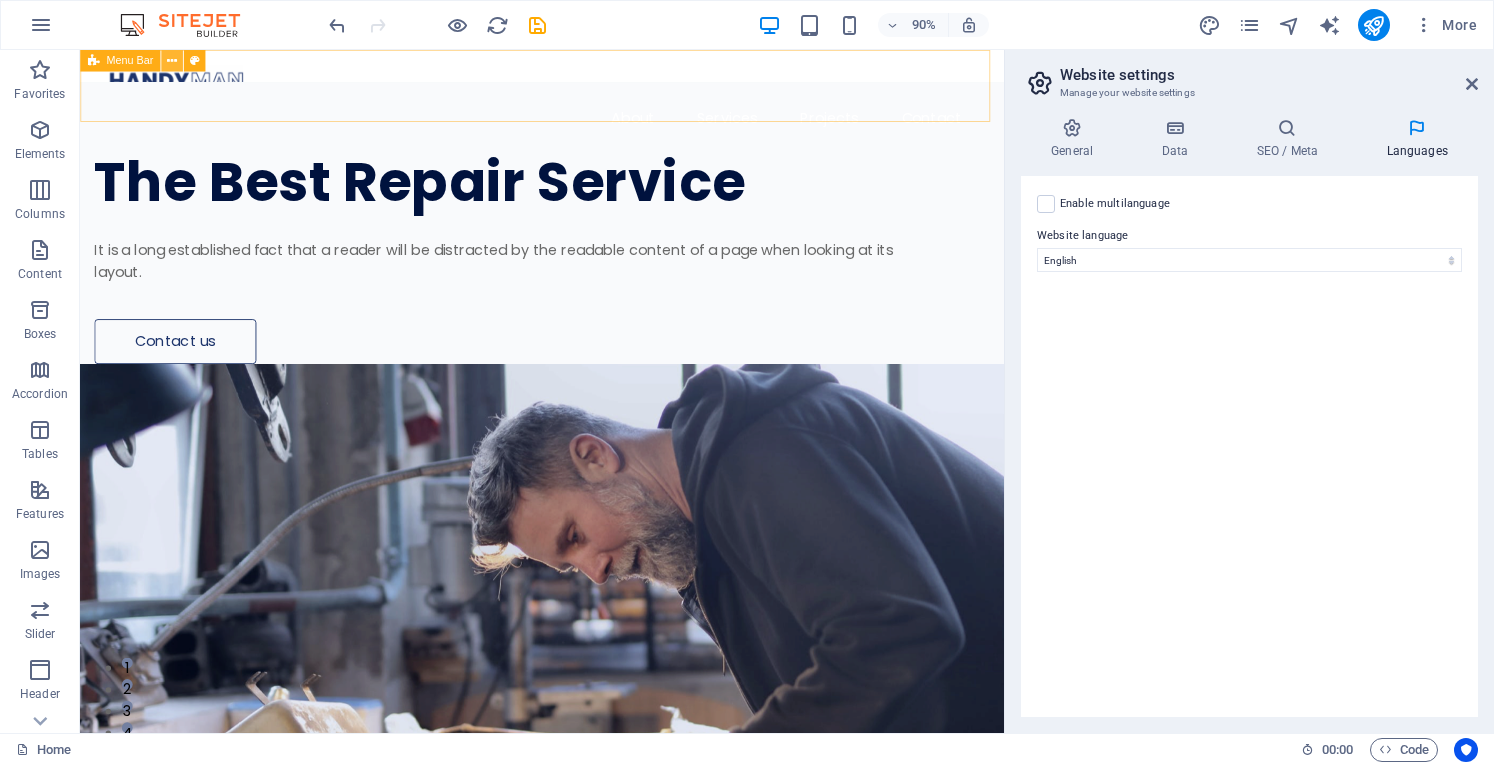 click at bounding box center (172, 60) 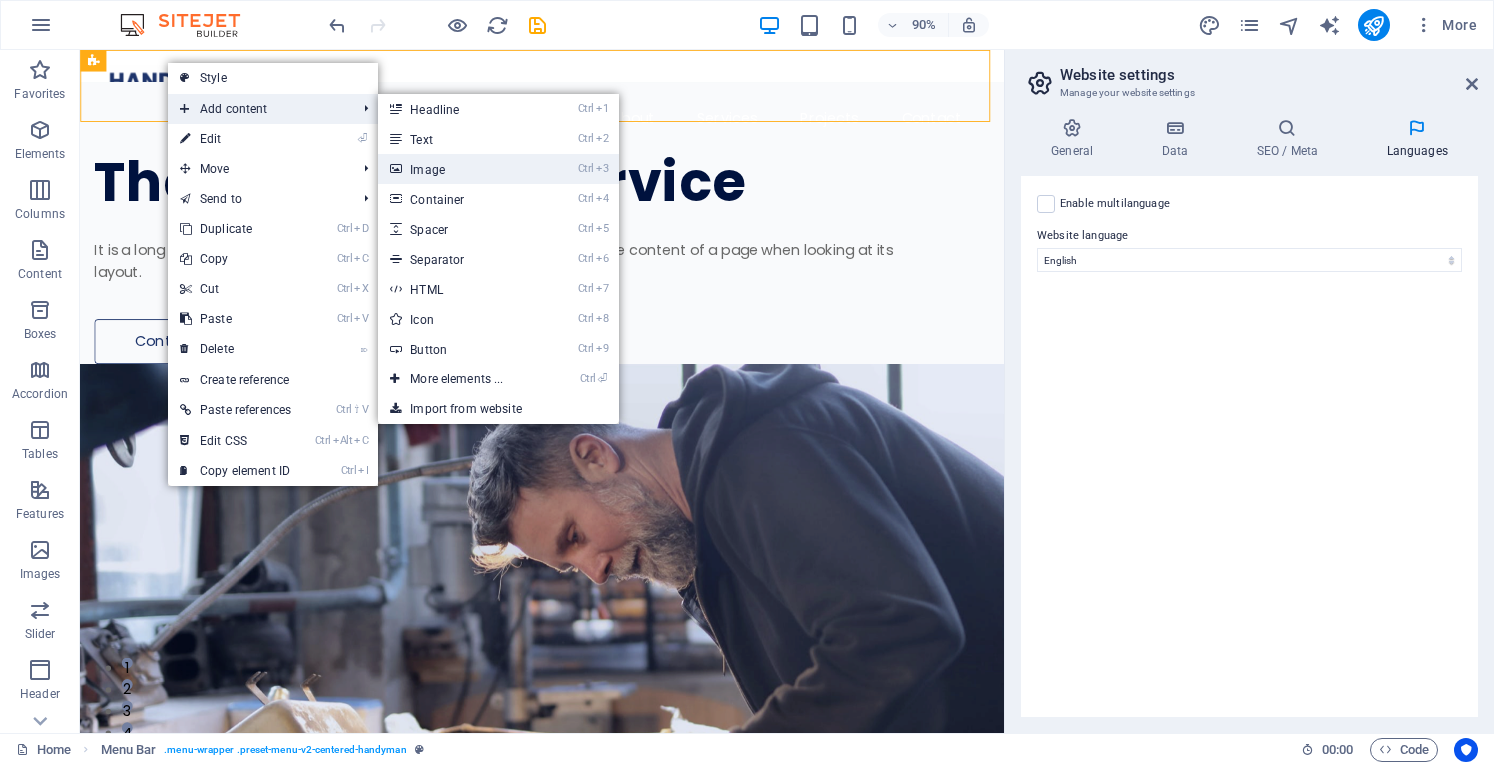 click on "Ctrl 3  Image" at bounding box center (460, 169) 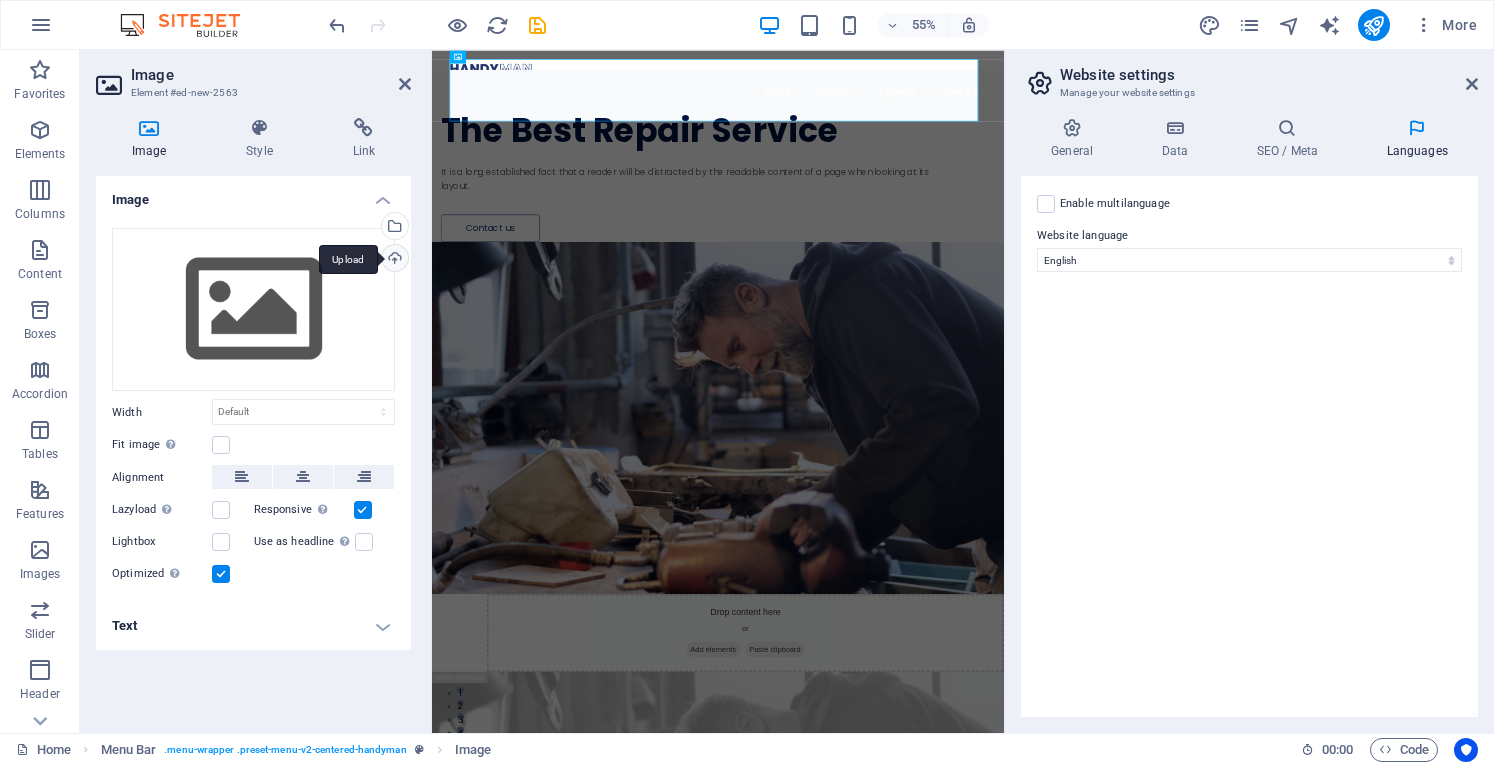 click on "Upload" at bounding box center [393, 260] 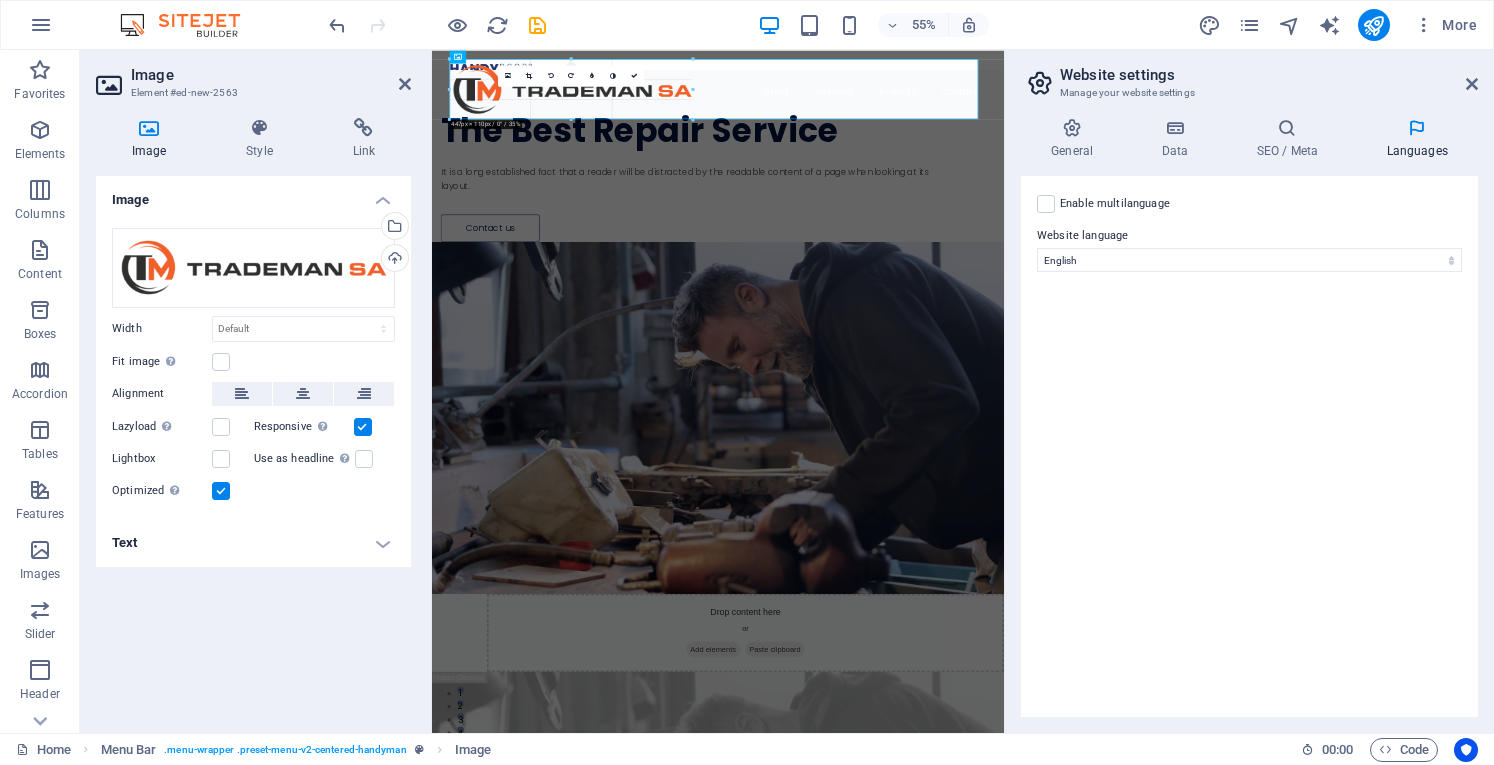 drag, startPoint x: 977, startPoint y: 189, endPoint x: 681, endPoint y: 60, distance: 322.88852 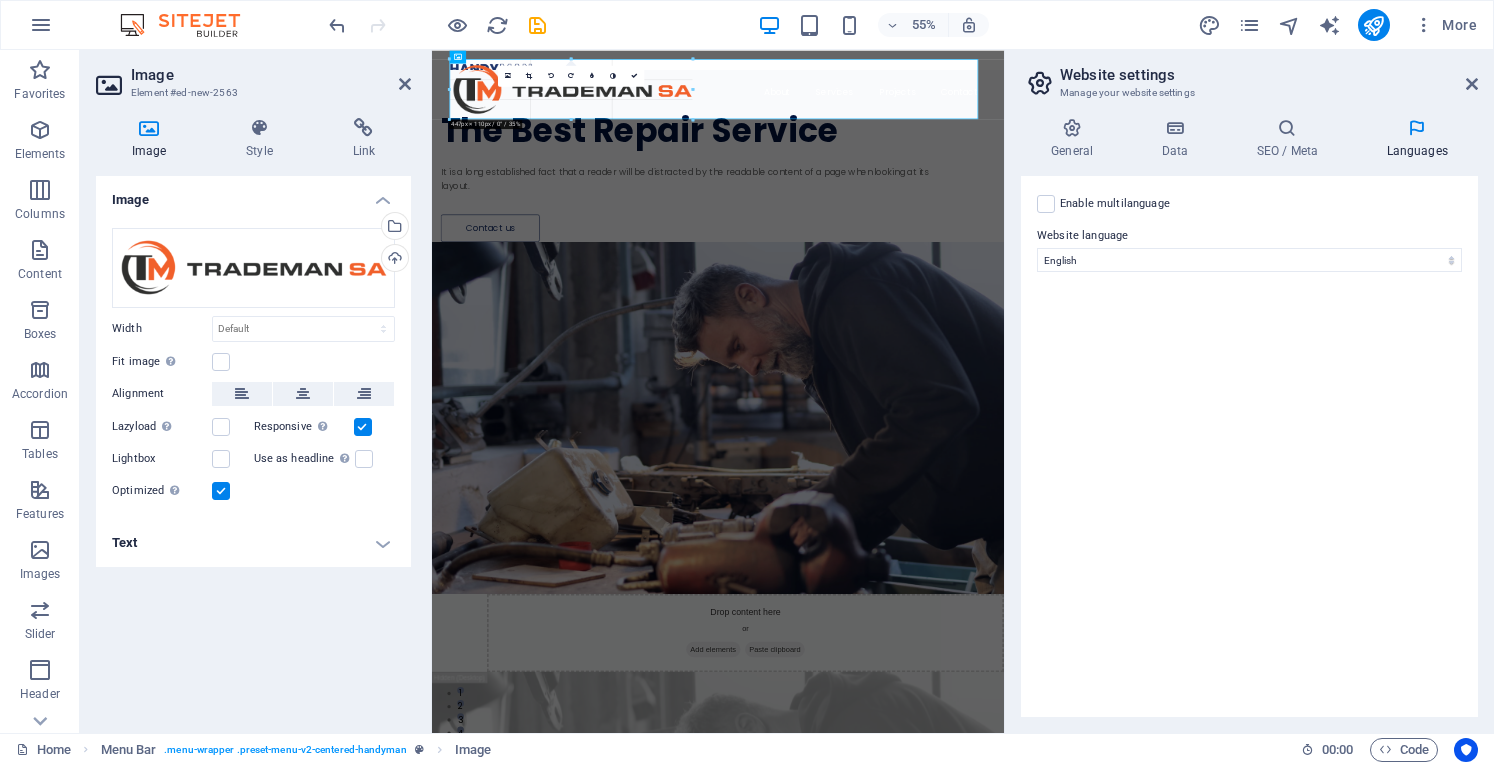 type on "442" 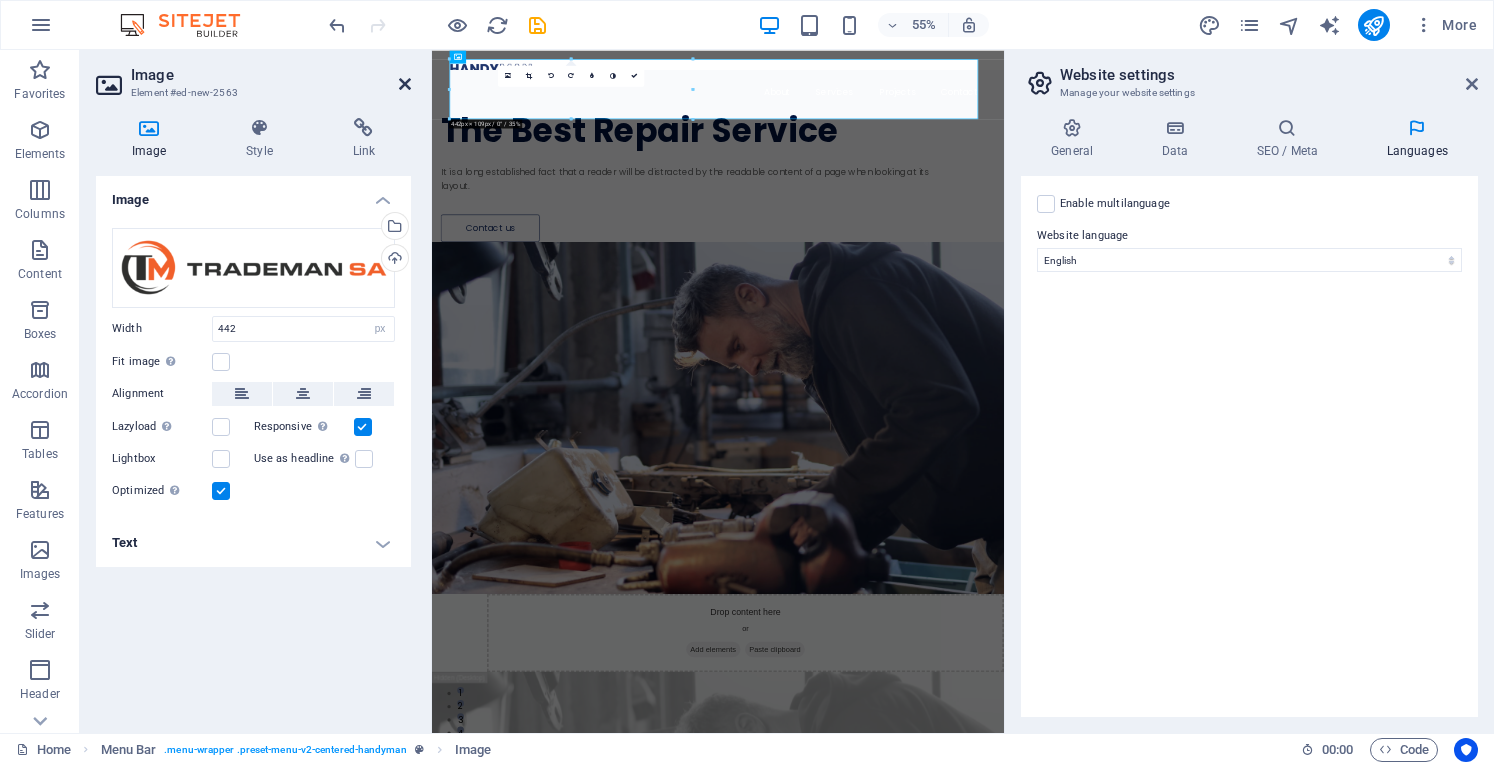 click at bounding box center [405, 84] 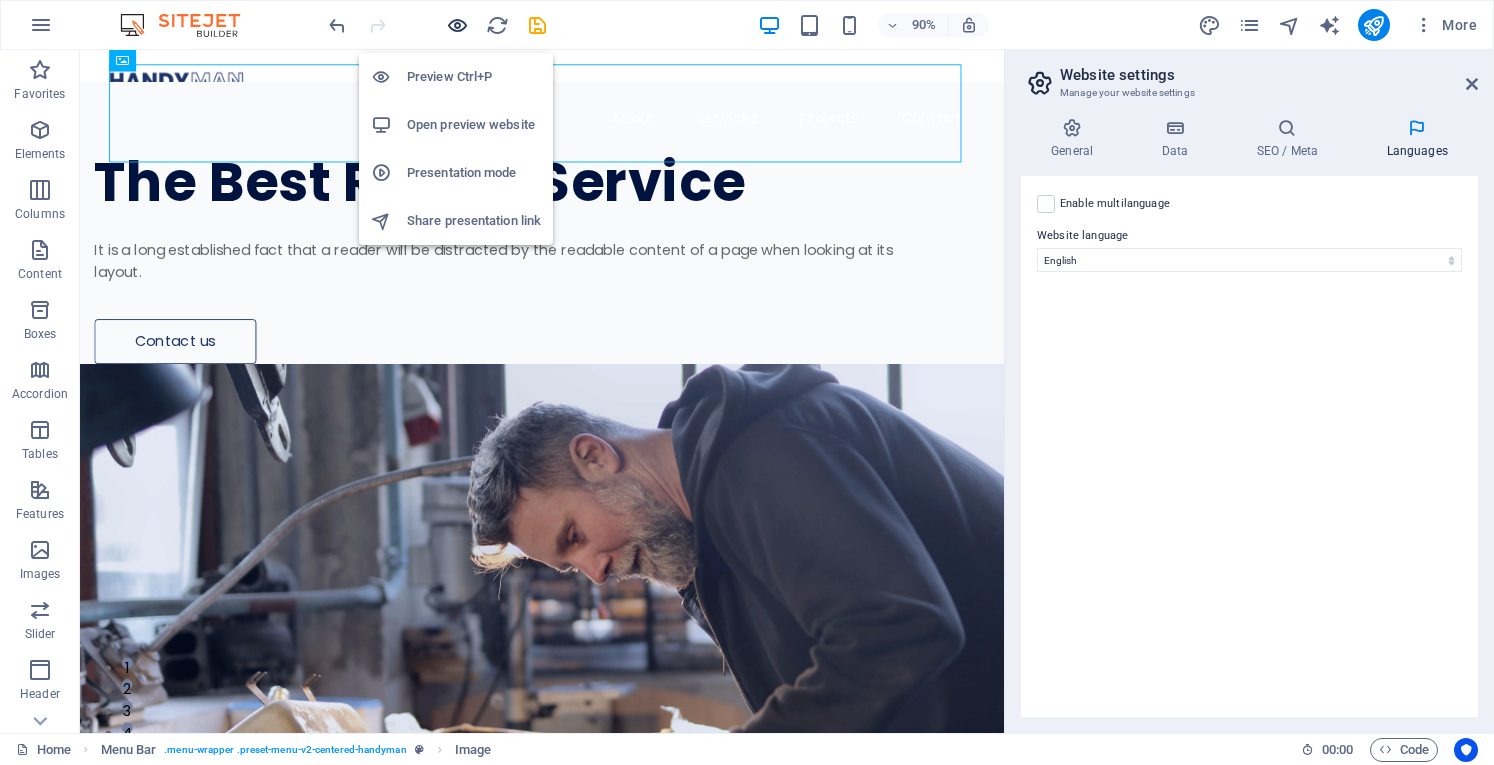 click at bounding box center (457, 25) 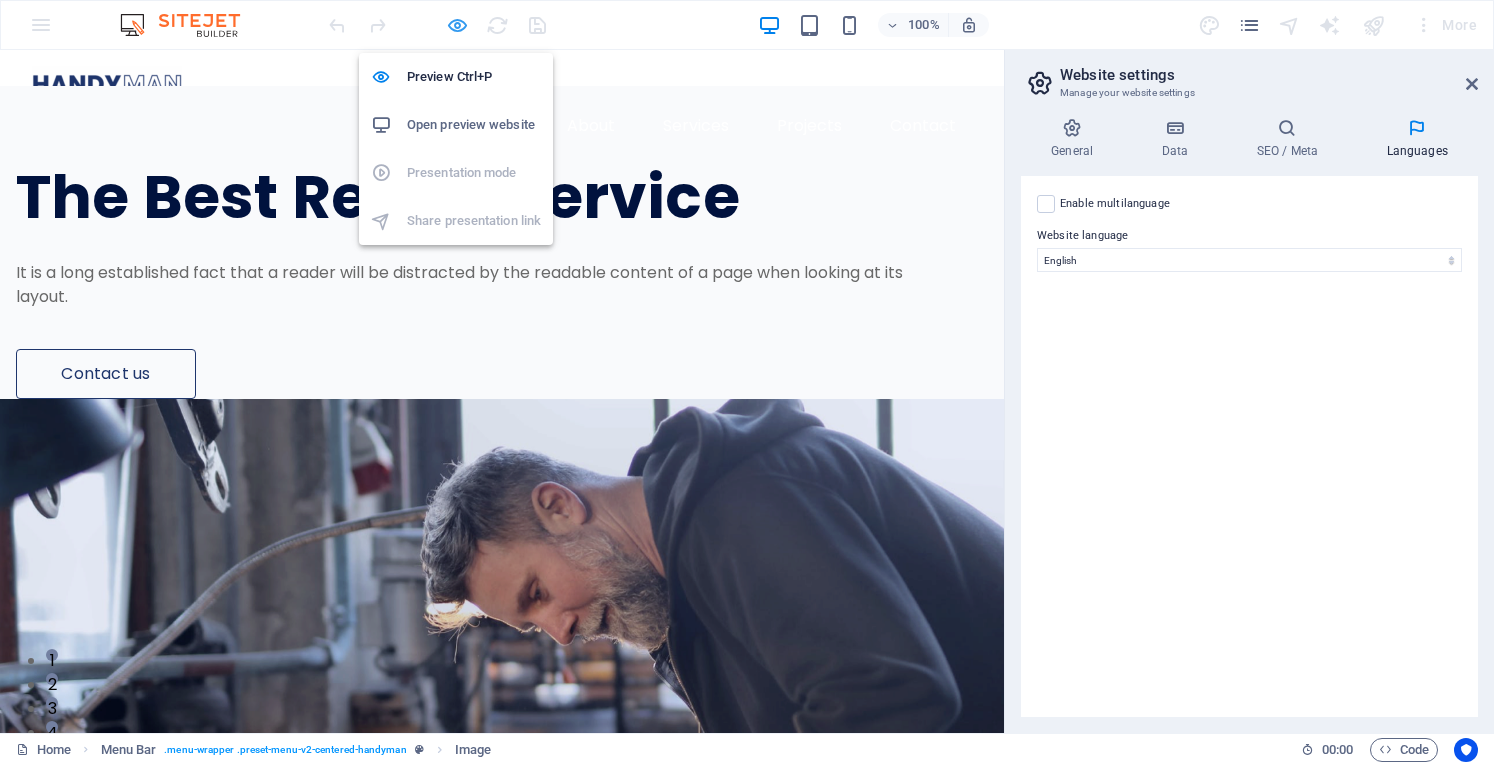 click at bounding box center (457, 25) 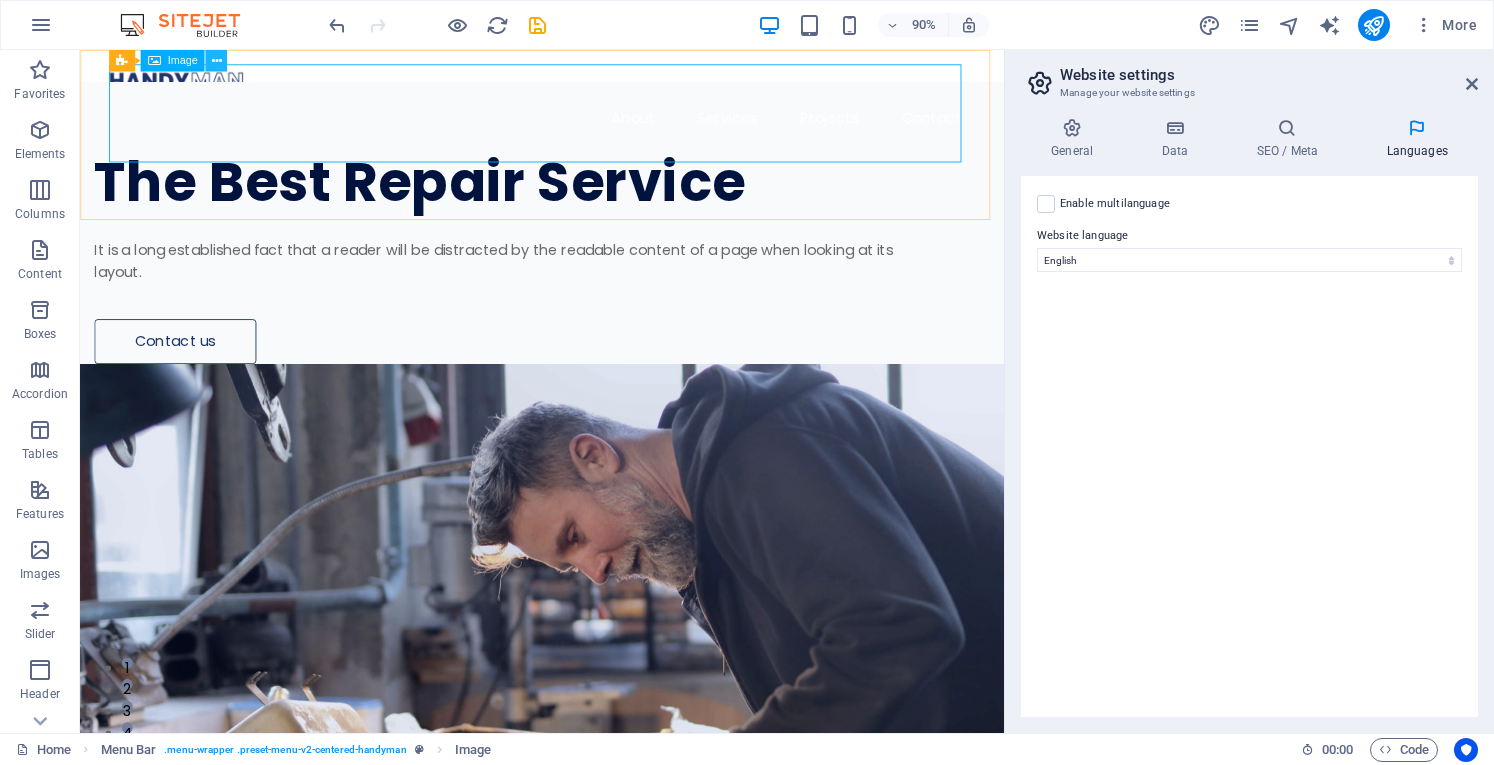 click at bounding box center (216, 60) 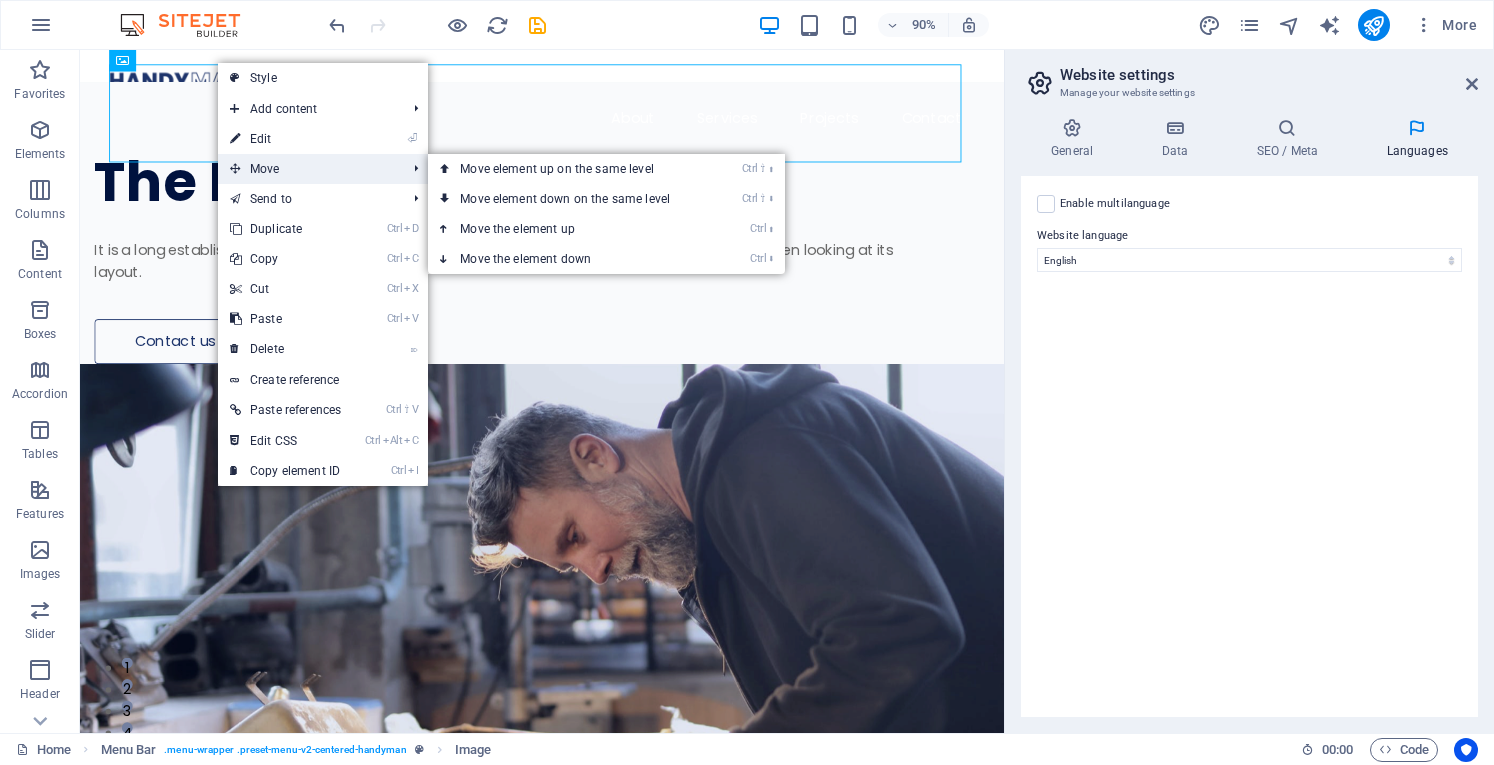 click on "Move" at bounding box center (308, 169) 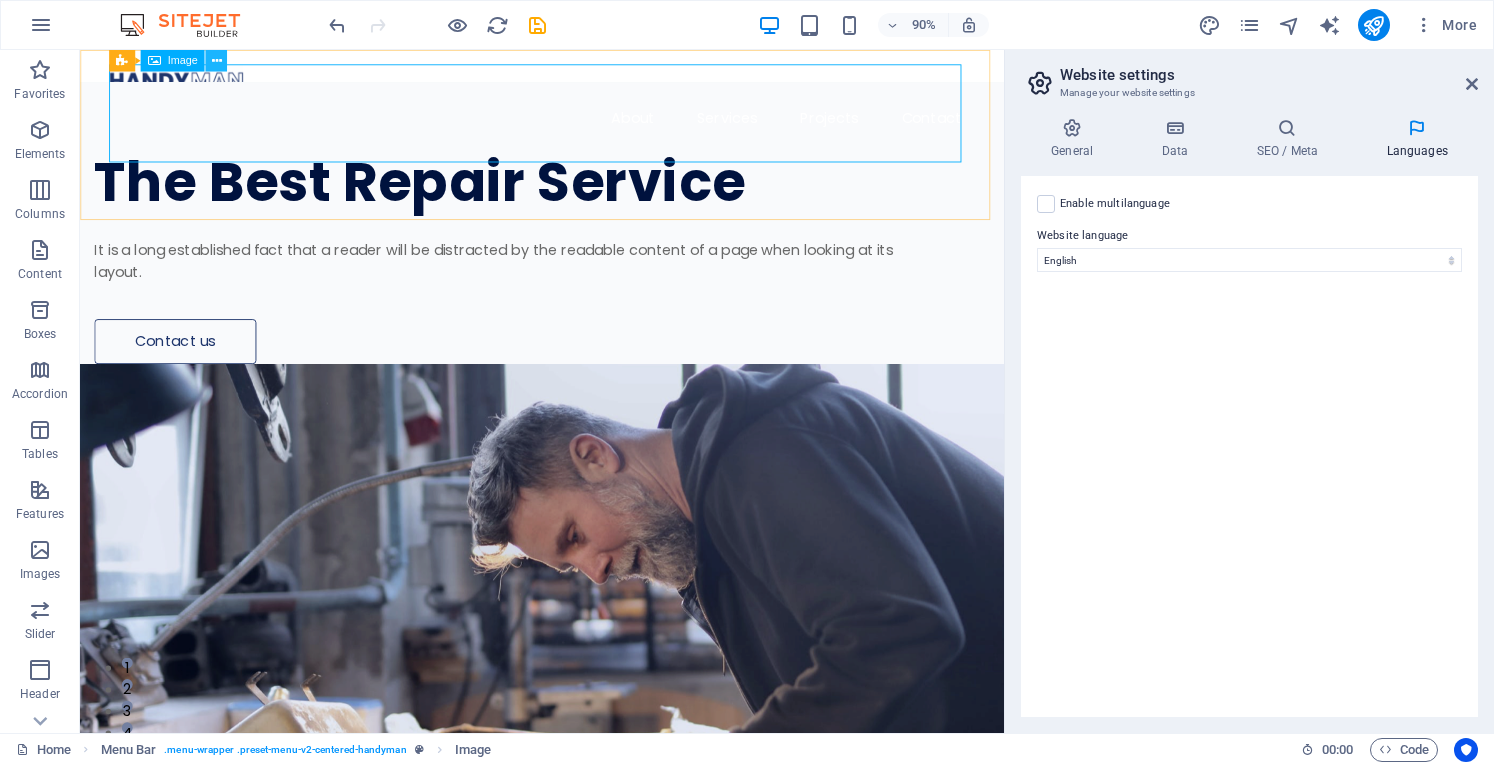 click at bounding box center (216, 60) 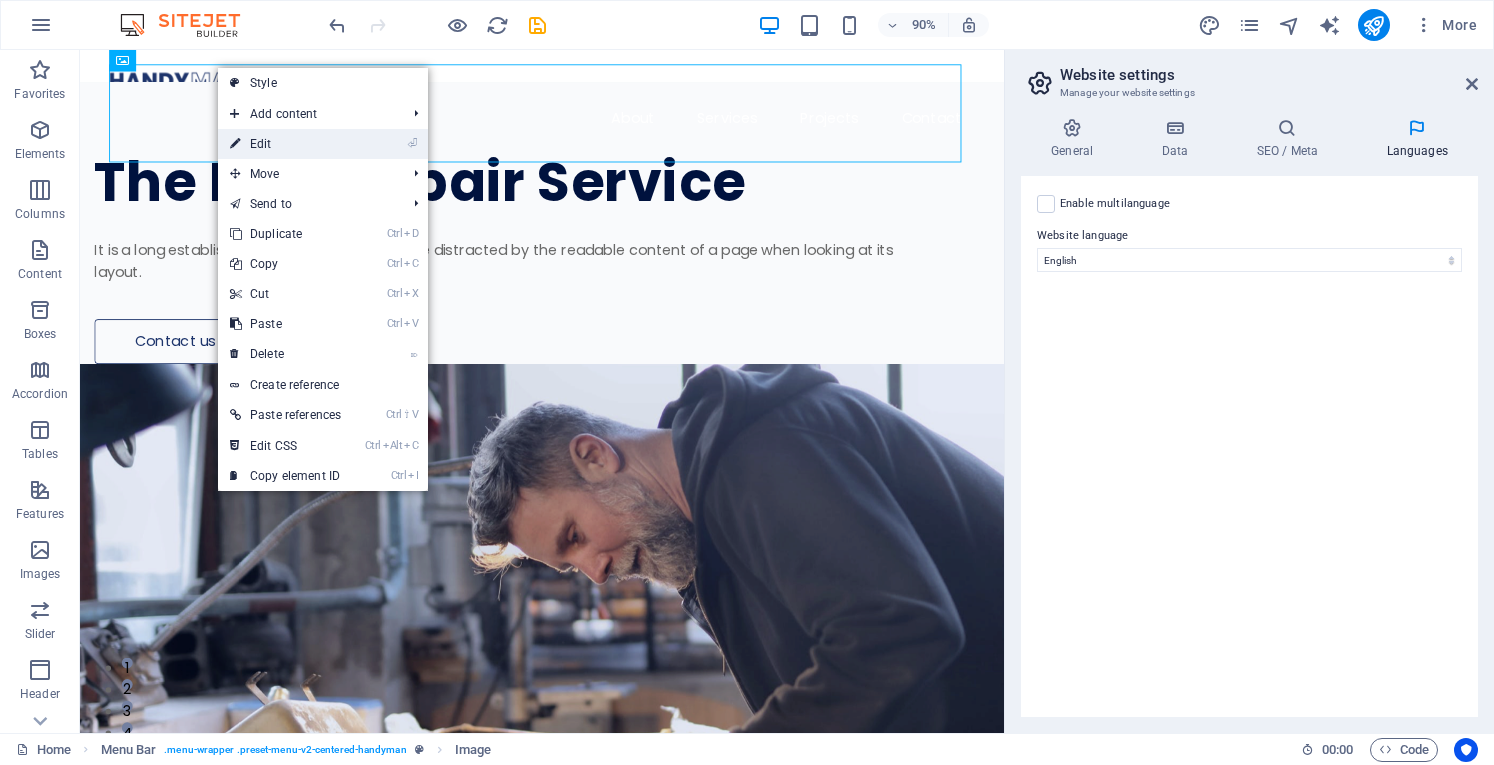 click on "⏎  Edit" at bounding box center [285, 144] 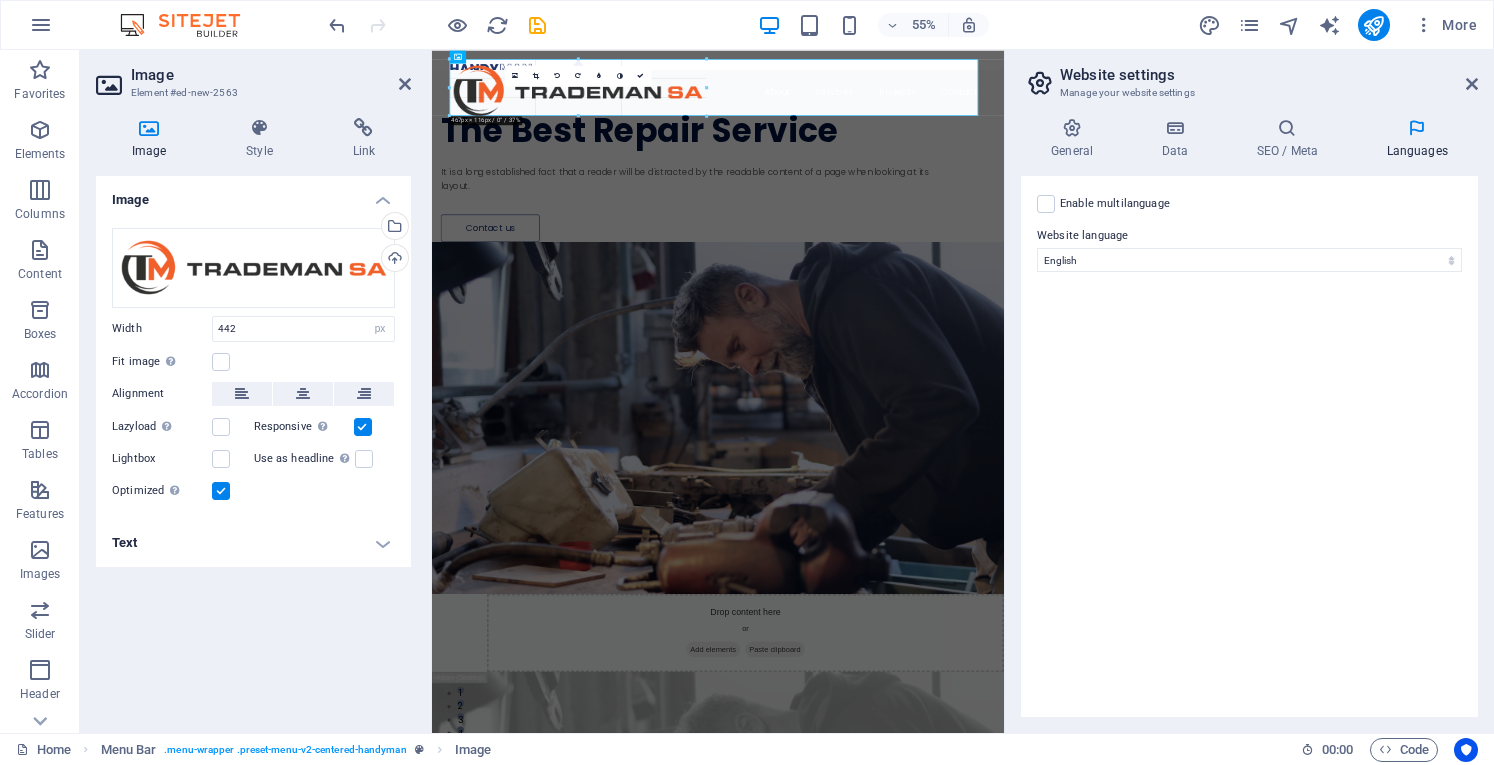 drag, startPoint x: 448, startPoint y: 118, endPoint x: 473, endPoint y: 105, distance: 28.178005 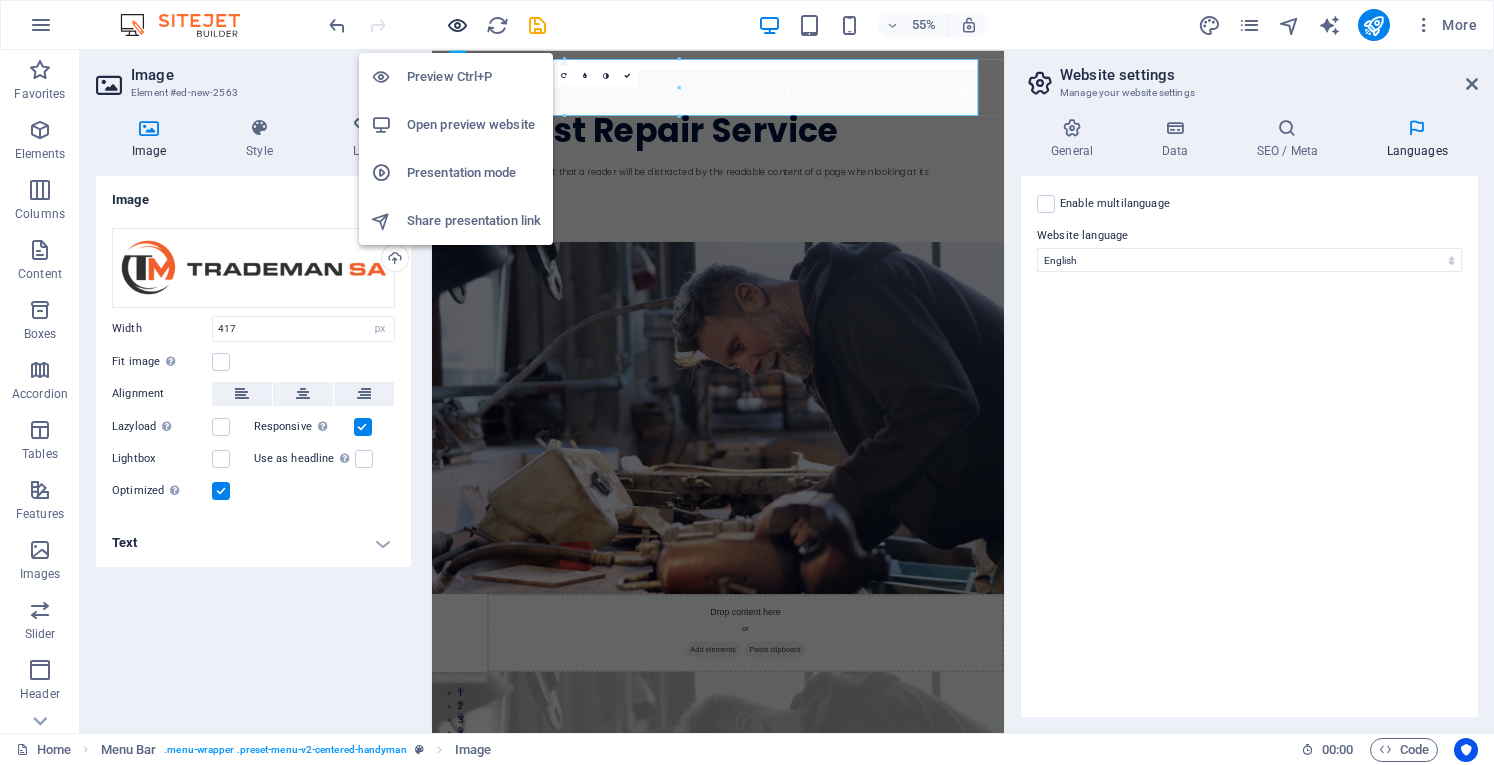click at bounding box center [457, 25] 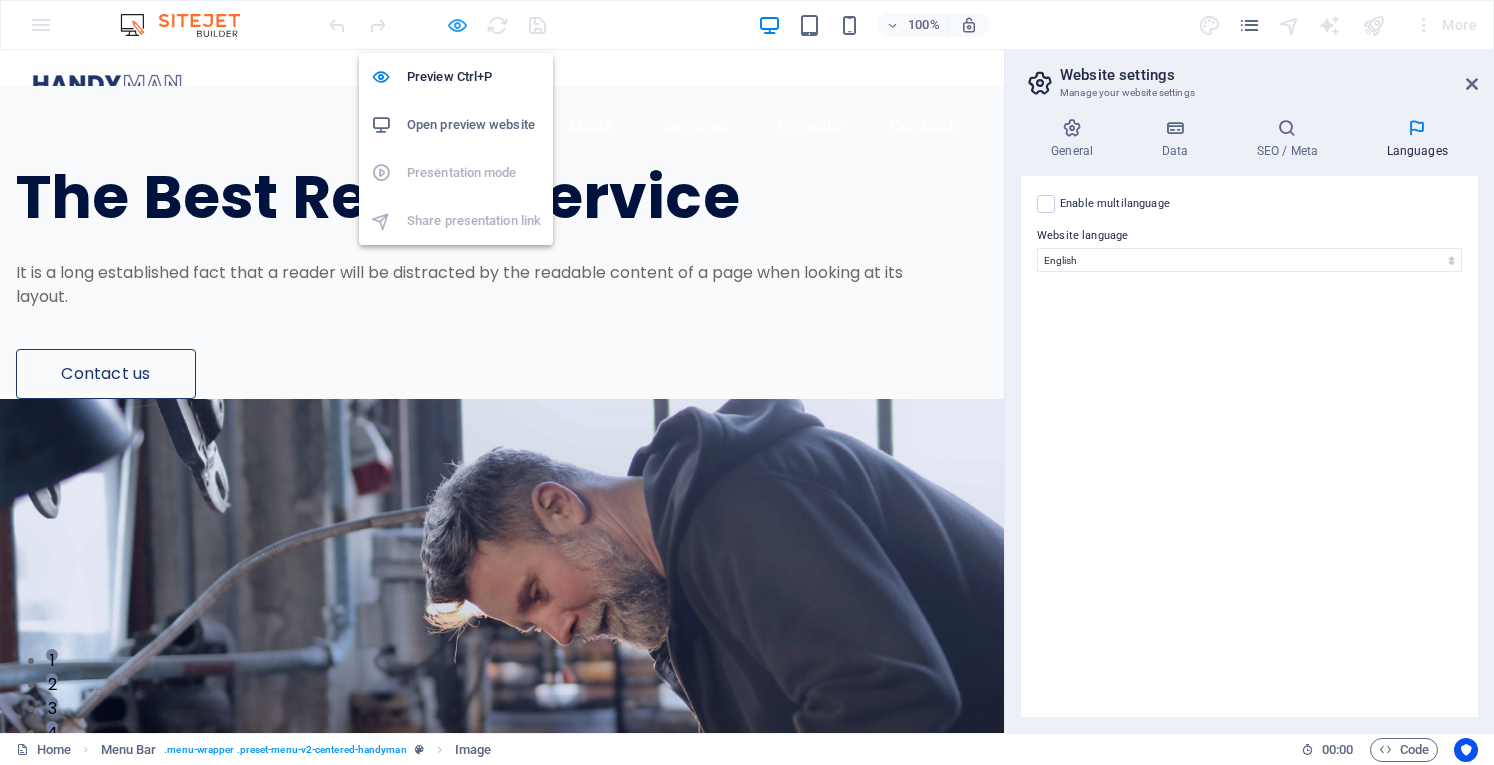 click at bounding box center (457, 25) 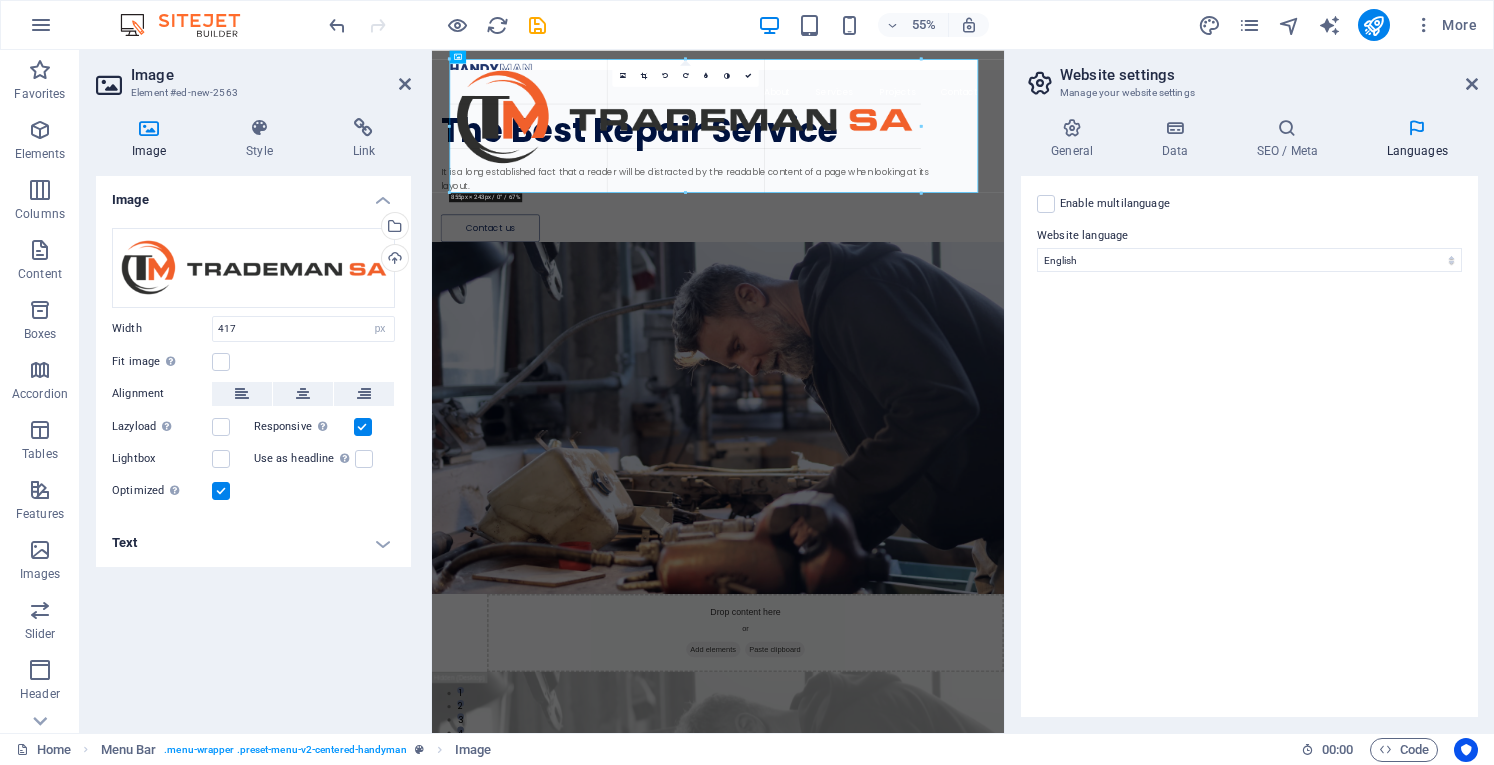 drag, startPoint x: 678, startPoint y: 113, endPoint x: 882, endPoint y: 253, distance: 247.41867 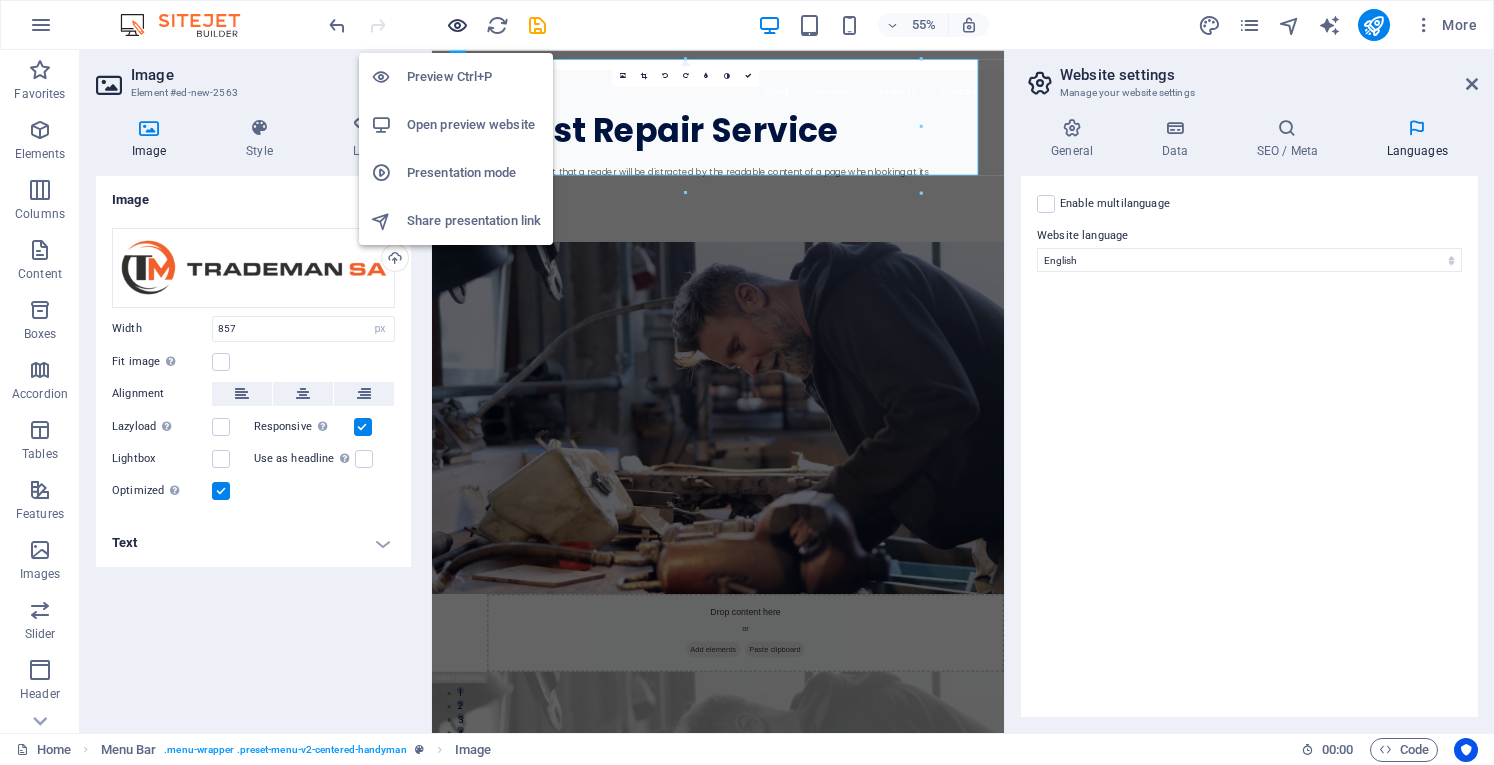 click at bounding box center (457, 25) 